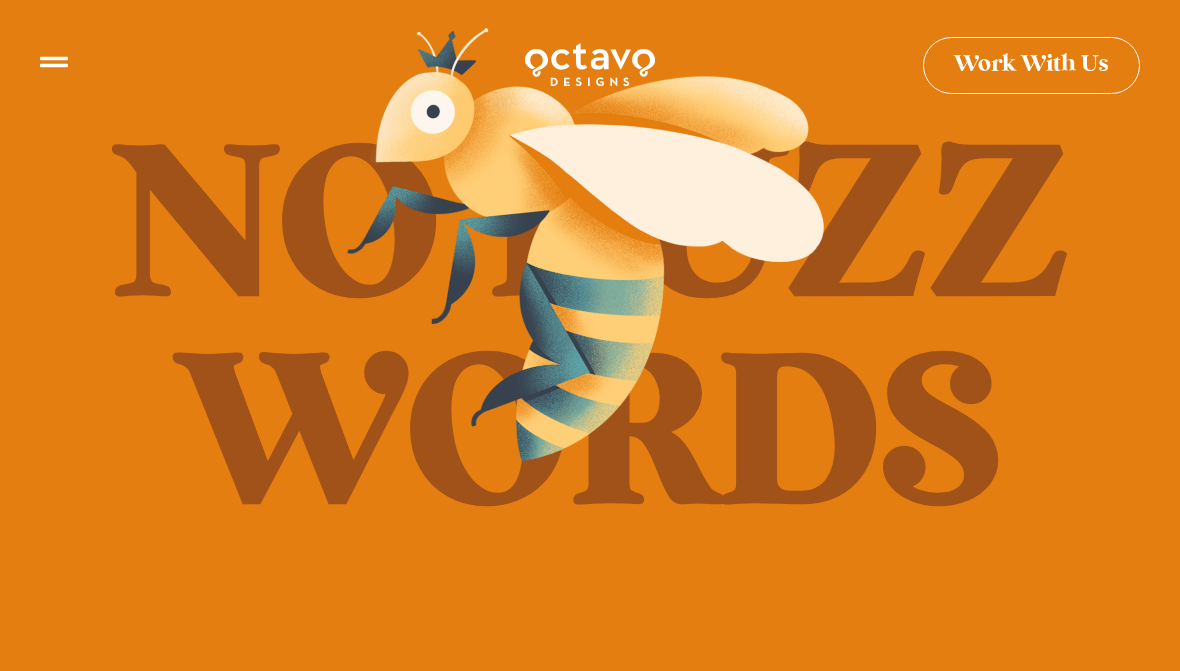 scroll, scrollTop: 0, scrollLeft: 0, axis: both 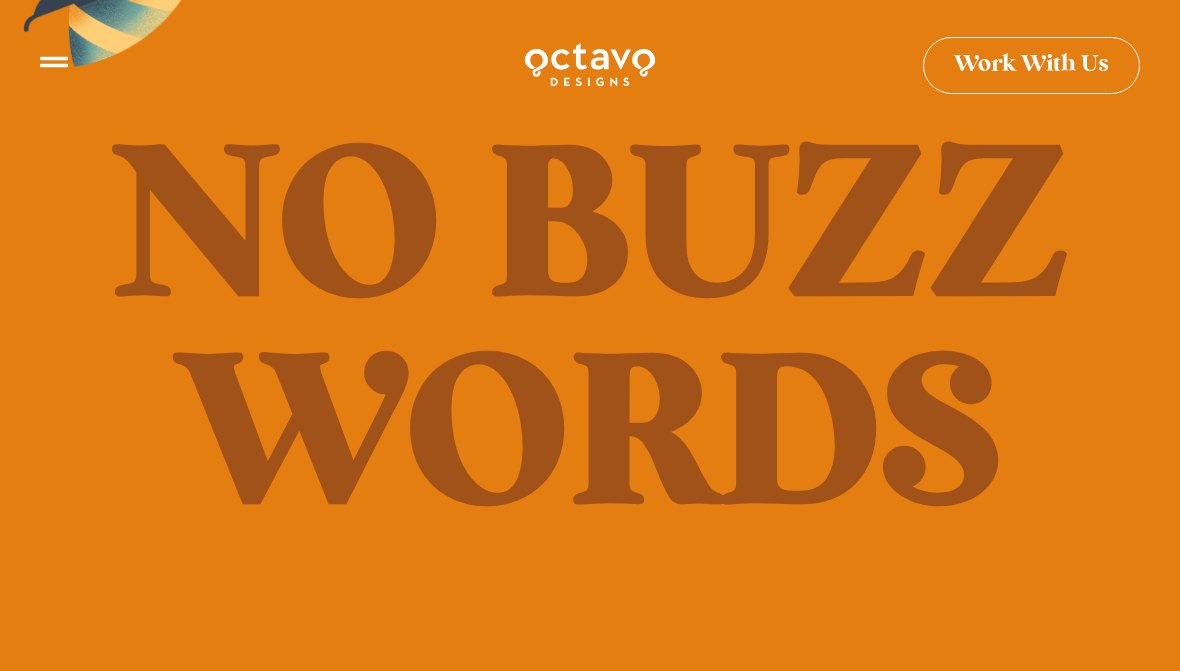 click at bounding box center (54, 67) 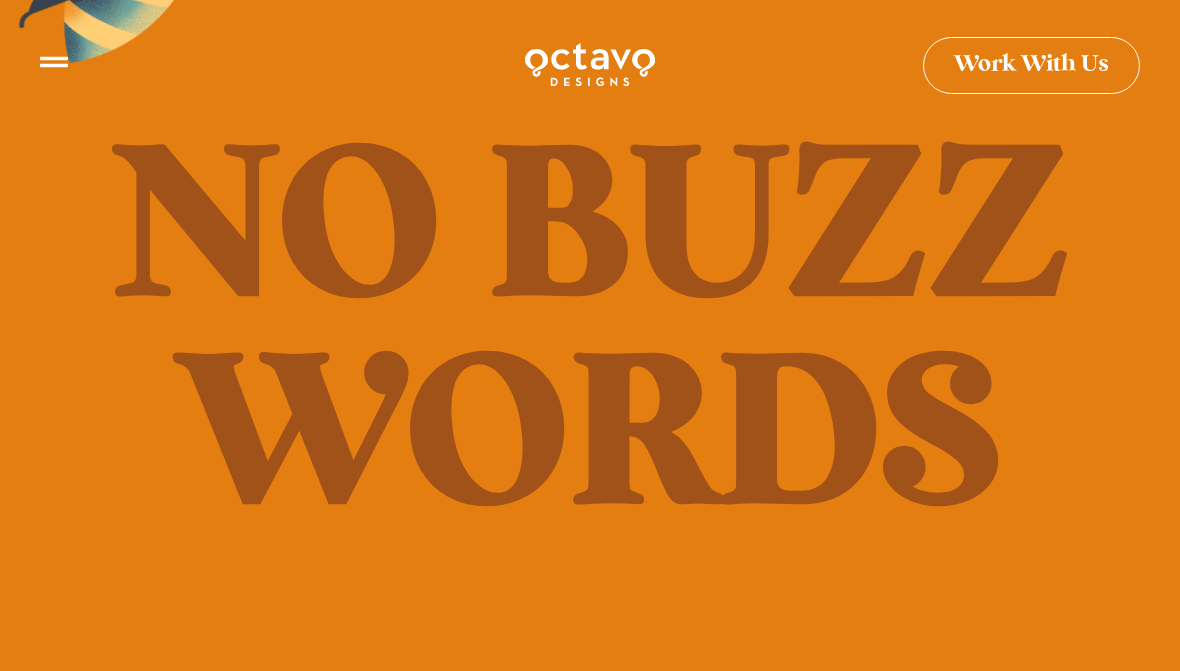 click 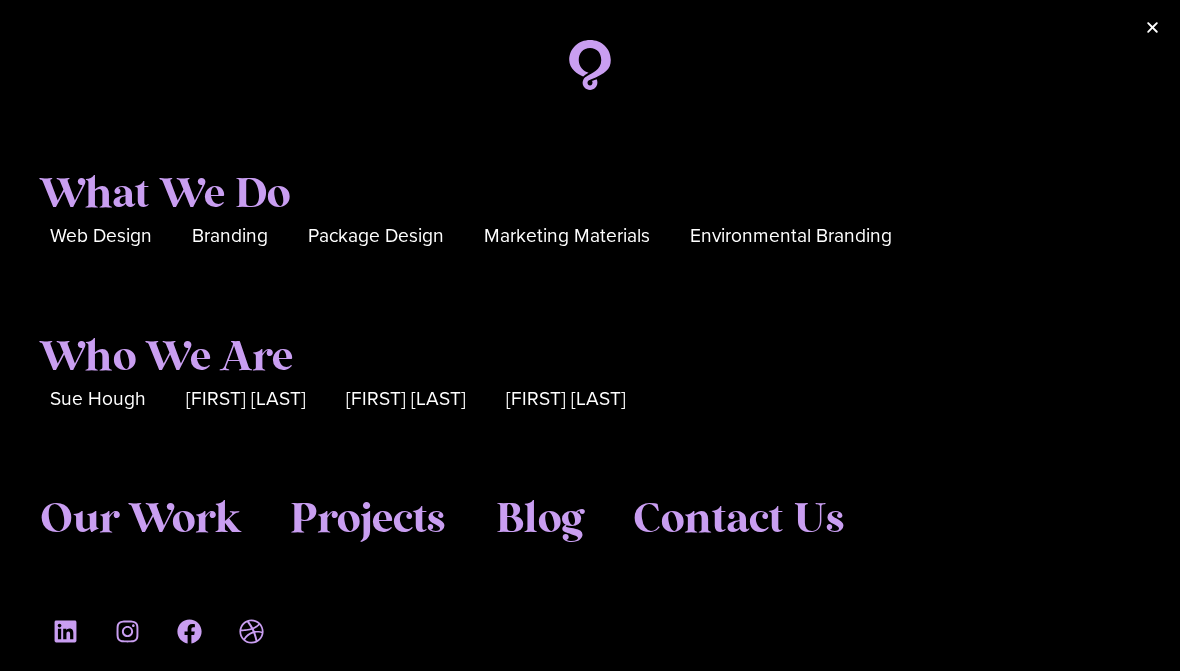 click 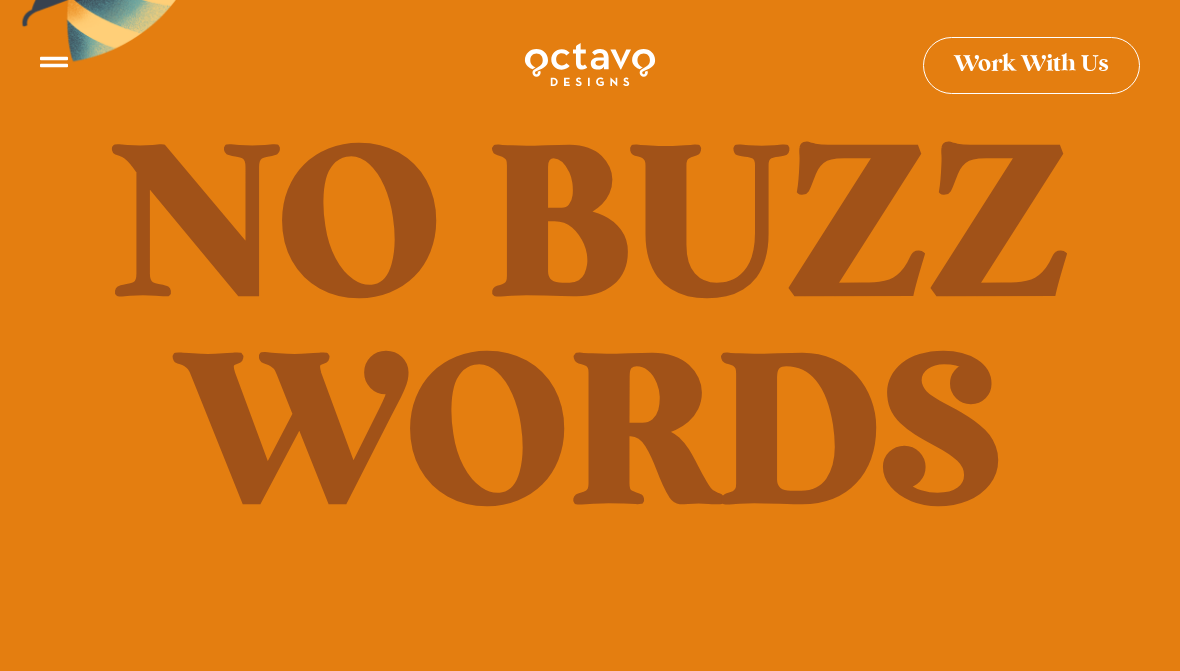 click at bounding box center [54, 67] 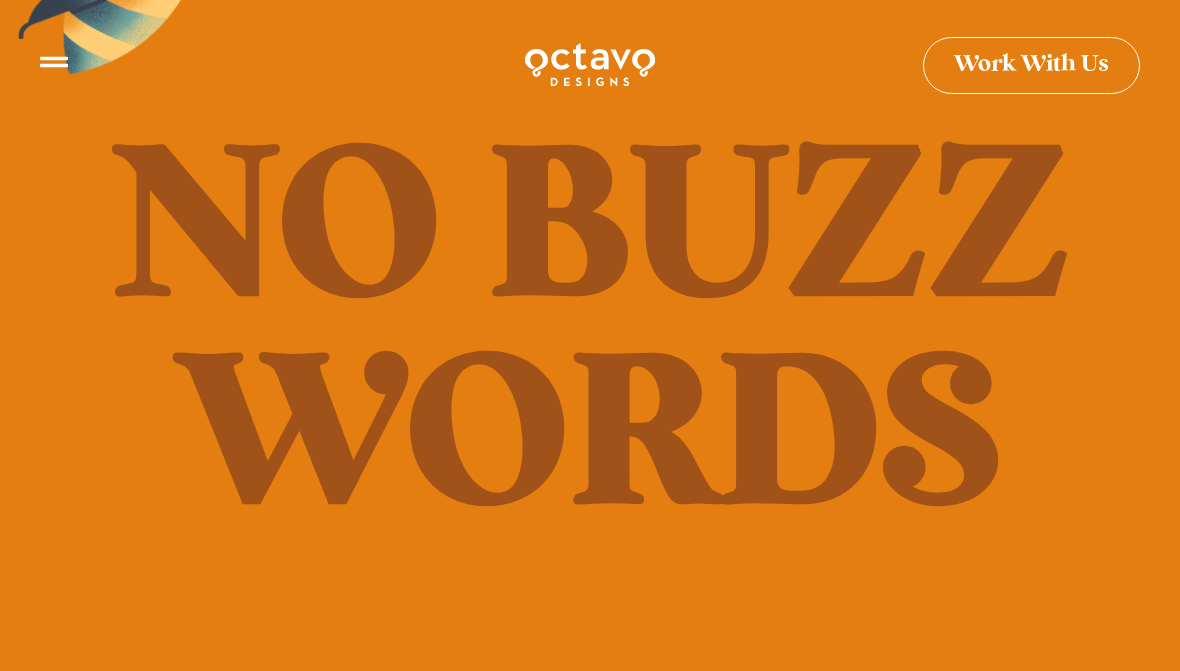 click at bounding box center (54, 67) 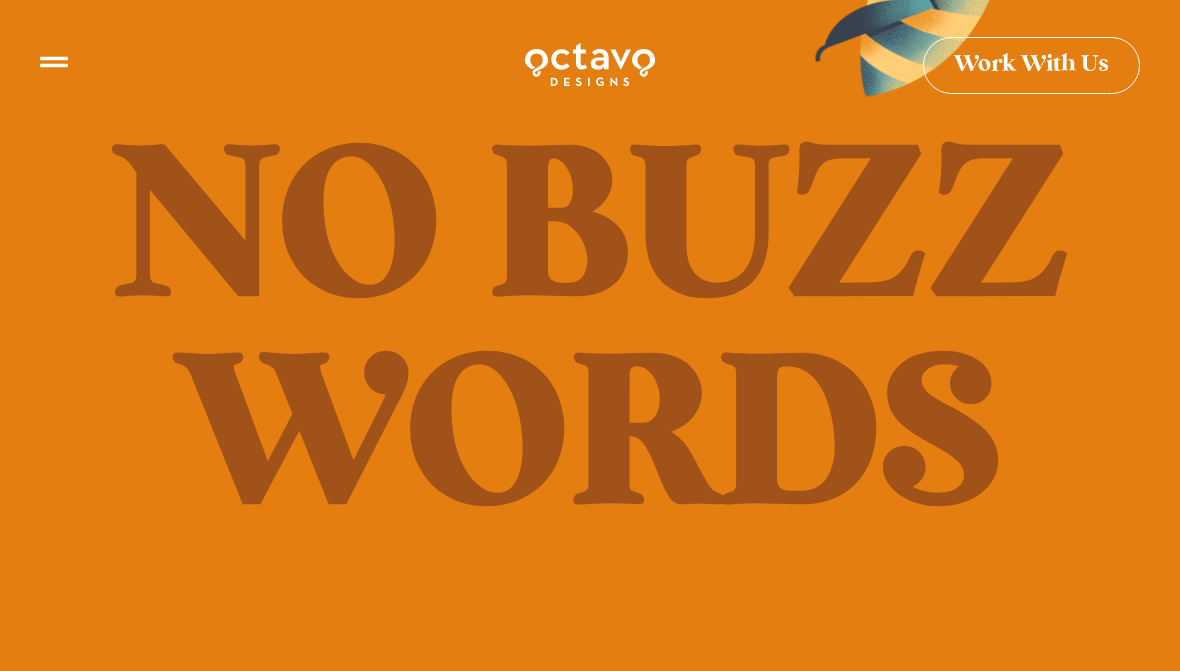 click on "Work With Us" at bounding box center [1031, 65] 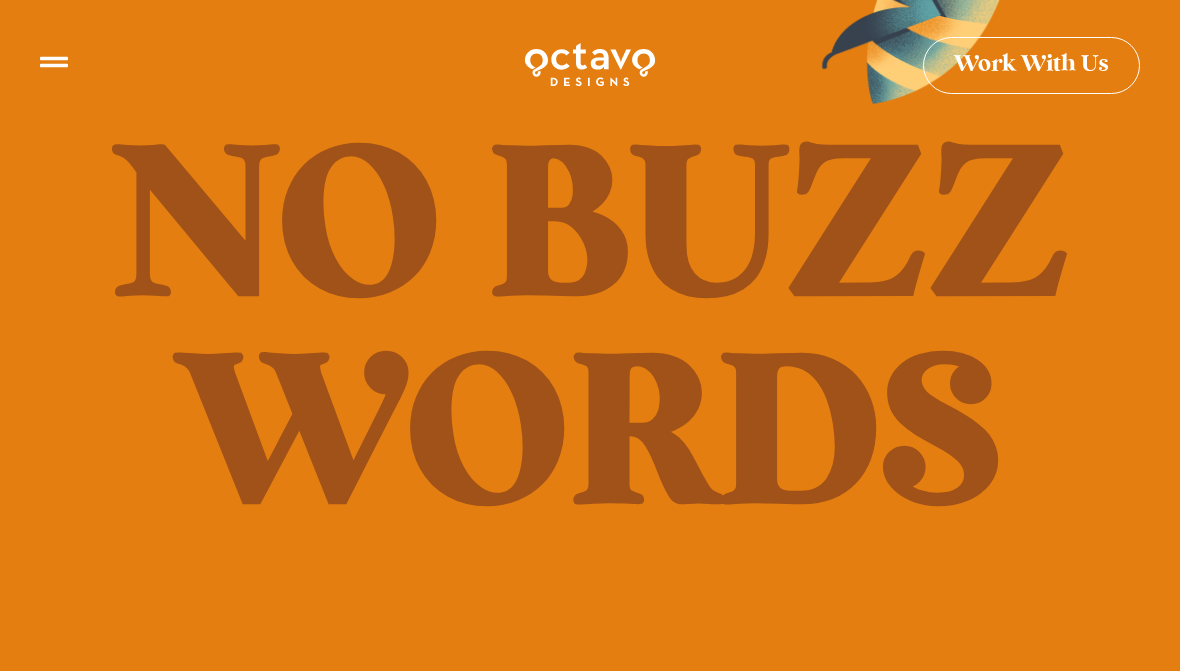click at bounding box center [590, 64] 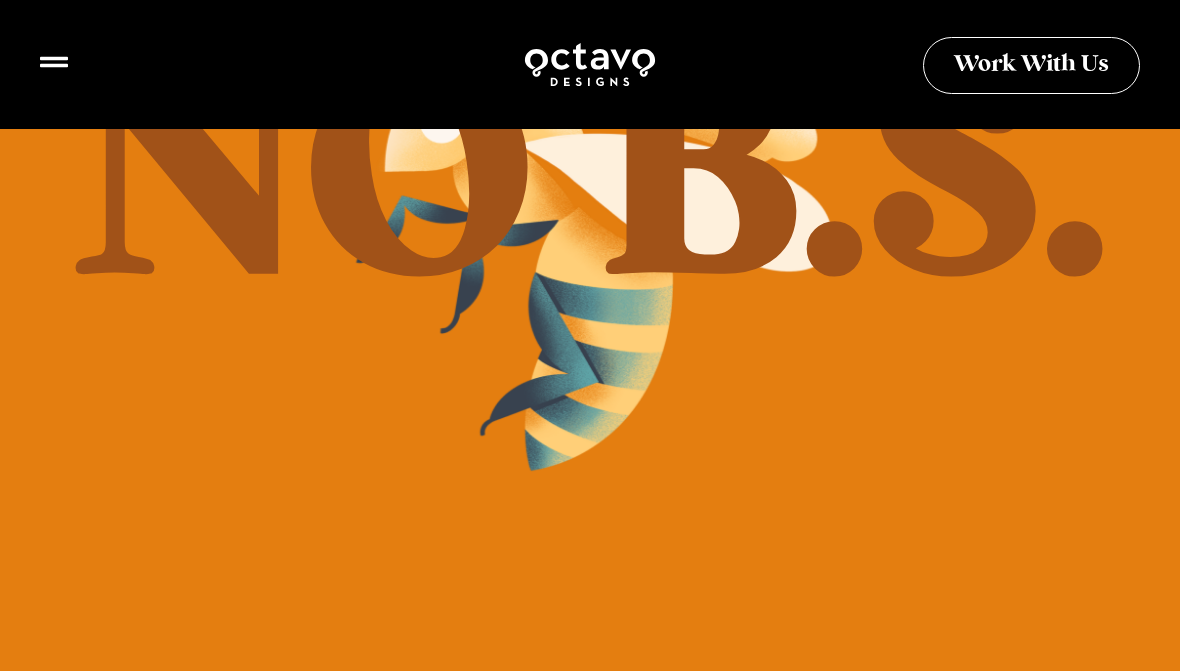 scroll, scrollTop: 0, scrollLeft: 0, axis: both 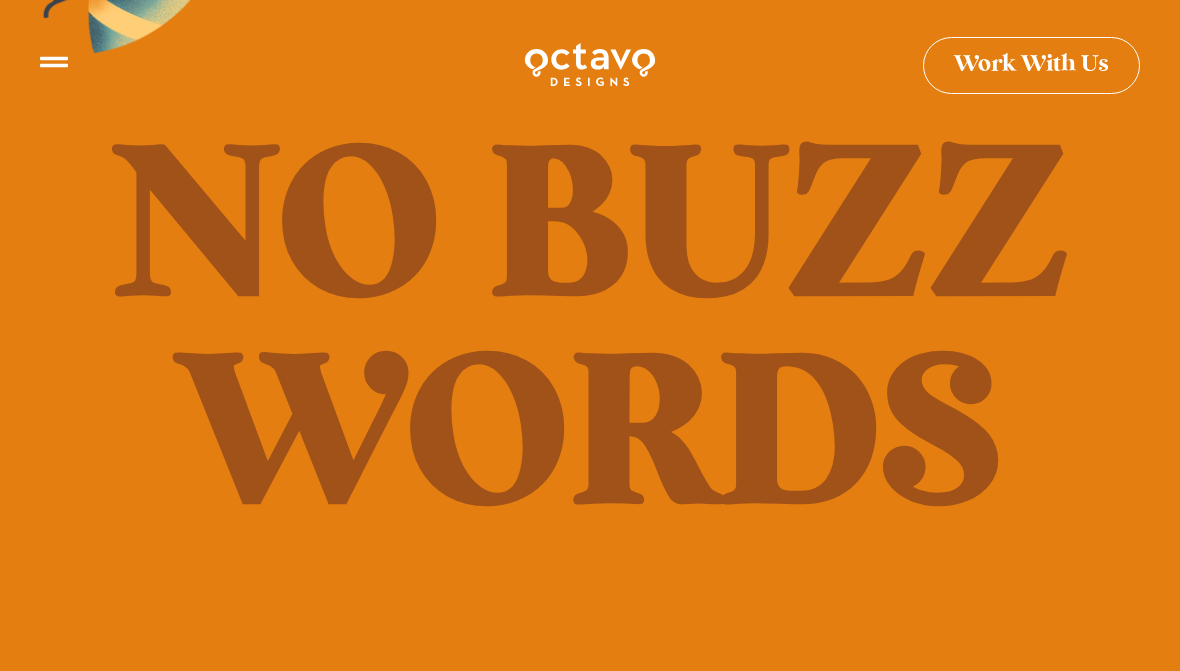 click at bounding box center [590, 64] 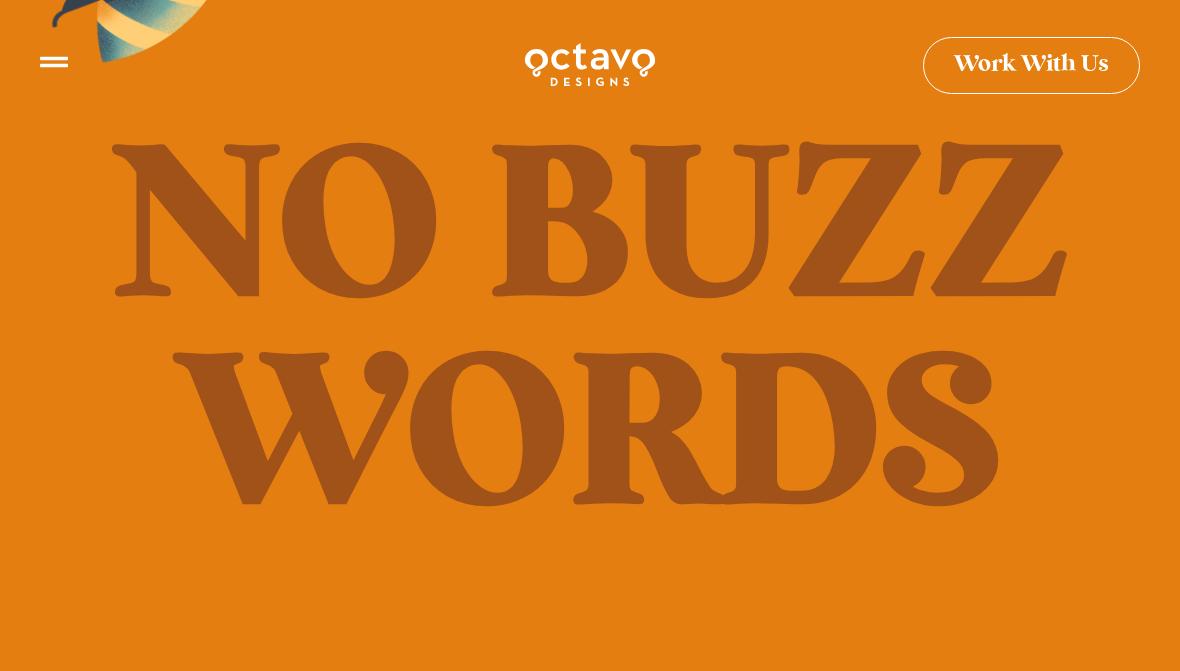 click at bounding box center (590, 64) 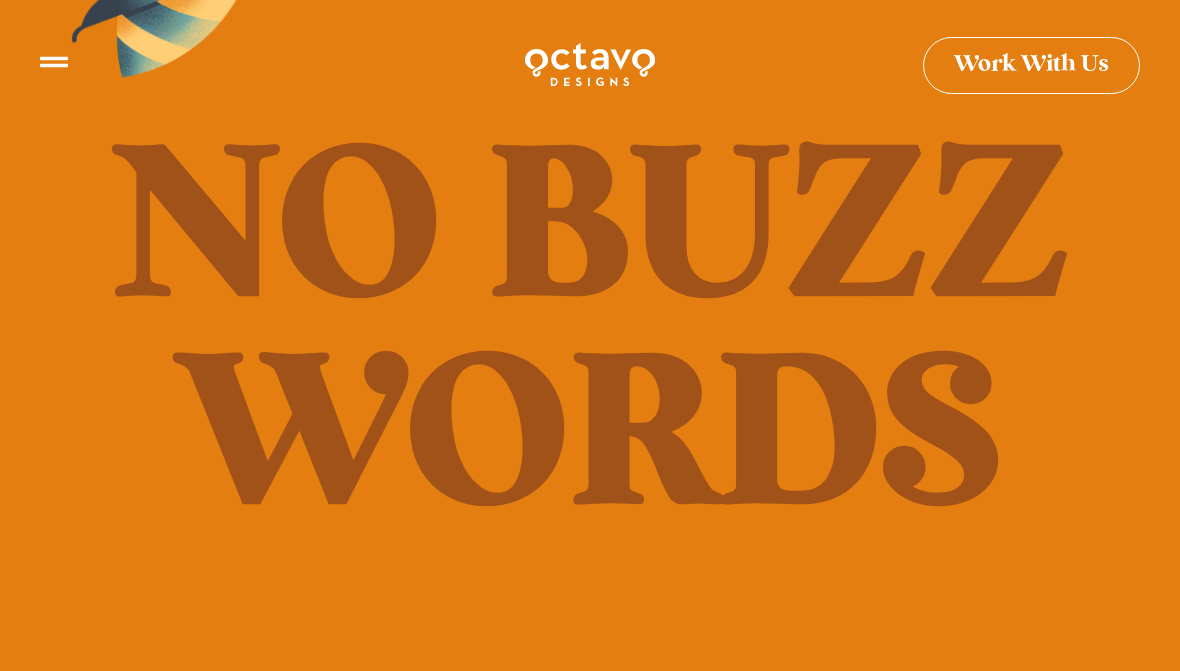 click at bounding box center [590, 64] 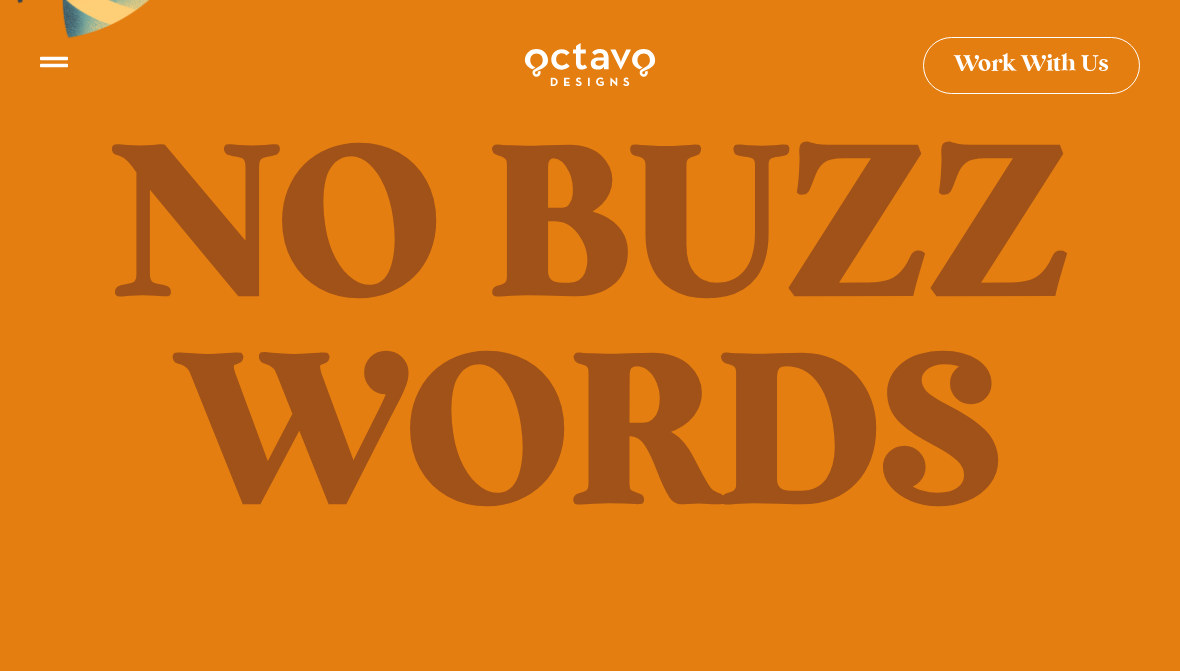 click 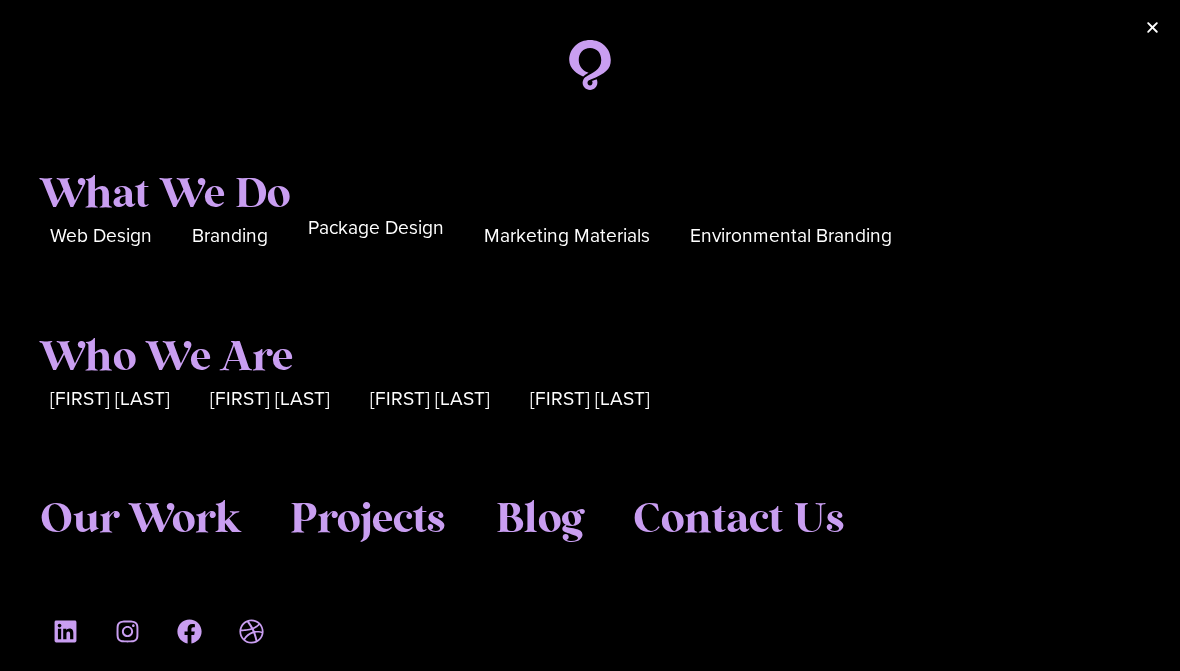 click on "Package Design" at bounding box center (376, 228) 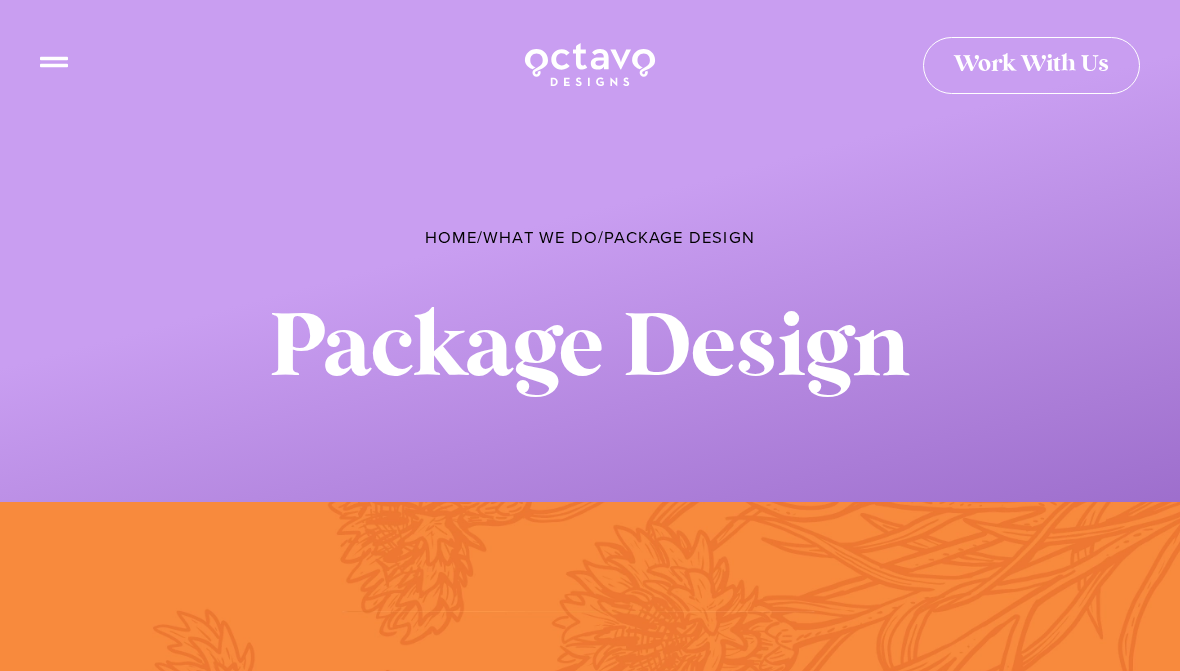 scroll, scrollTop: 0, scrollLeft: 0, axis: both 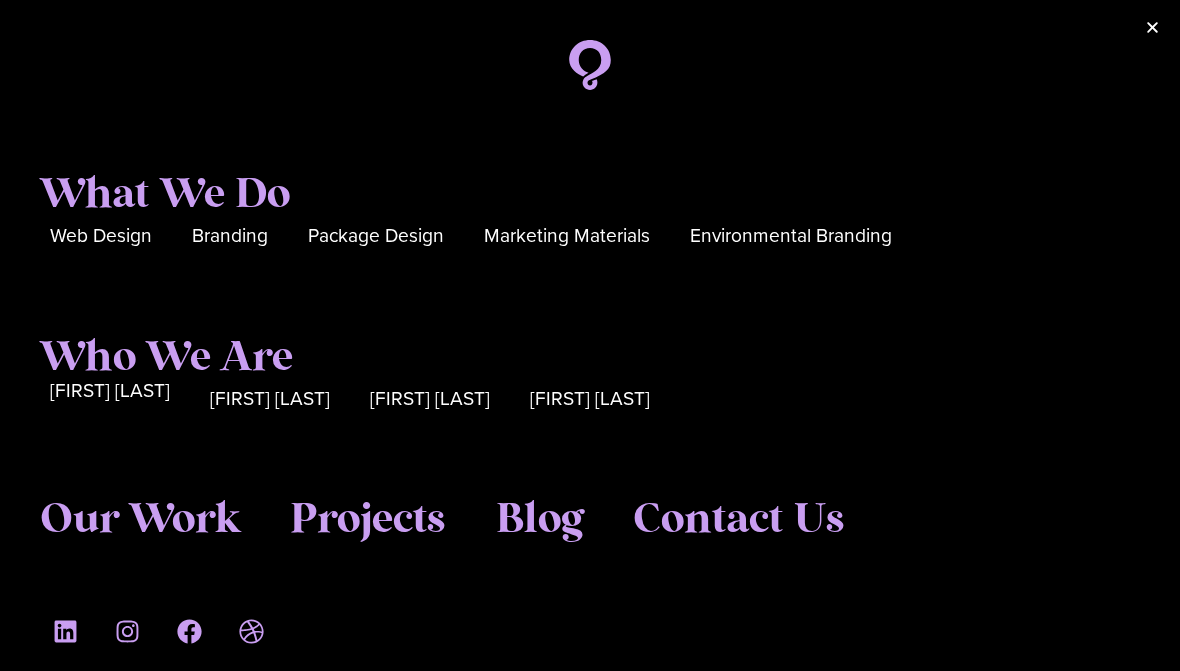 click on "[FIRST] [LAST]" at bounding box center (110, 399) 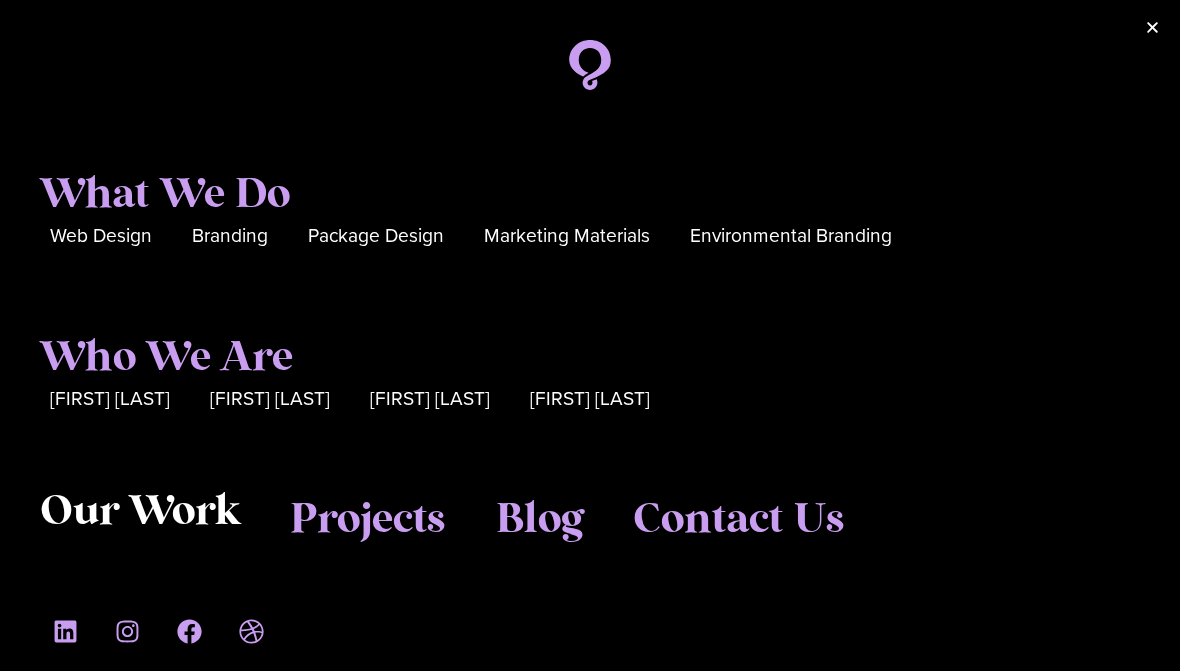 click on "Our Work" at bounding box center (140, 512) 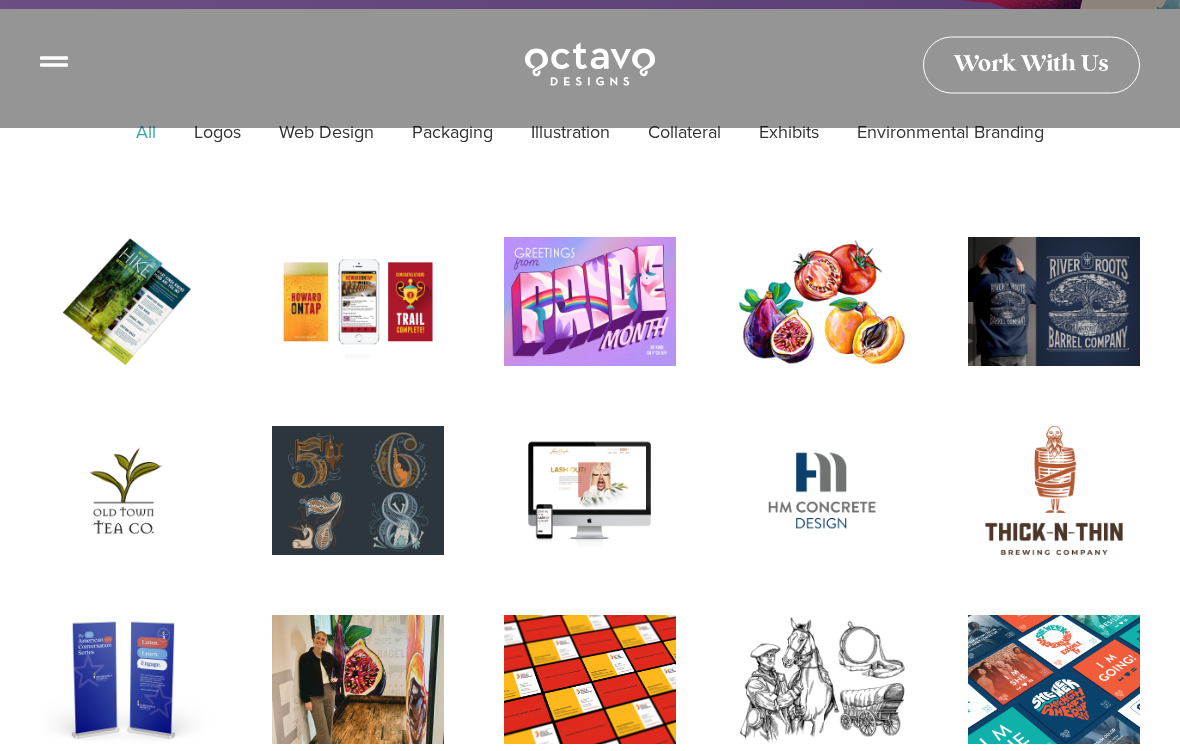 scroll, scrollTop: 484, scrollLeft: 0, axis: vertical 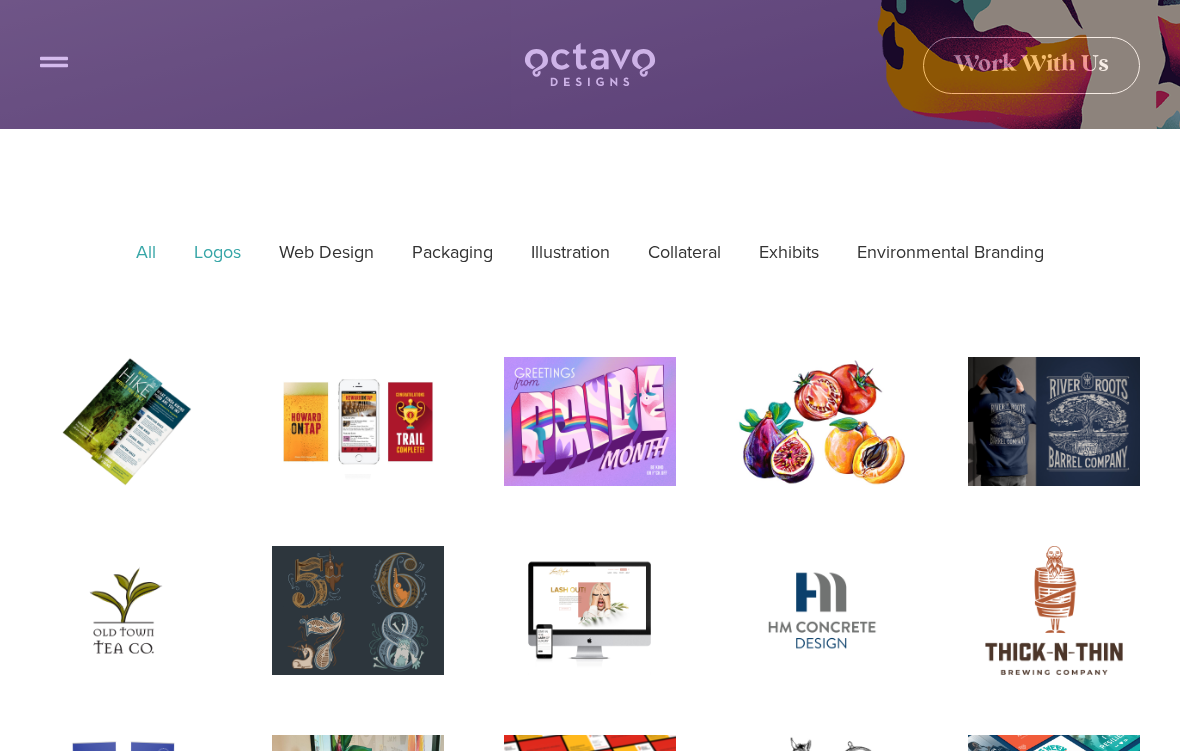 click on "Logos" at bounding box center (217, 252) 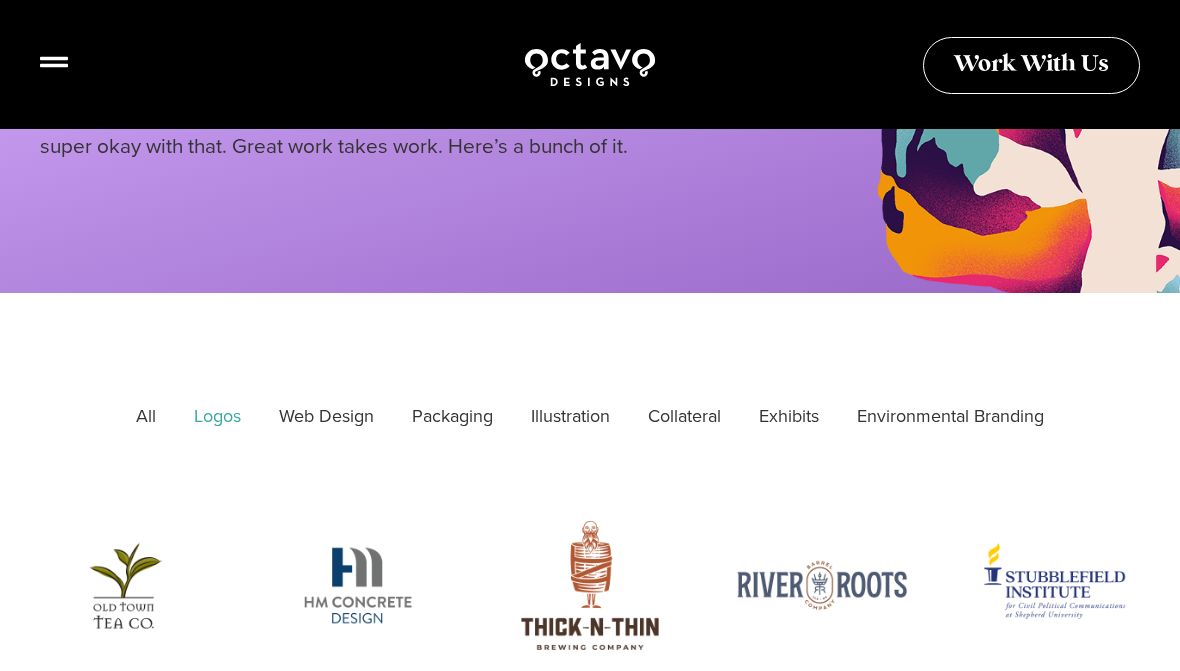 scroll, scrollTop: 0, scrollLeft: 0, axis: both 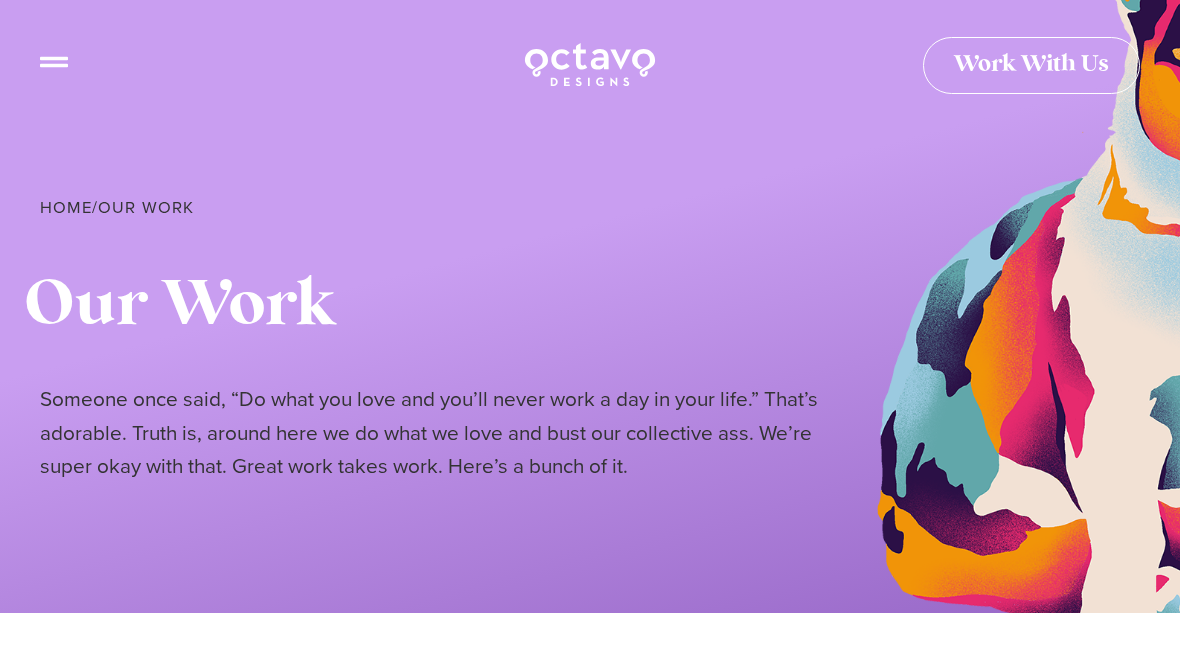 click 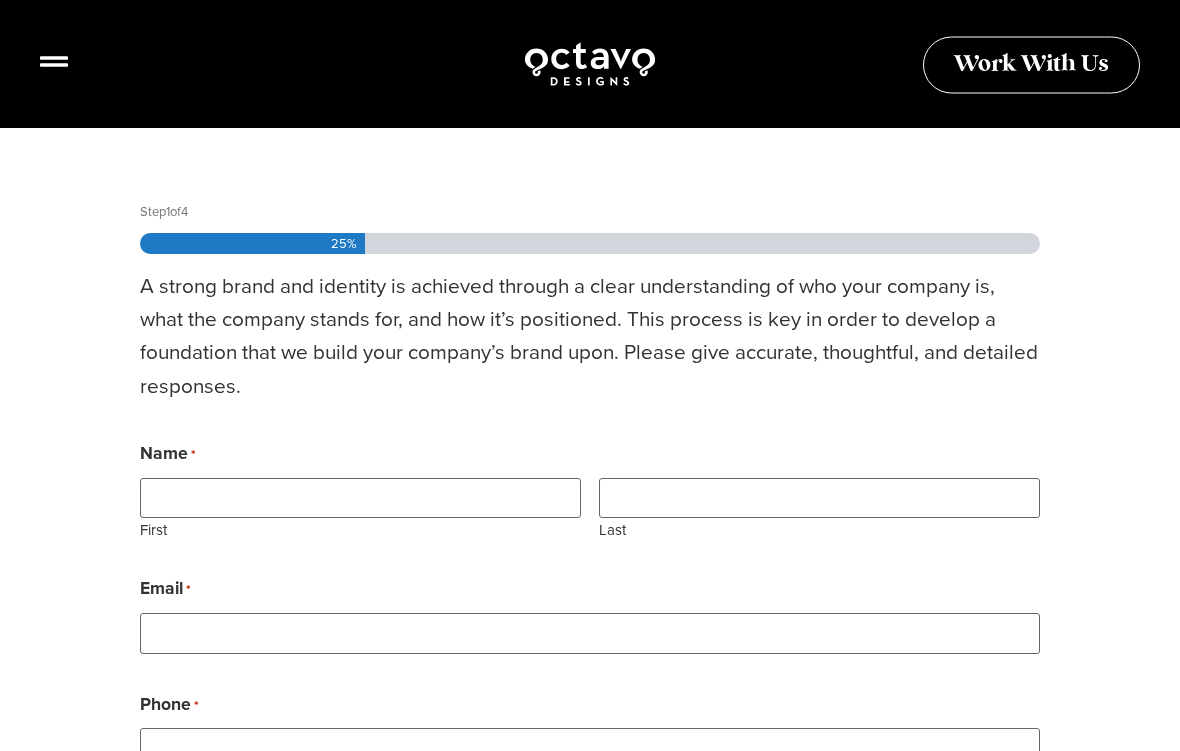 scroll, scrollTop: 435, scrollLeft: 0, axis: vertical 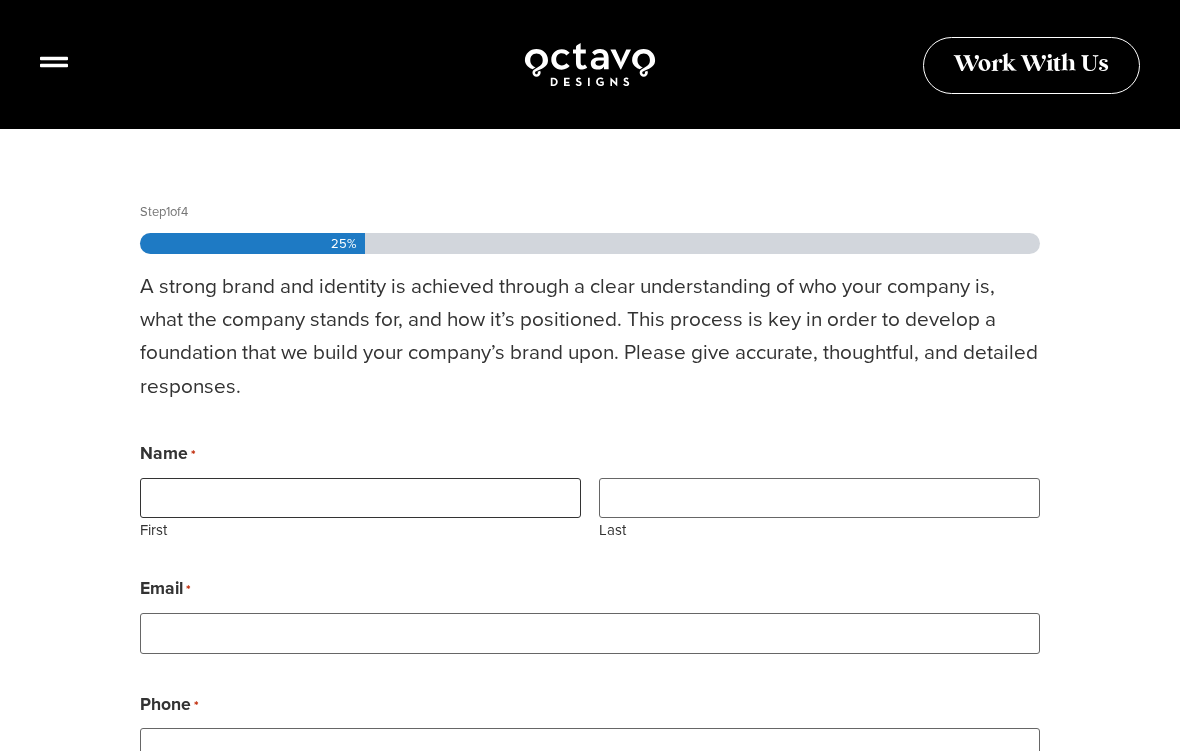 click on "First" at bounding box center (360, 498) 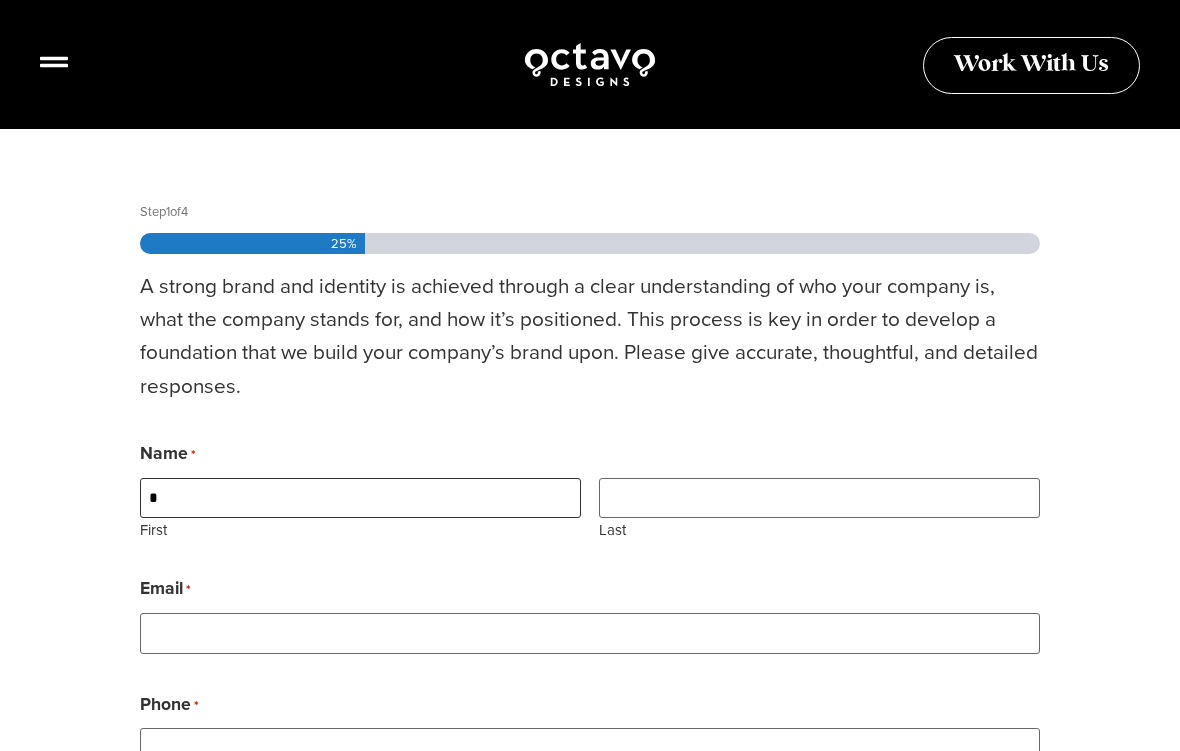scroll, scrollTop: 434, scrollLeft: 0, axis: vertical 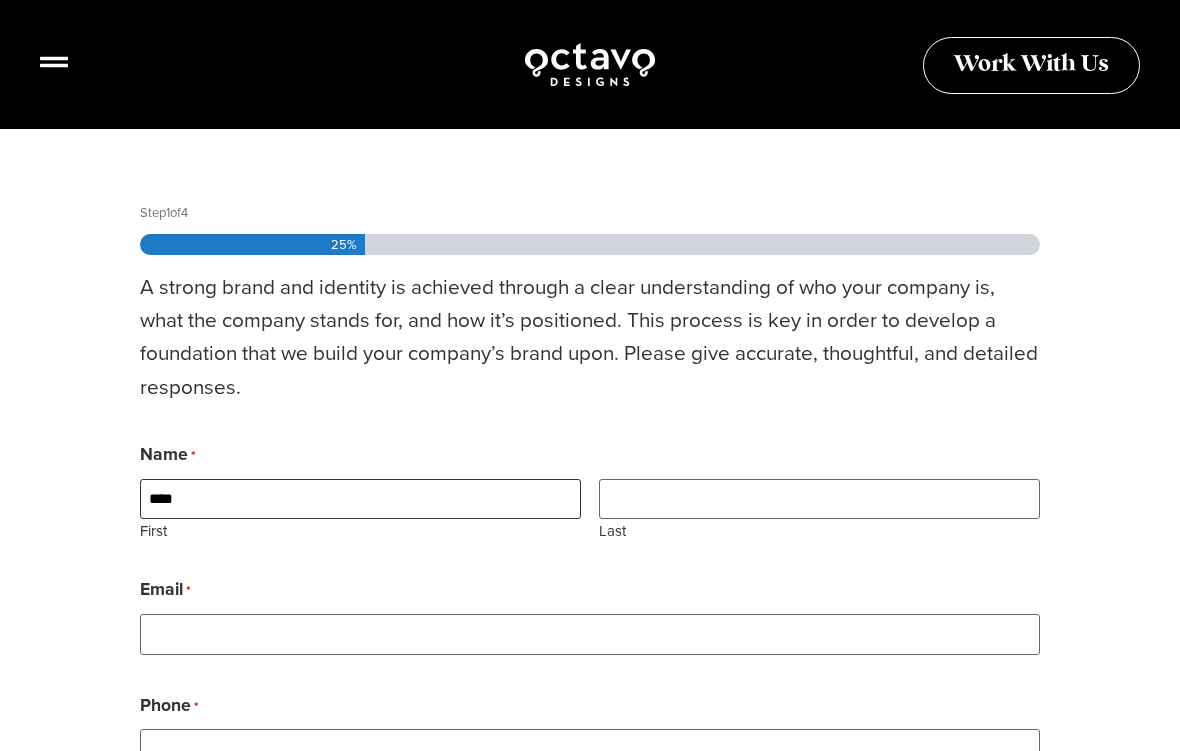 type on "****" 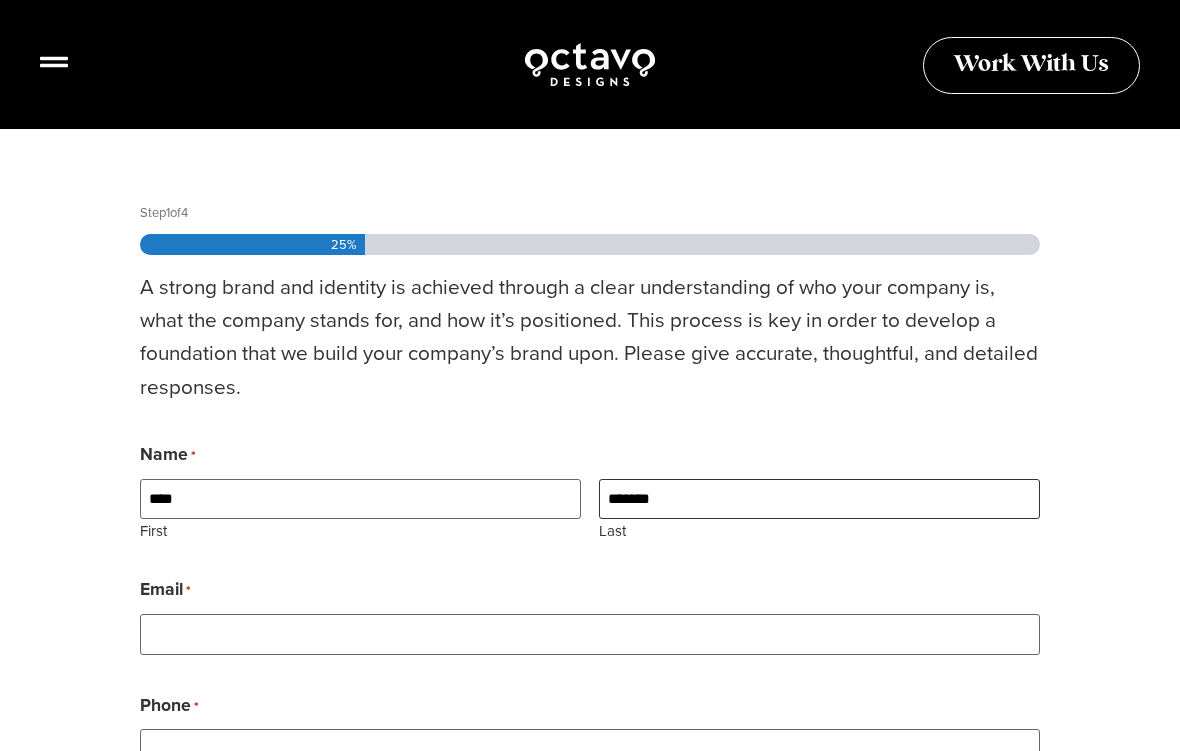 type on "*******" 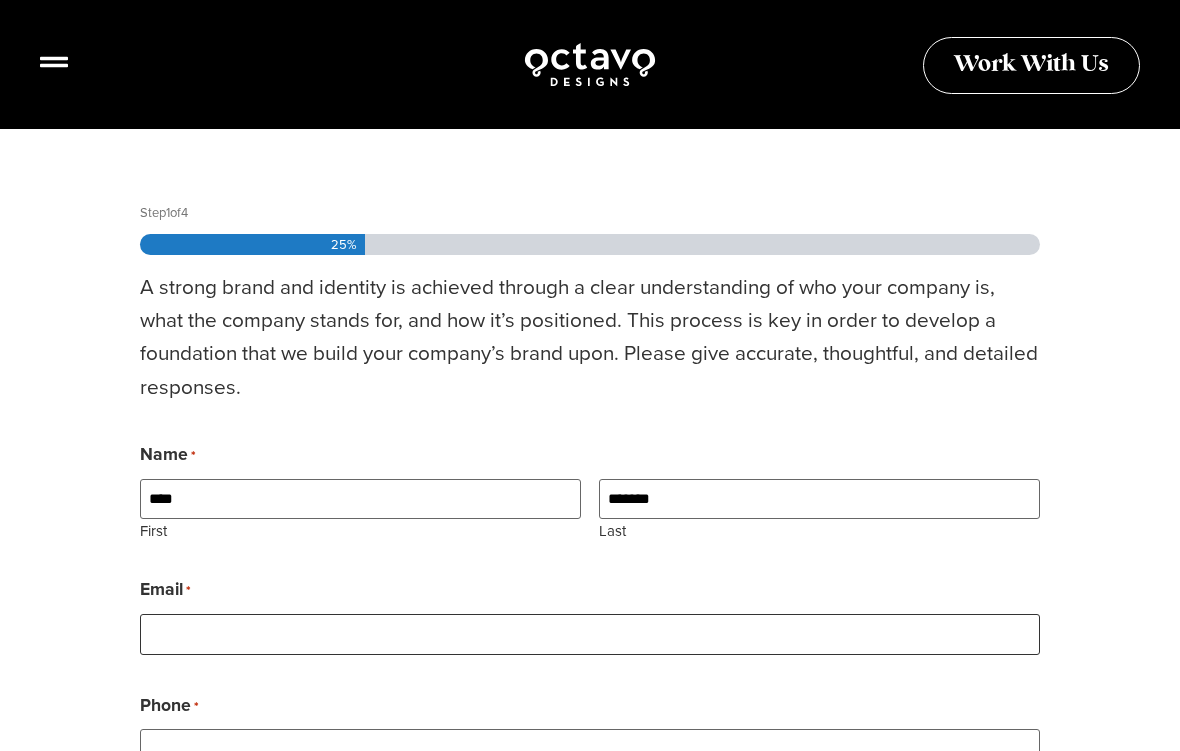 scroll, scrollTop: 636, scrollLeft: 0, axis: vertical 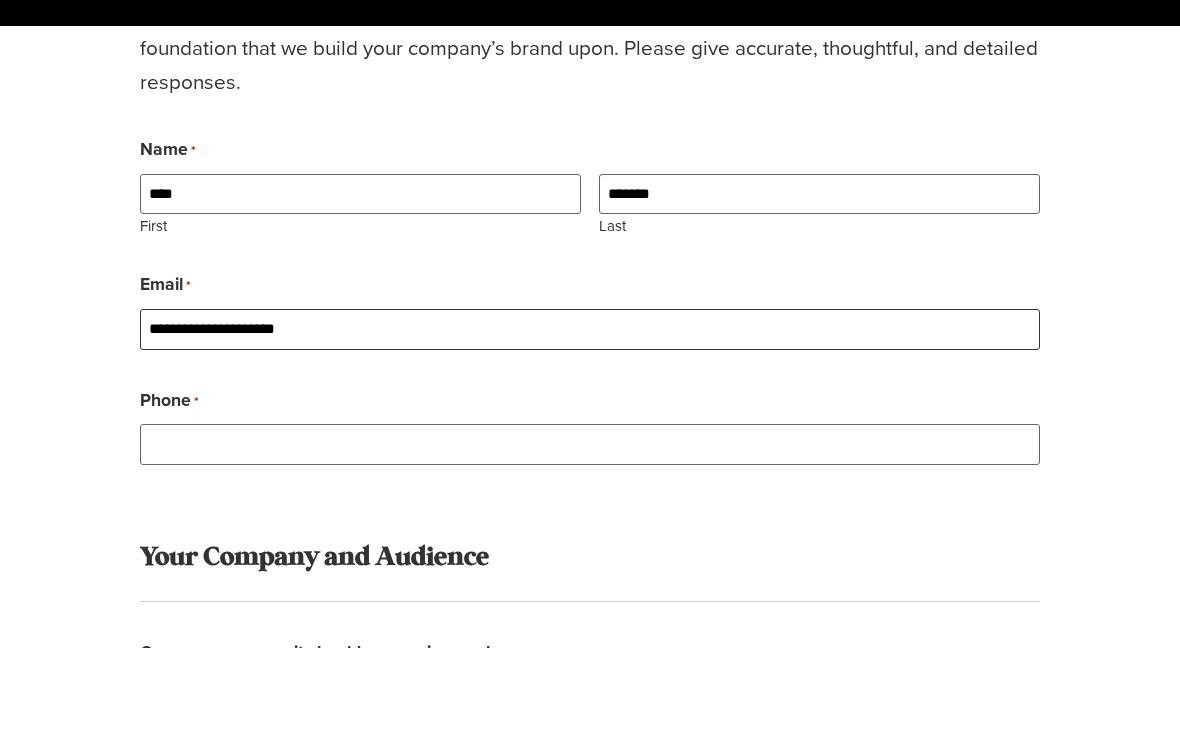 type on "**********" 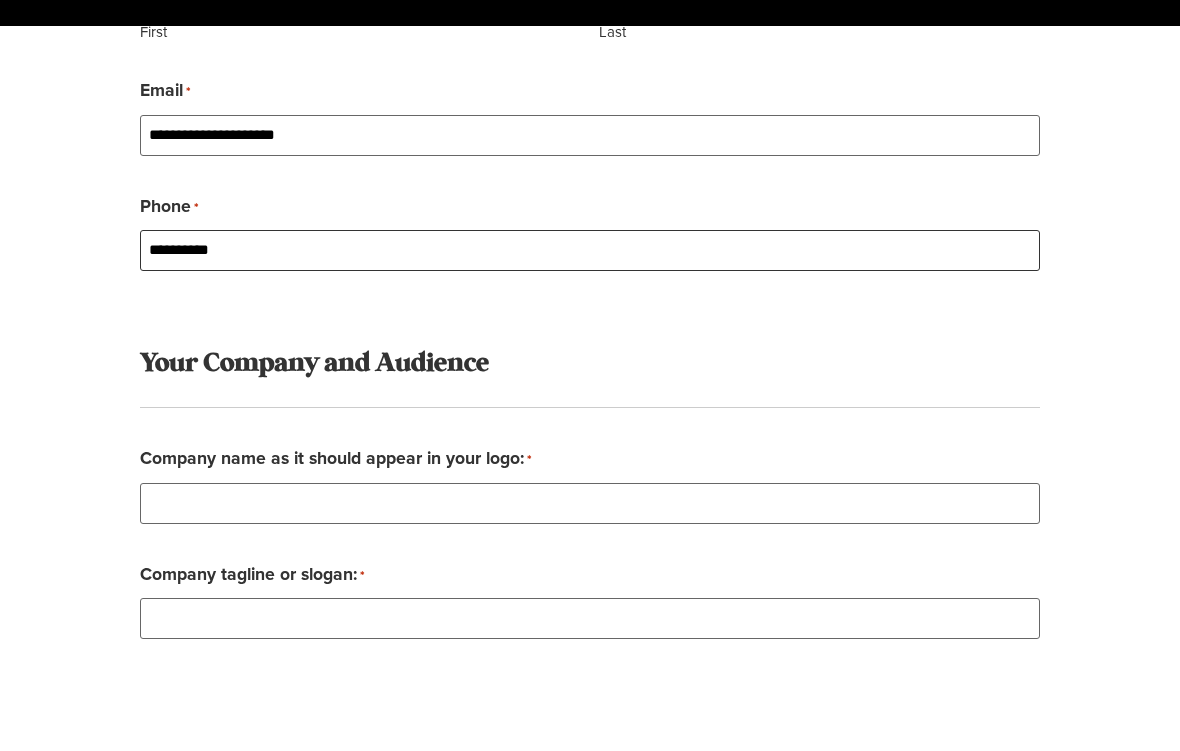scroll, scrollTop: 835, scrollLeft: 0, axis: vertical 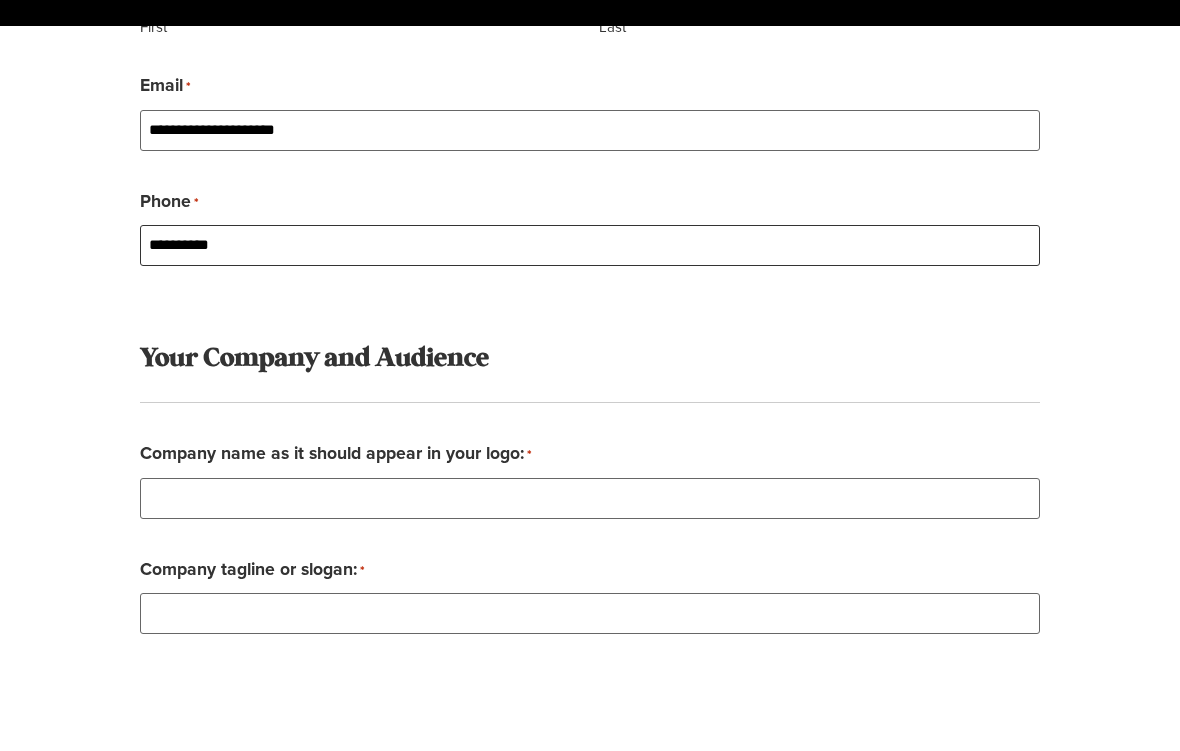 type on "**********" 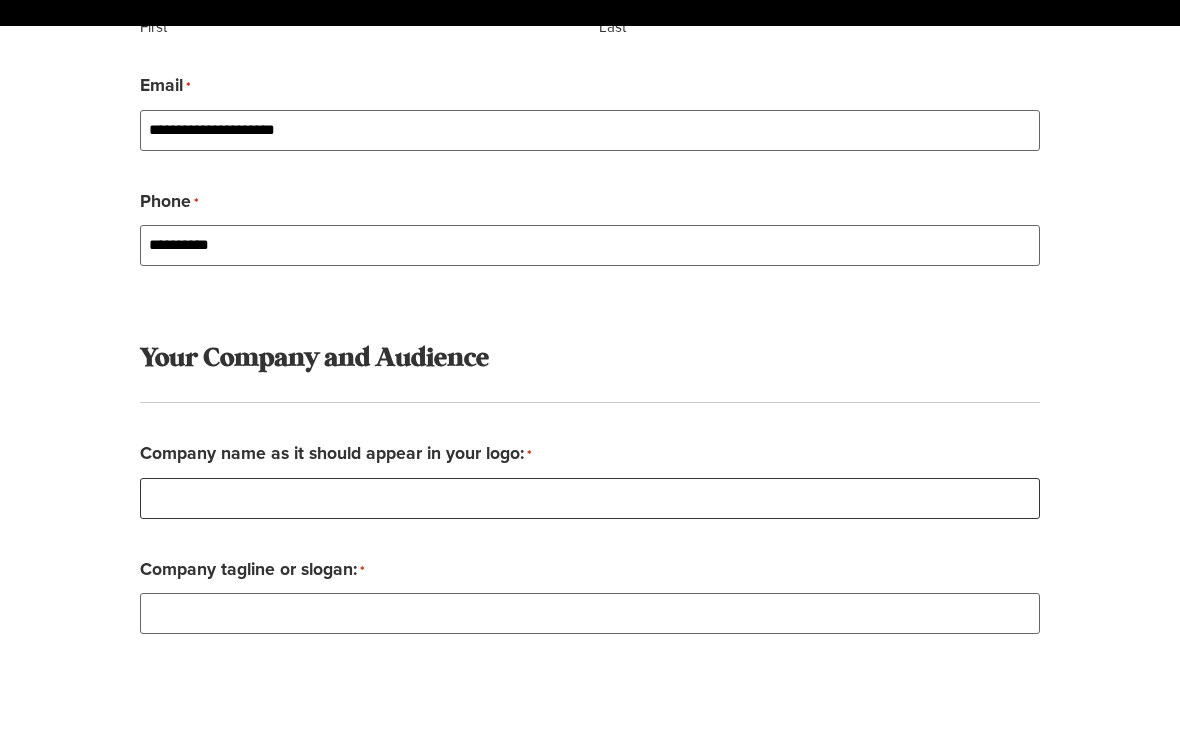 click on "Company name as it should appear in your logo: *" at bounding box center [590, 601] 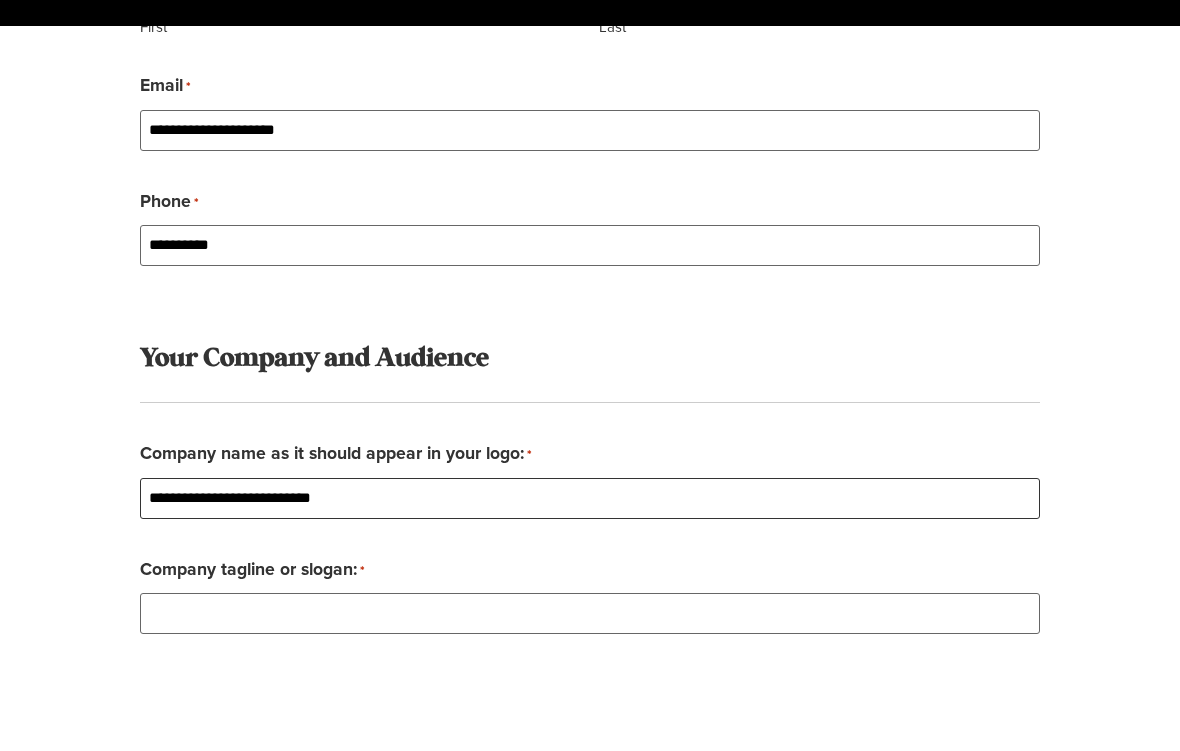 click on "**********" at bounding box center (590, 601) 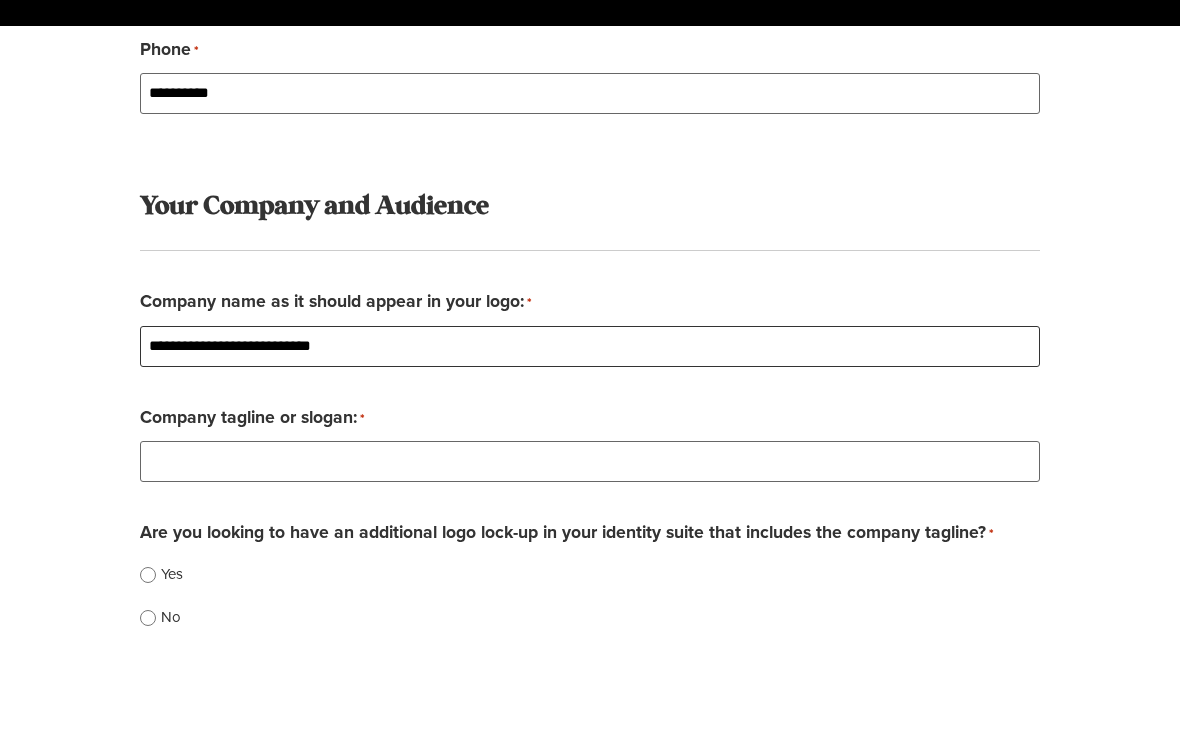 scroll, scrollTop: 988, scrollLeft: 0, axis: vertical 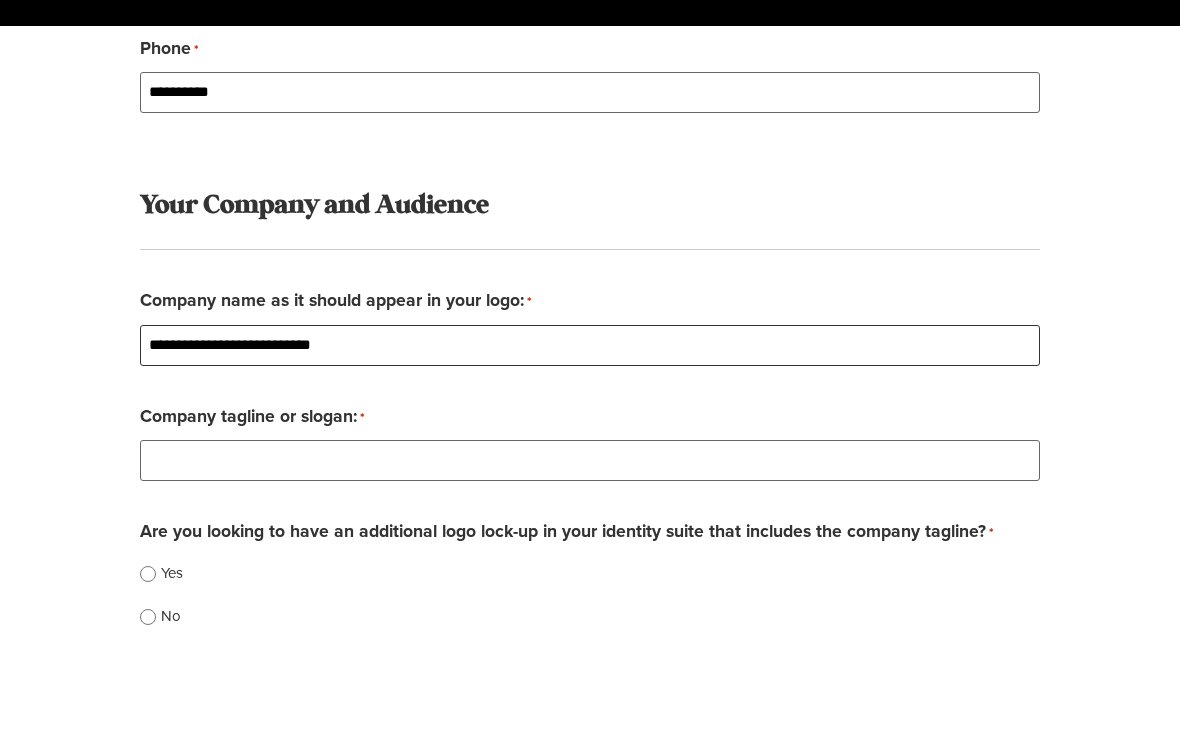 type on "**********" 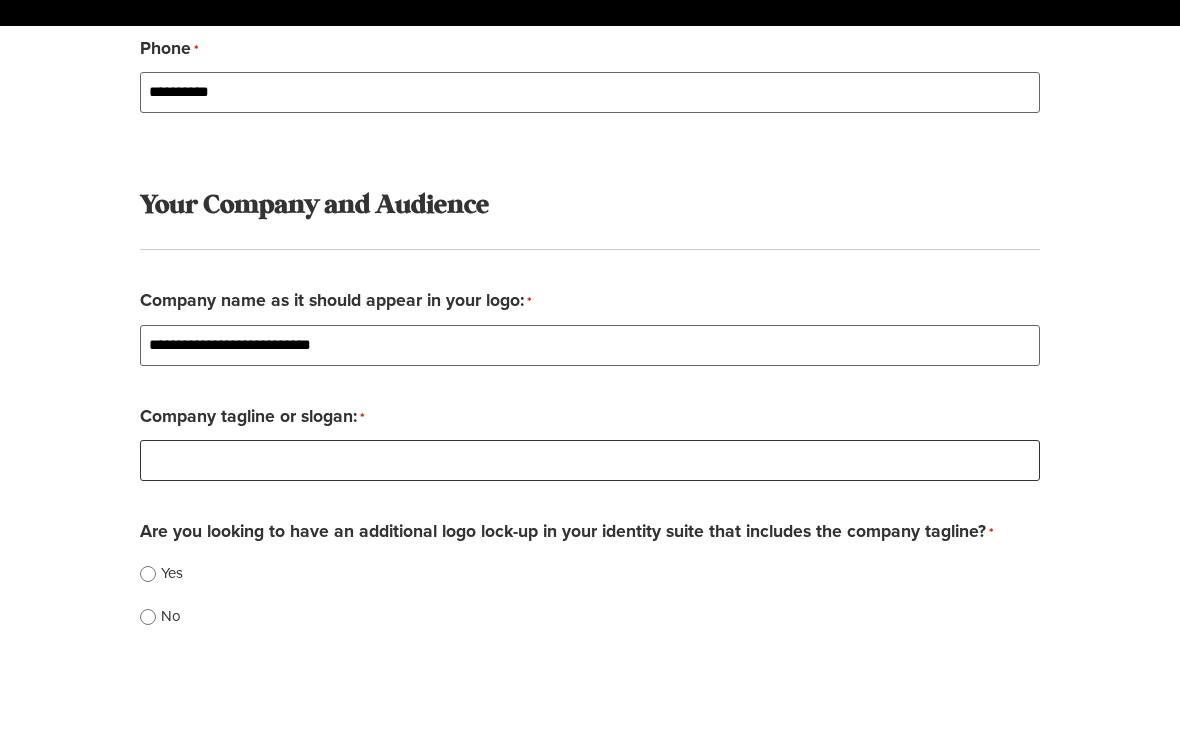 click on "Company tagline or slogan: *" at bounding box center [590, 563] 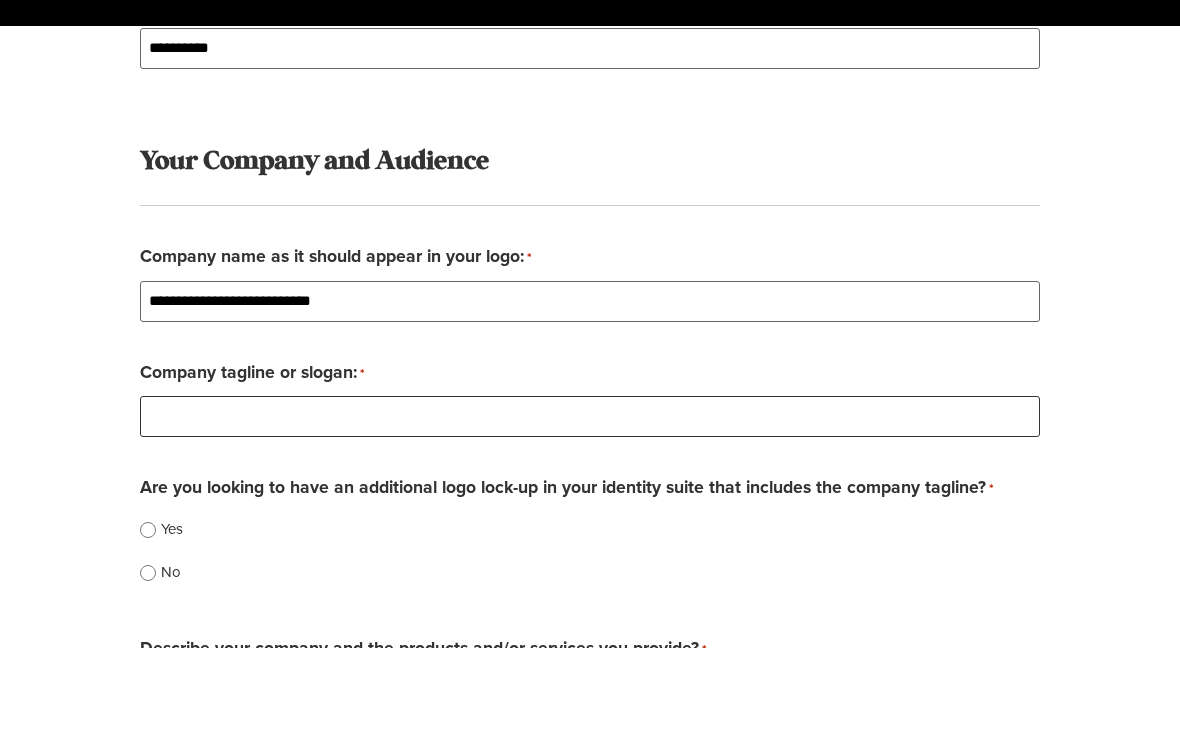 scroll, scrollTop: 1035, scrollLeft: 0, axis: vertical 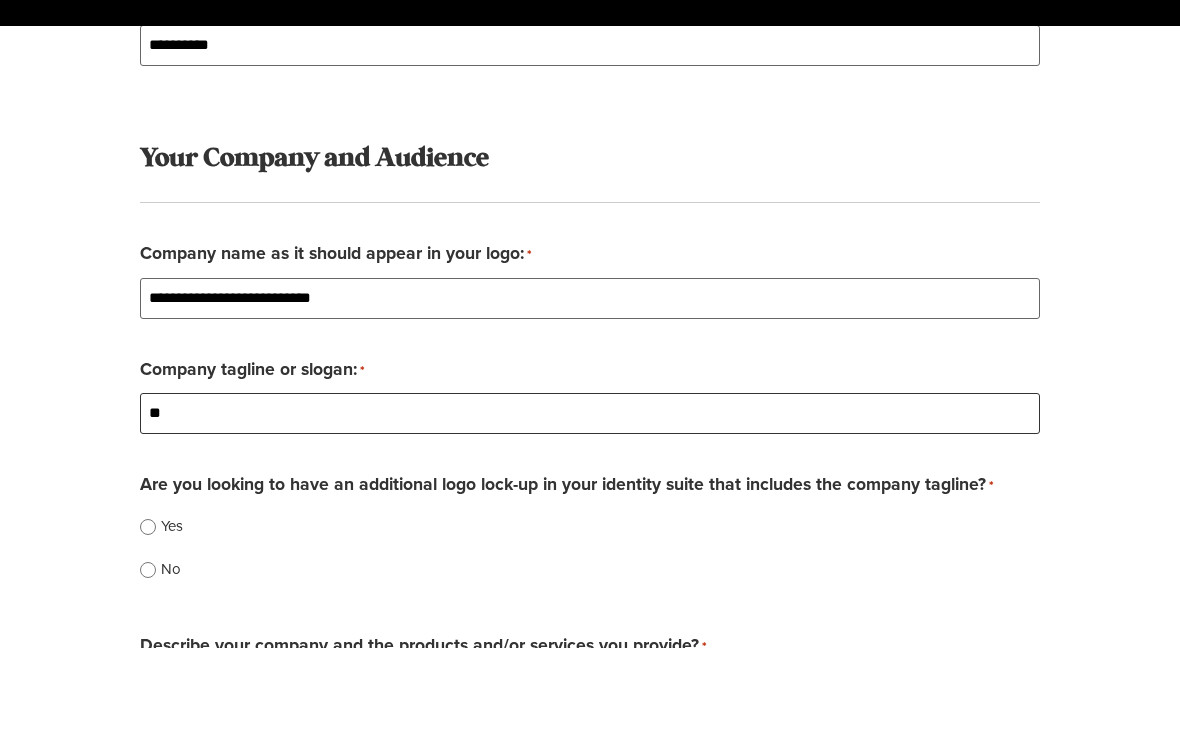 type on "*" 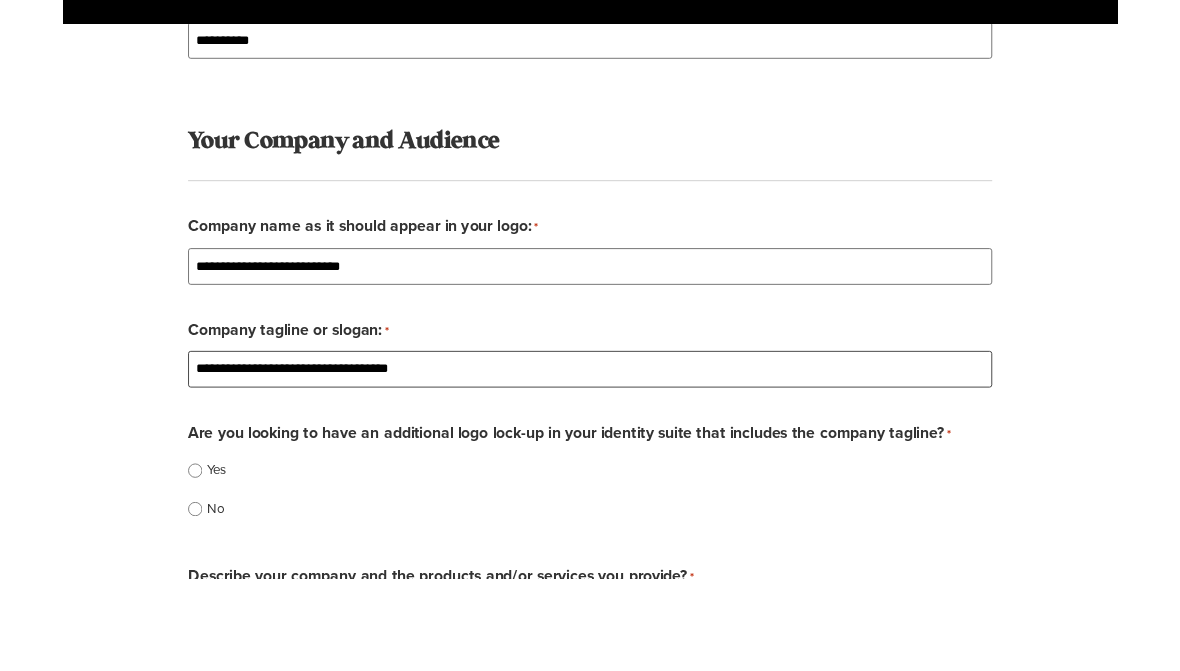 scroll, scrollTop: 1115, scrollLeft: 0, axis: vertical 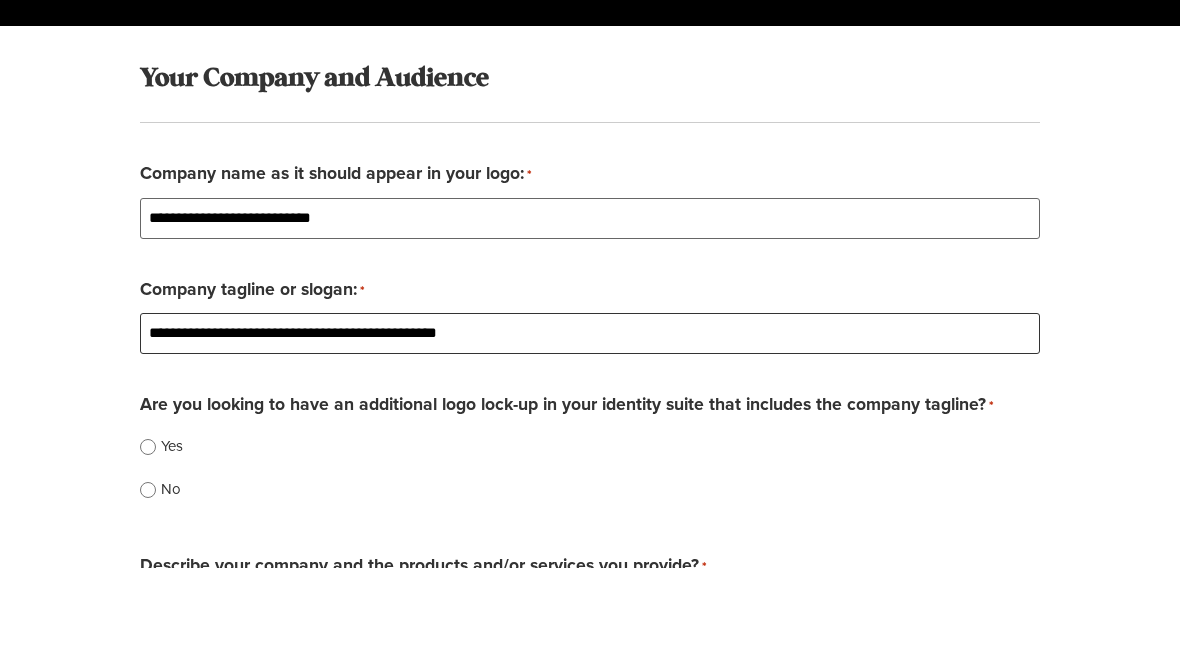 click on "**********" at bounding box center (590, 436) 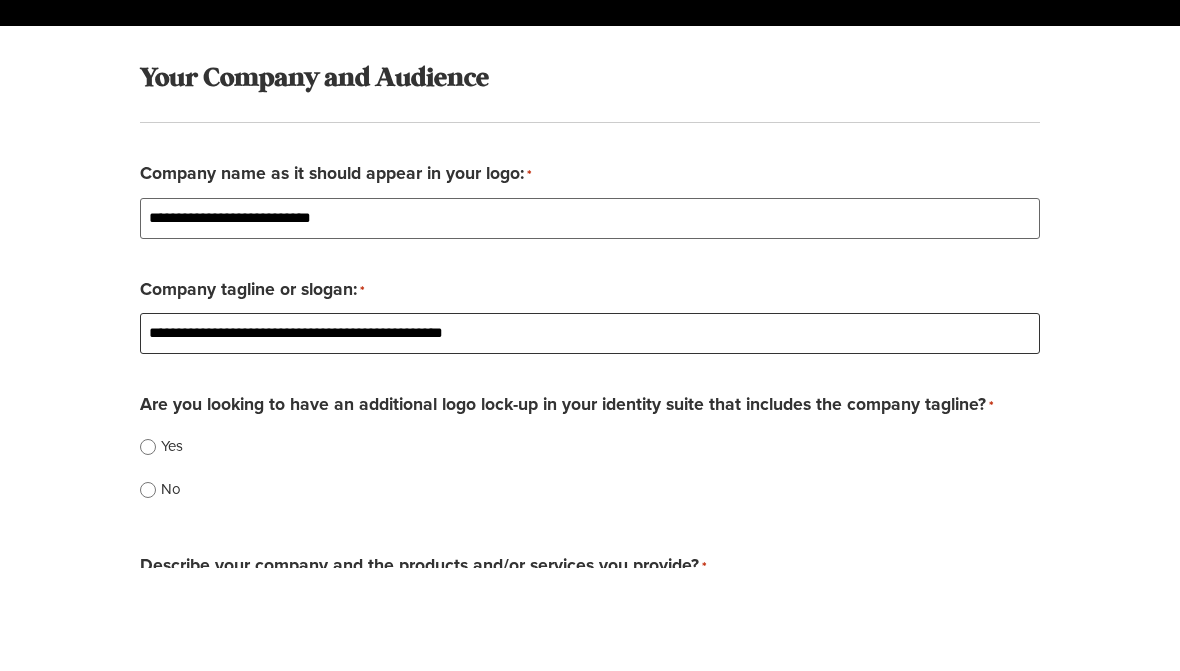 click on "**********" at bounding box center (590, 436) 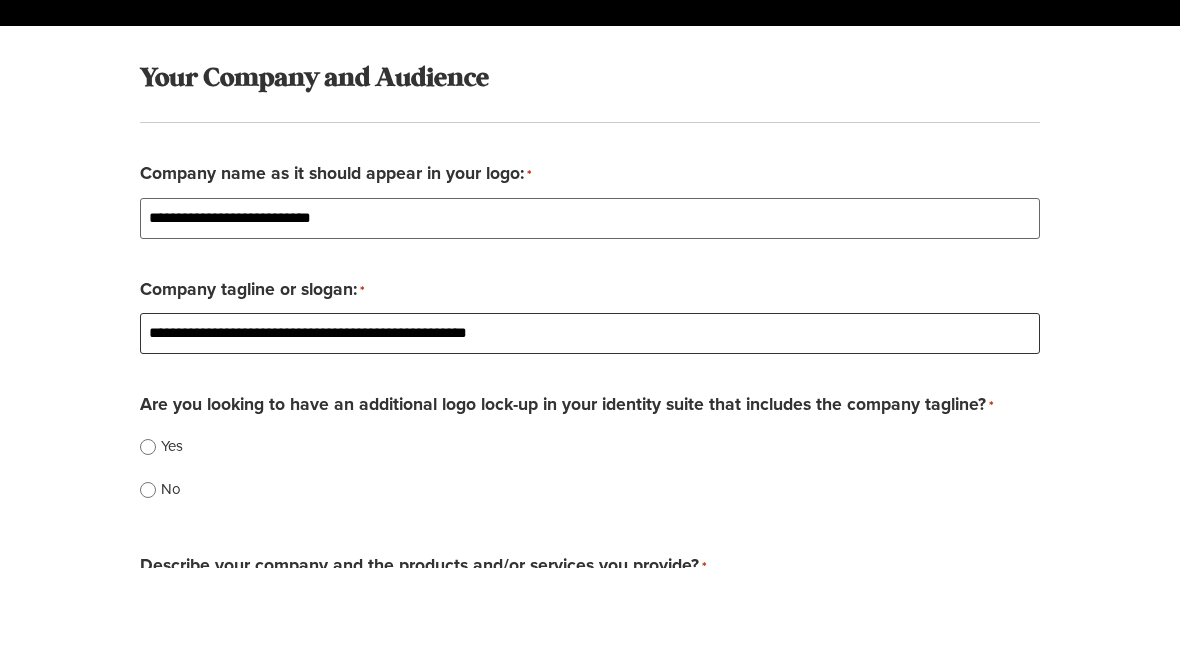 type on "**********" 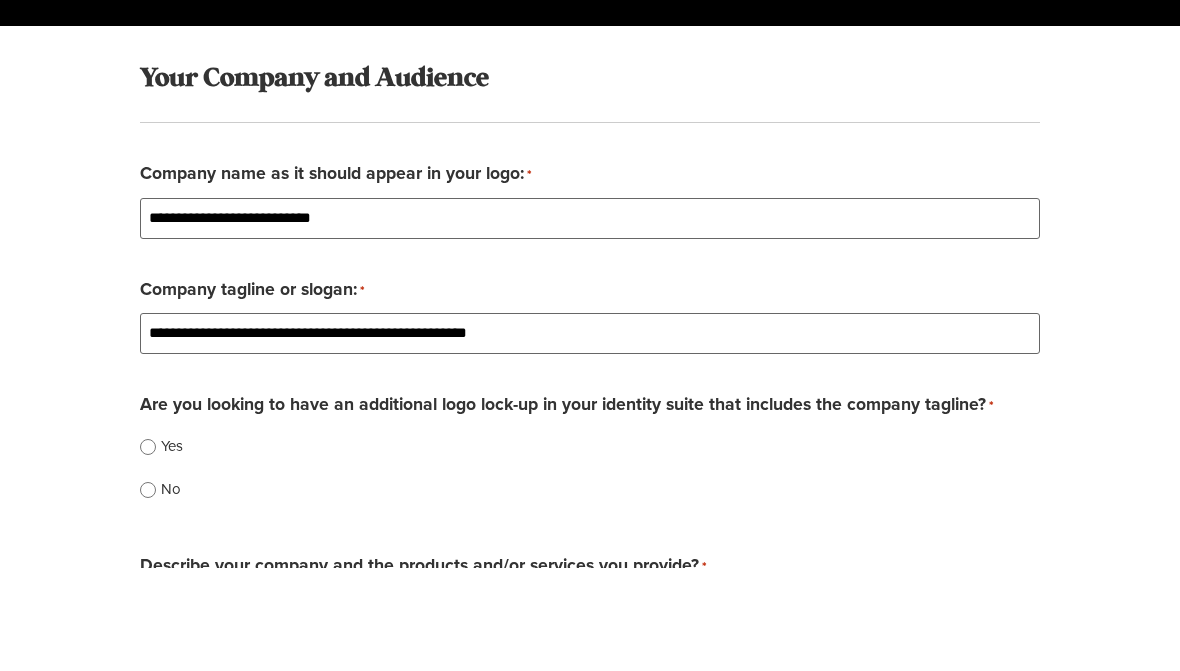 click on "No" at bounding box center [590, 591] 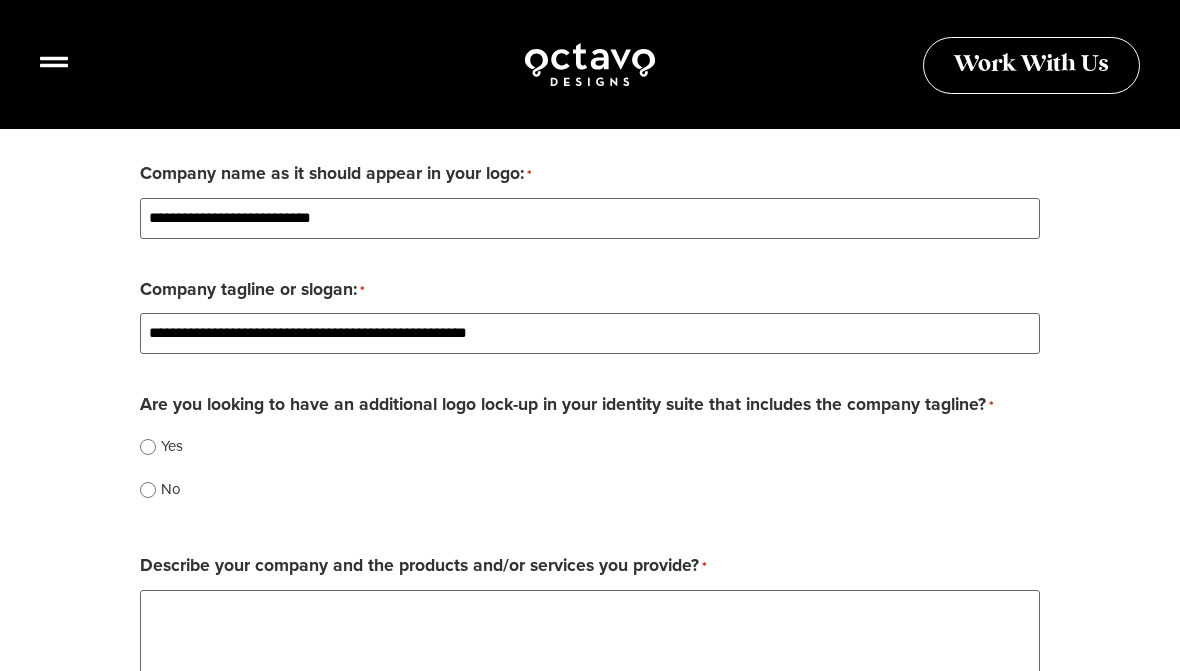 click on "Yes" at bounding box center (590, 445) 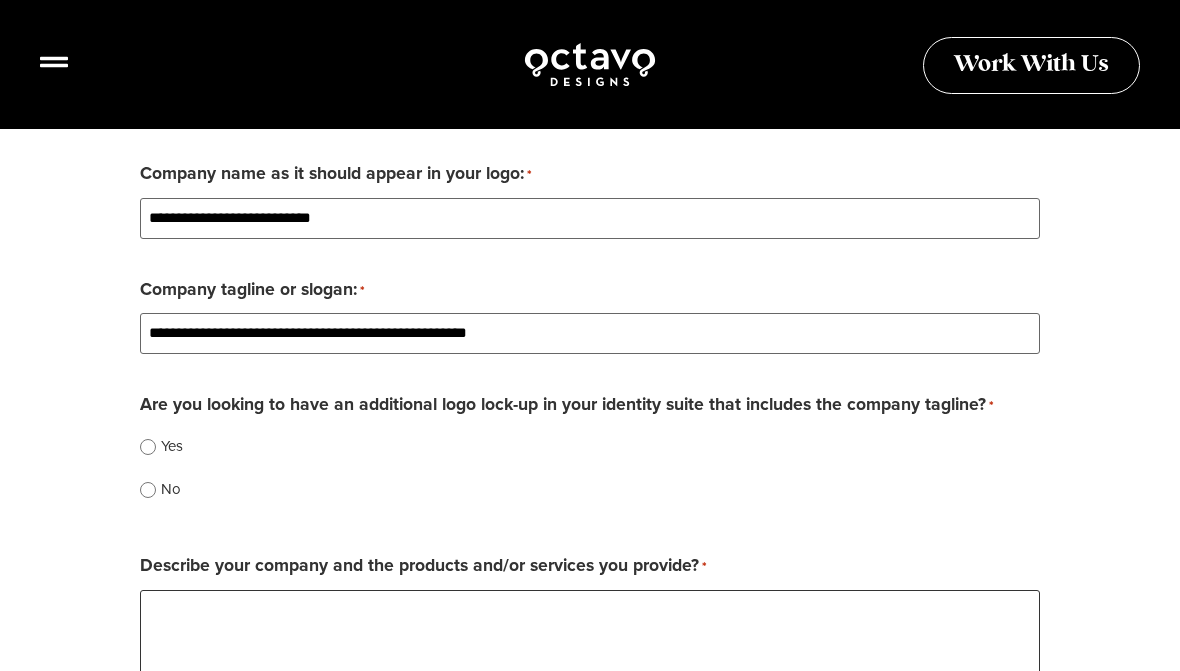 click on "Describe your company and the products and/or services you provide? *" at bounding box center (590, 686) 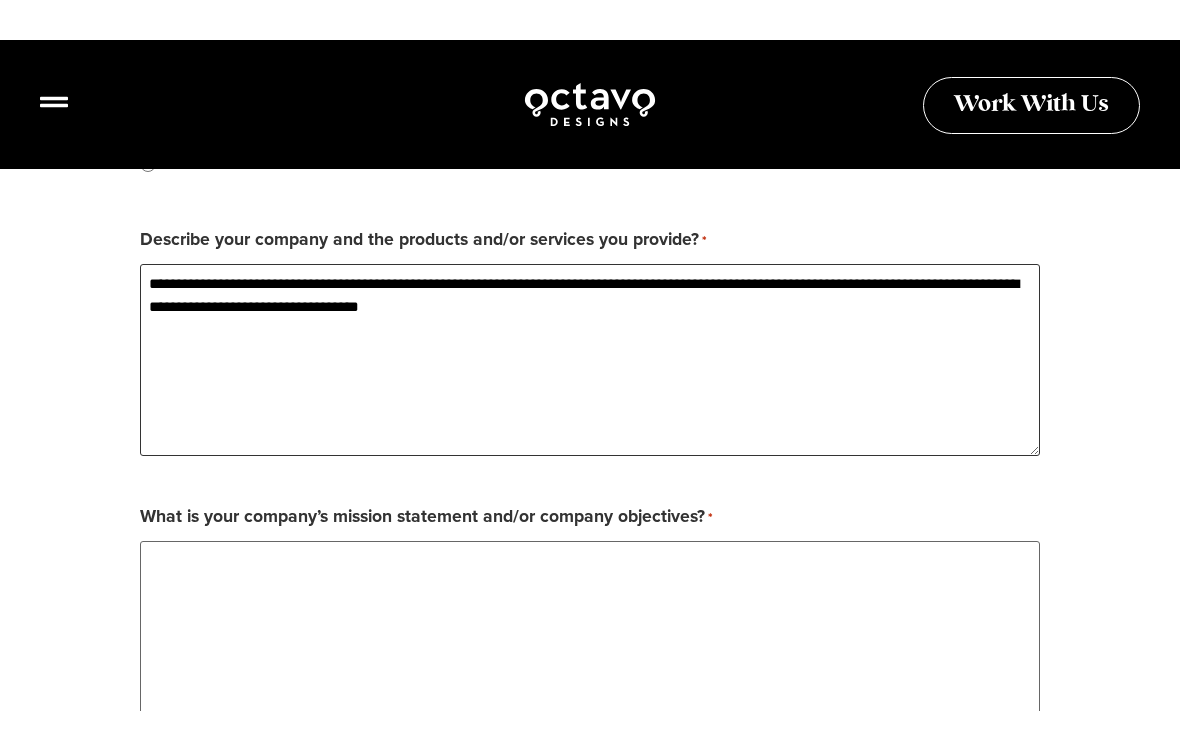 scroll, scrollTop: 1553, scrollLeft: 0, axis: vertical 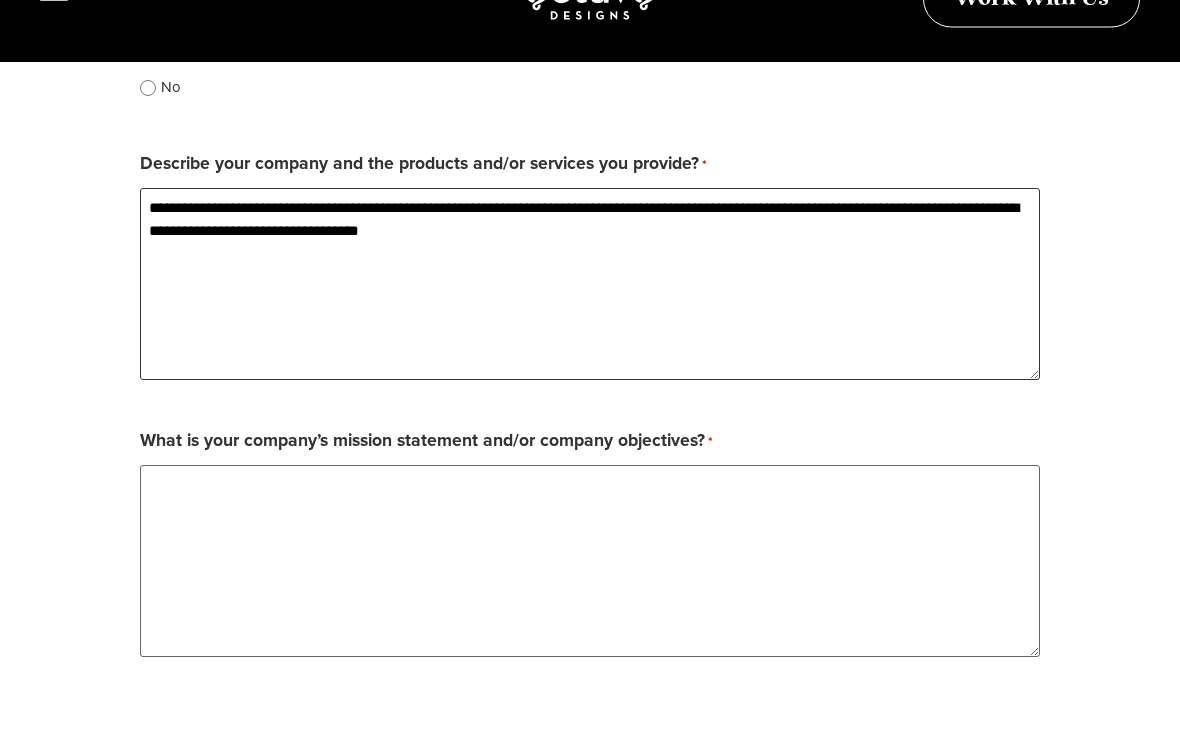 type on "**********" 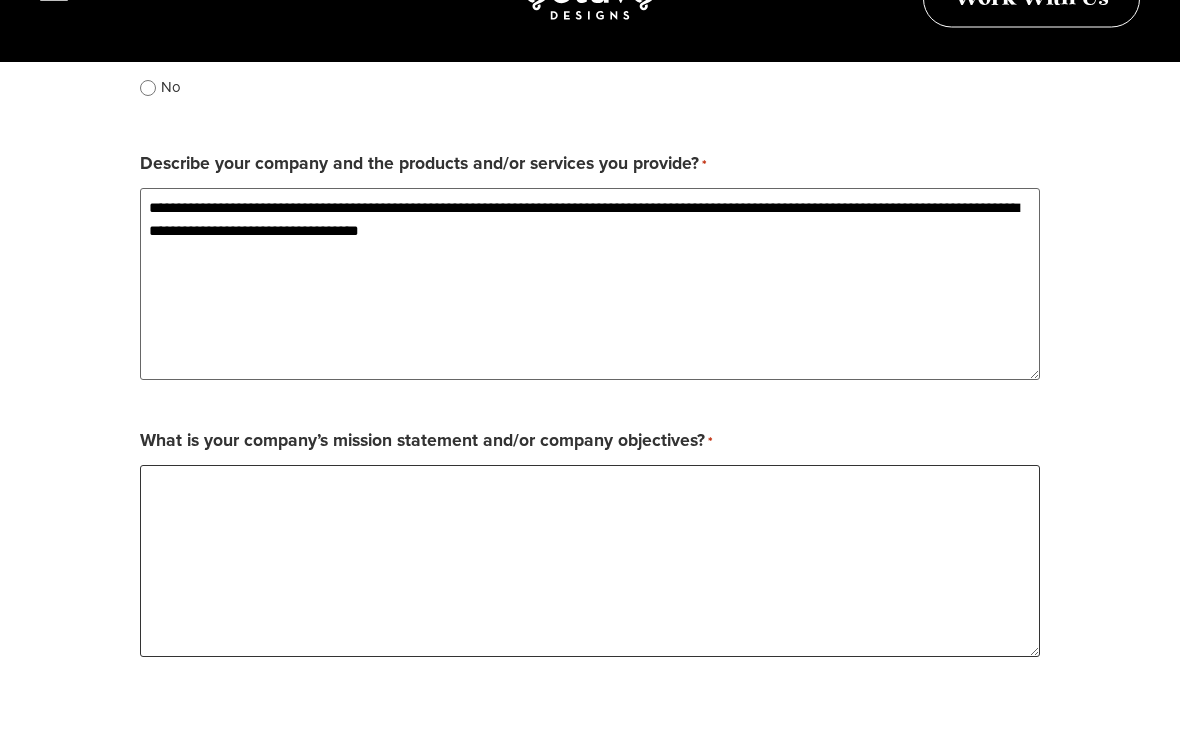 click on "What is your company’s mission statement and/or company objectives? *" at bounding box center [590, 628] 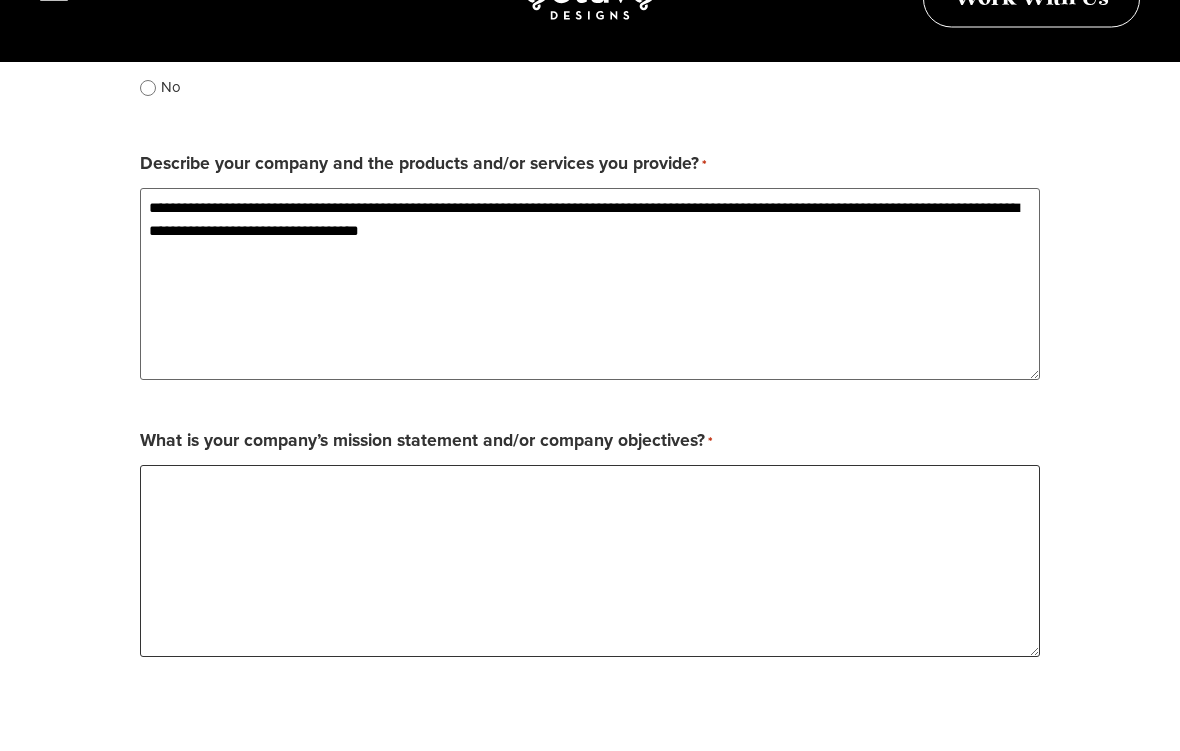 scroll, scrollTop: 1700, scrollLeft: 0, axis: vertical 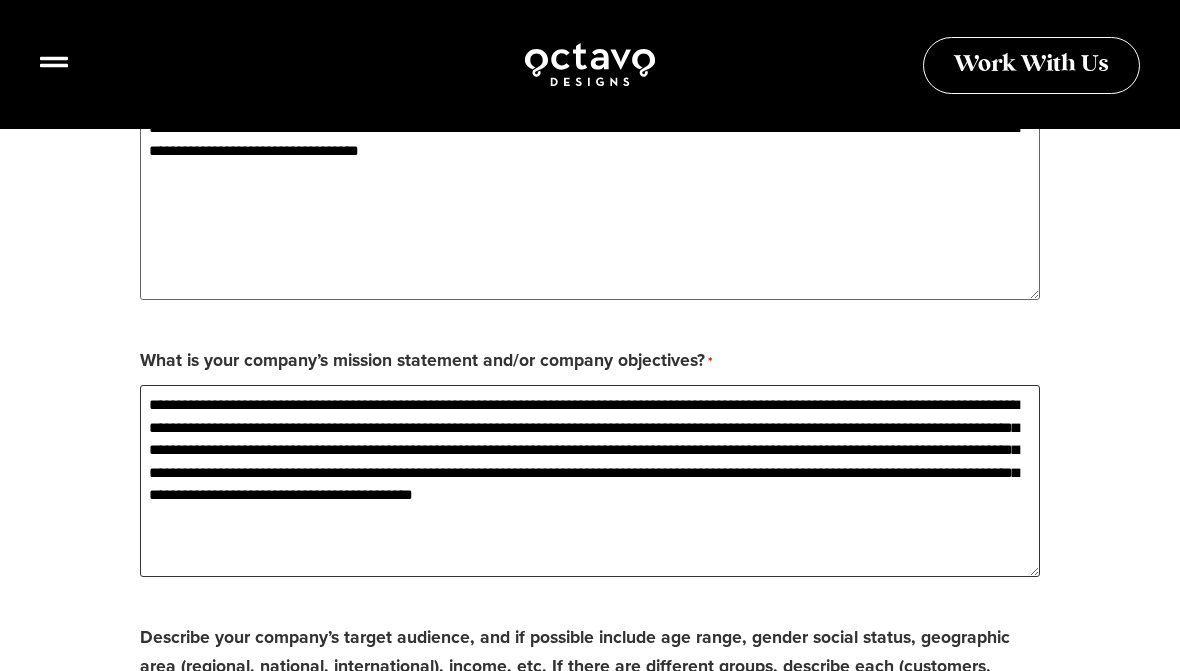 click on "**********" at bounding box center [590, 481] 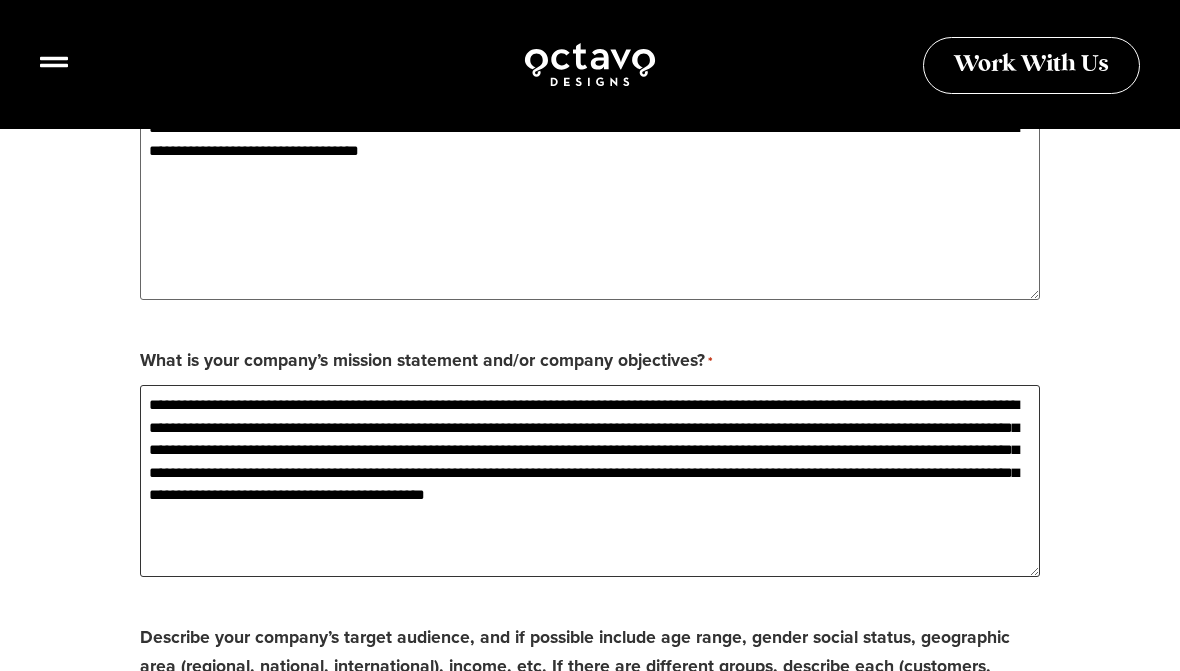 click on "**********" at bounding box center (590, 481) 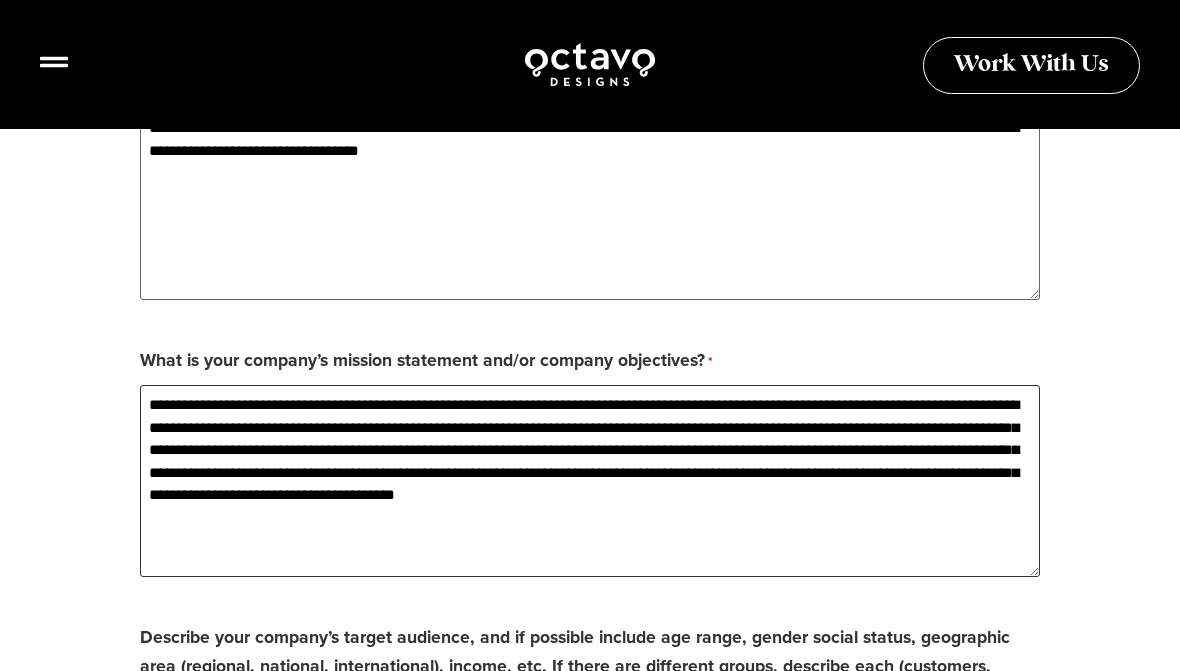 click on "**********" at bounding box center [590, 481] 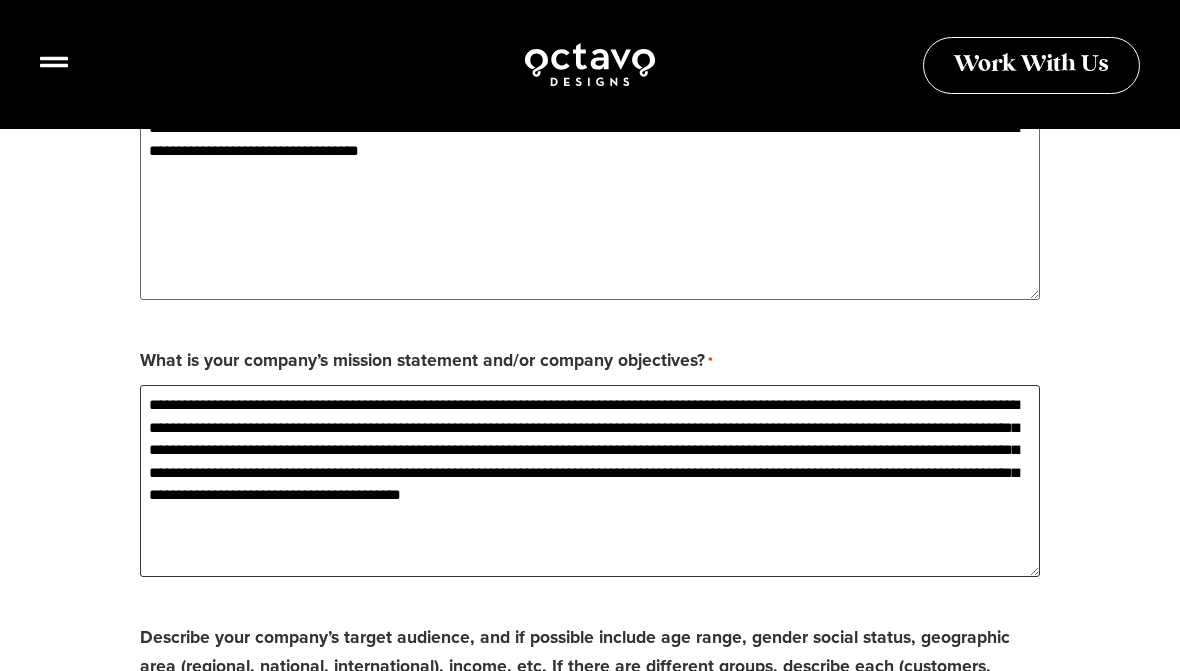 click on "**********" at bounding box center (590, 481) 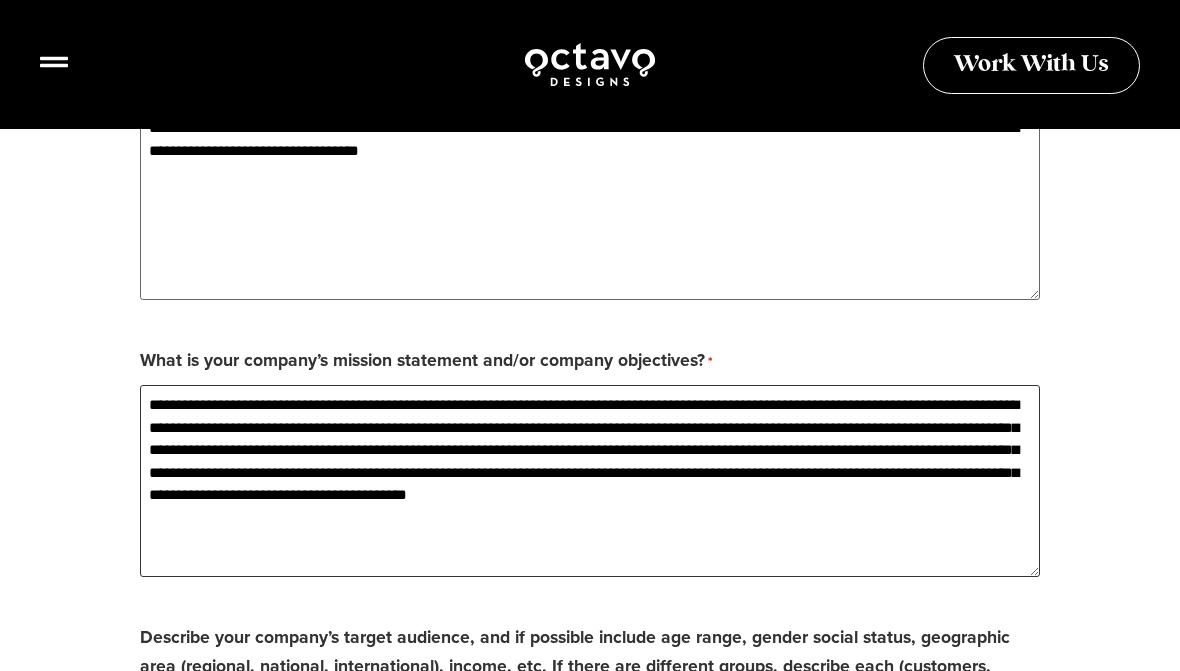 click on "**********" at bounding box center [590, 481] 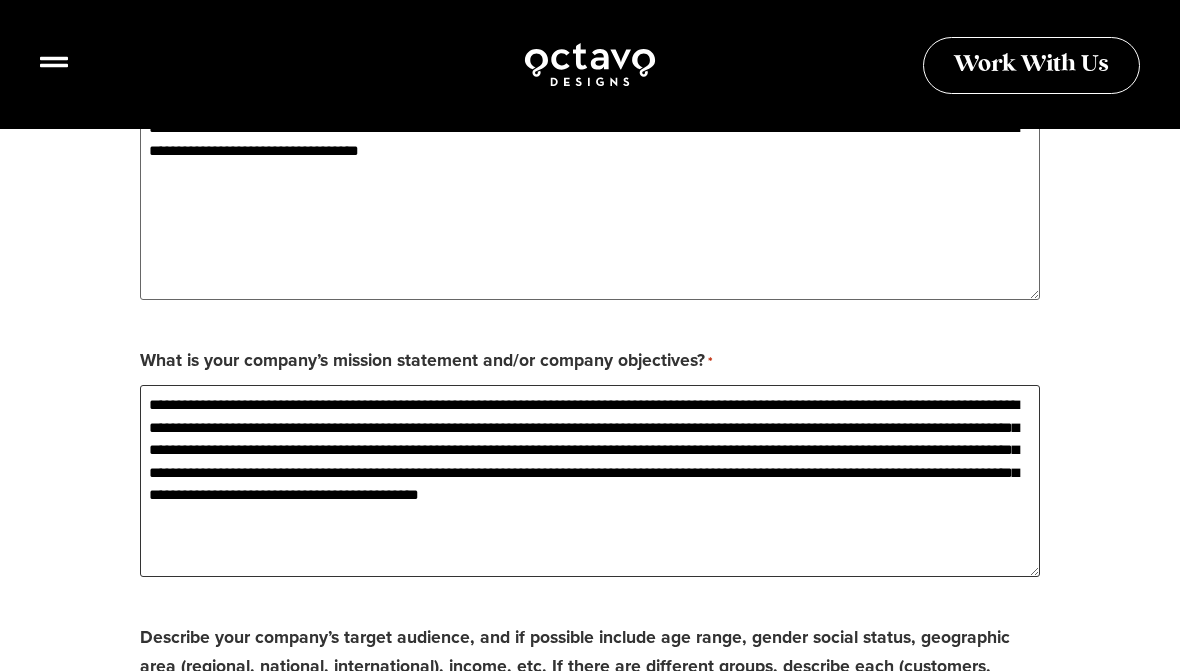 click on "**********" at bounding box center (590, 481) 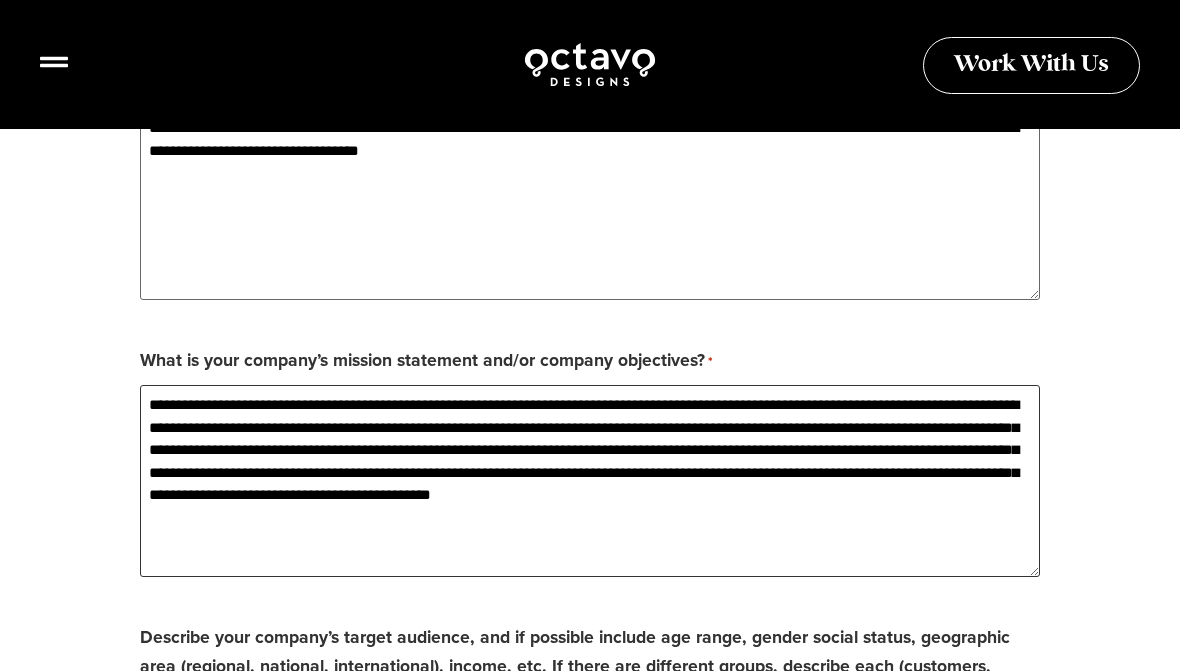 click on "**********" at bounding box center (590, 481) 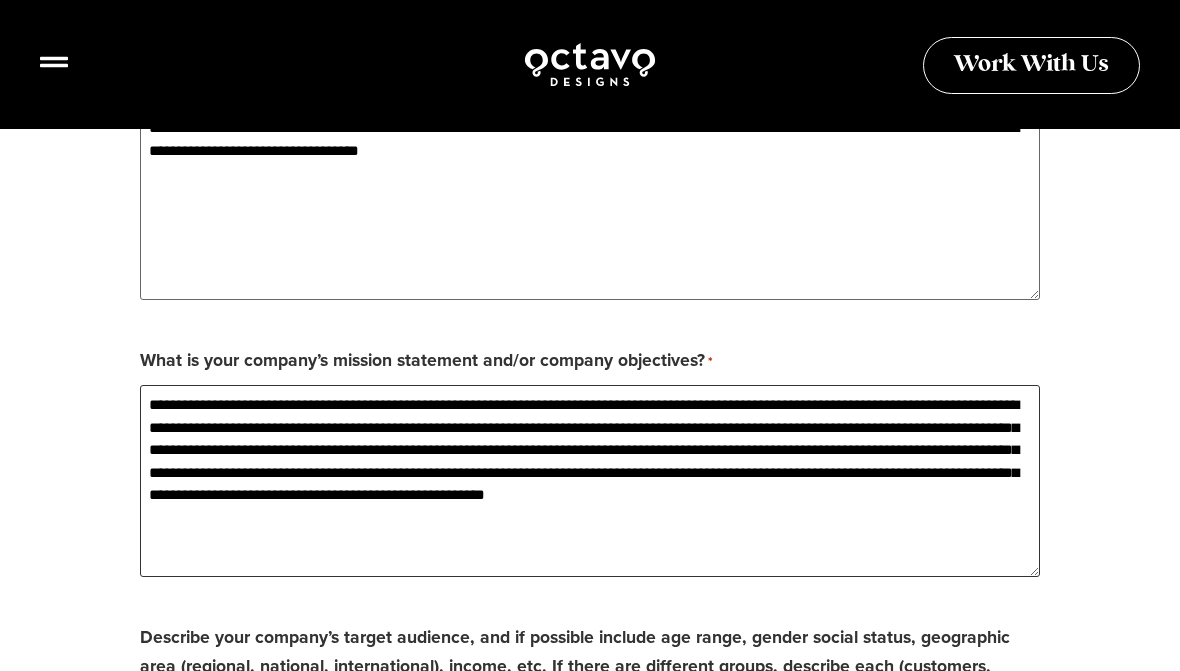 click on "**********" at bounding box center [590, 481] 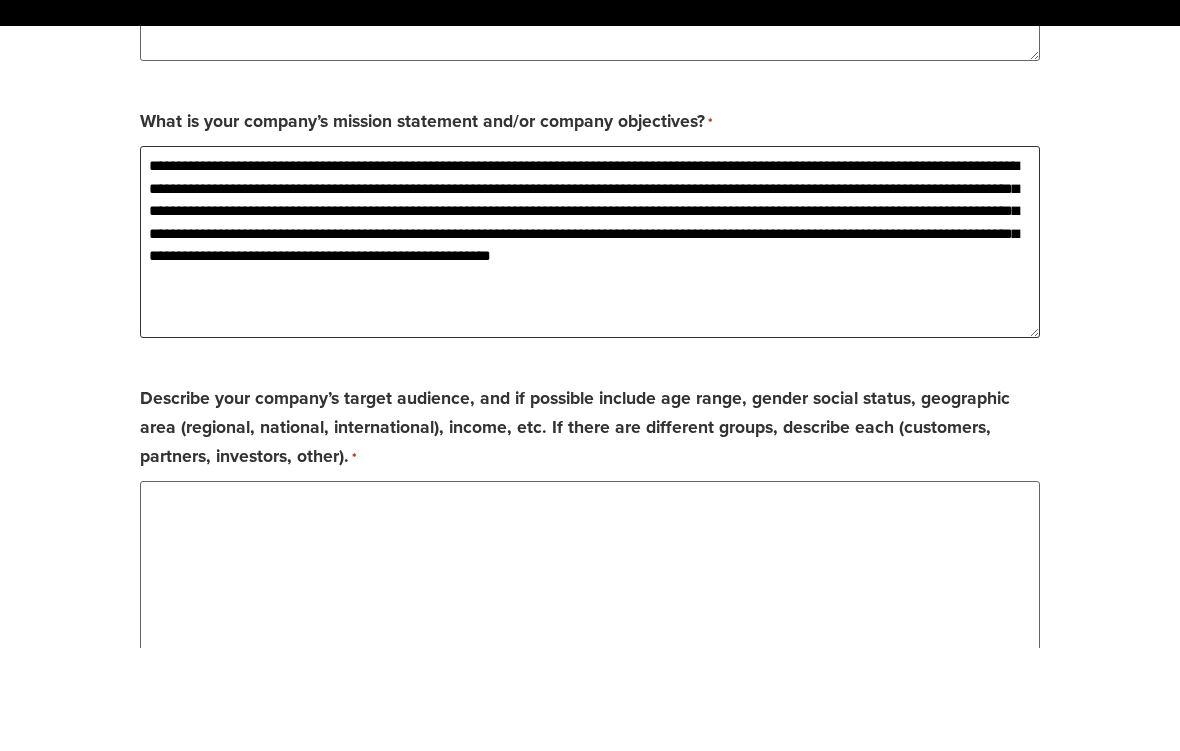 scroll, scrollTop: 1843, scrollLeft: 0, axis: vertical 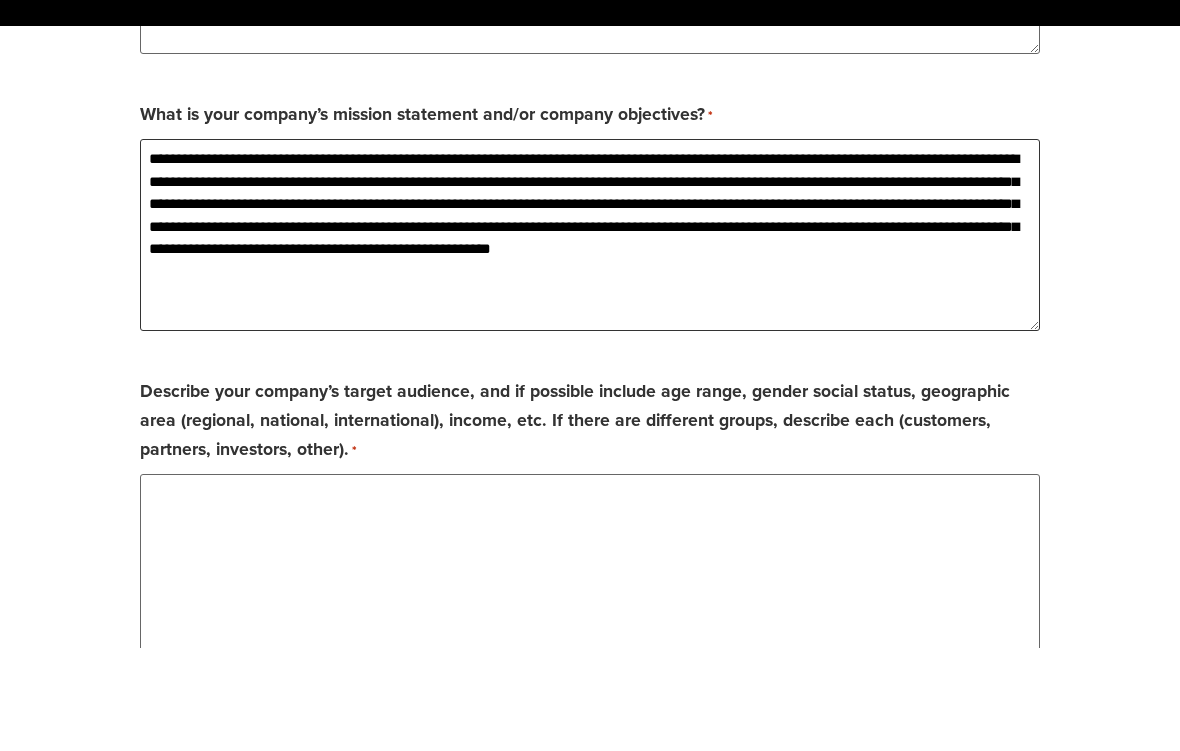 type on "**********" 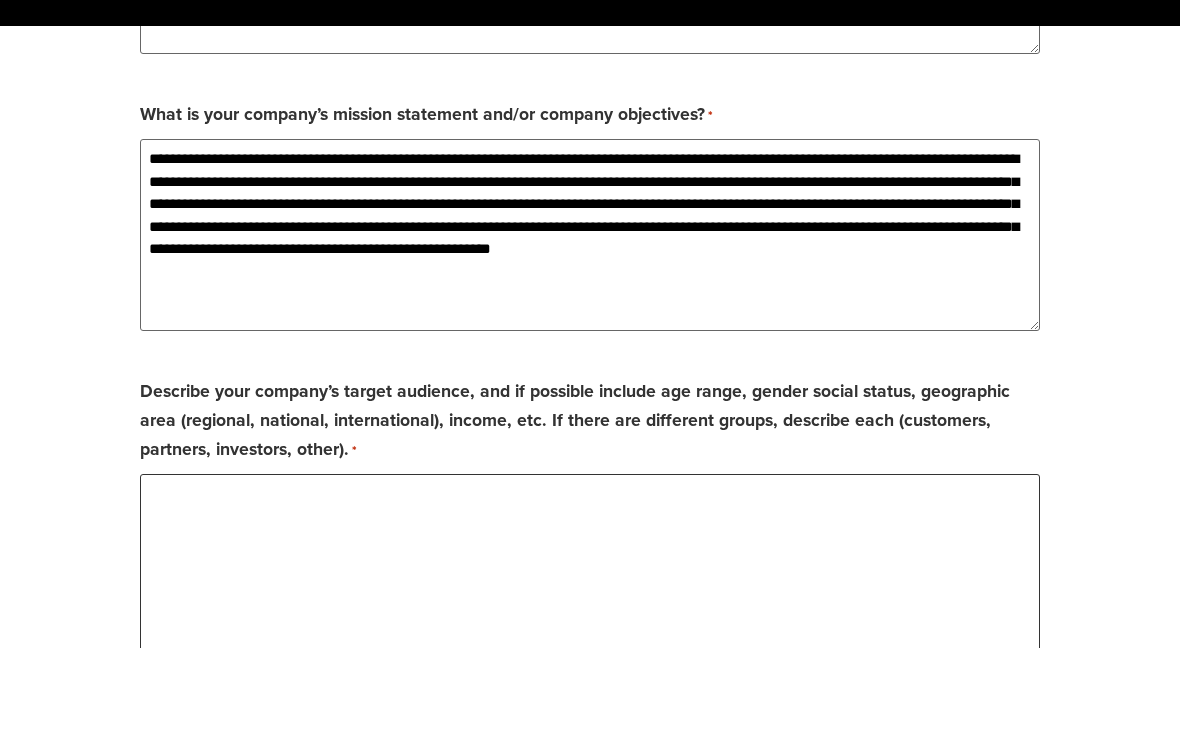 click on "Describe your company’s target audience, and if possible include age range, gender social status, geographic area (regional, national, international), income, etc. If there are different groups, describe each (customers, partners, investors, other). *" at bounding box center [590, 673] 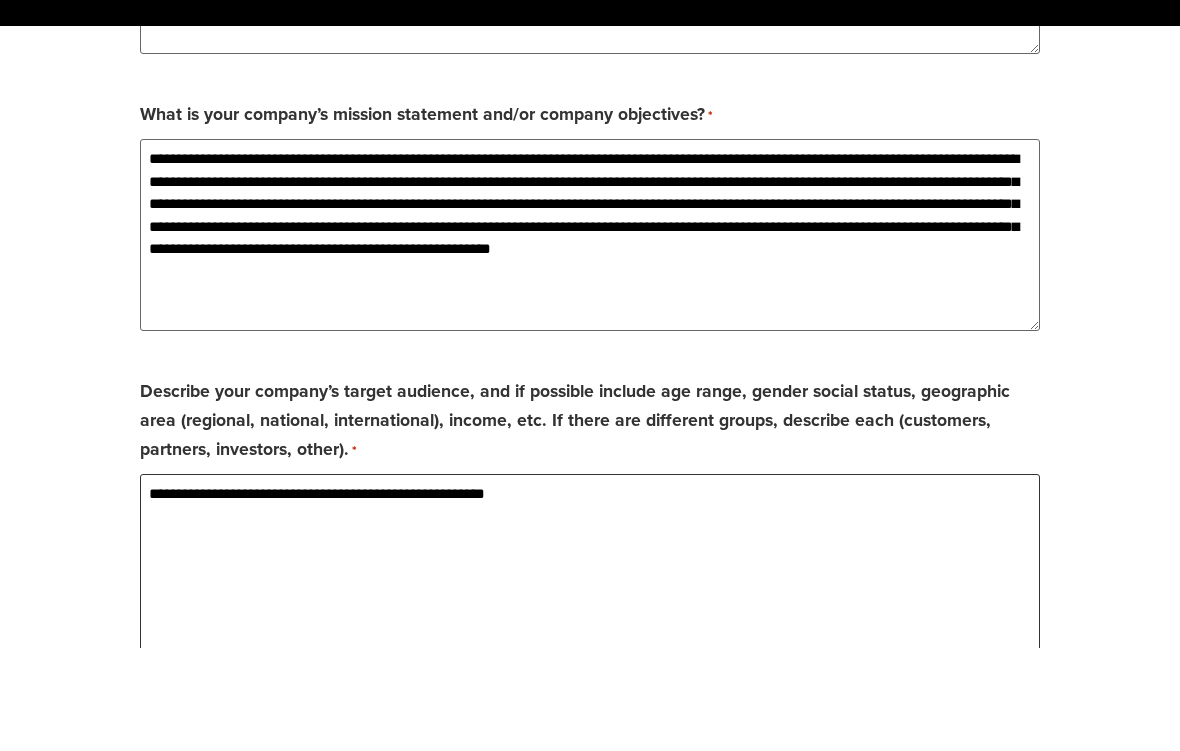 click on "**********" at bounding box center [590, 673] 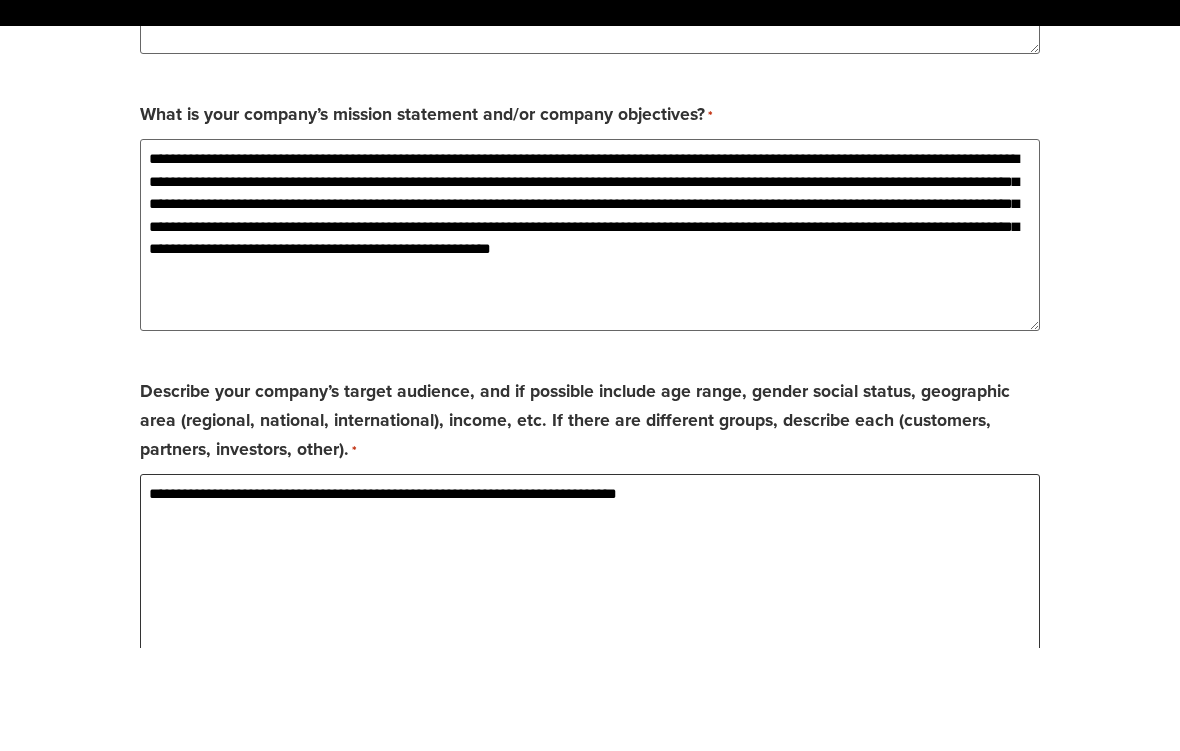 click on "**********" at bounding box center (590, 673) 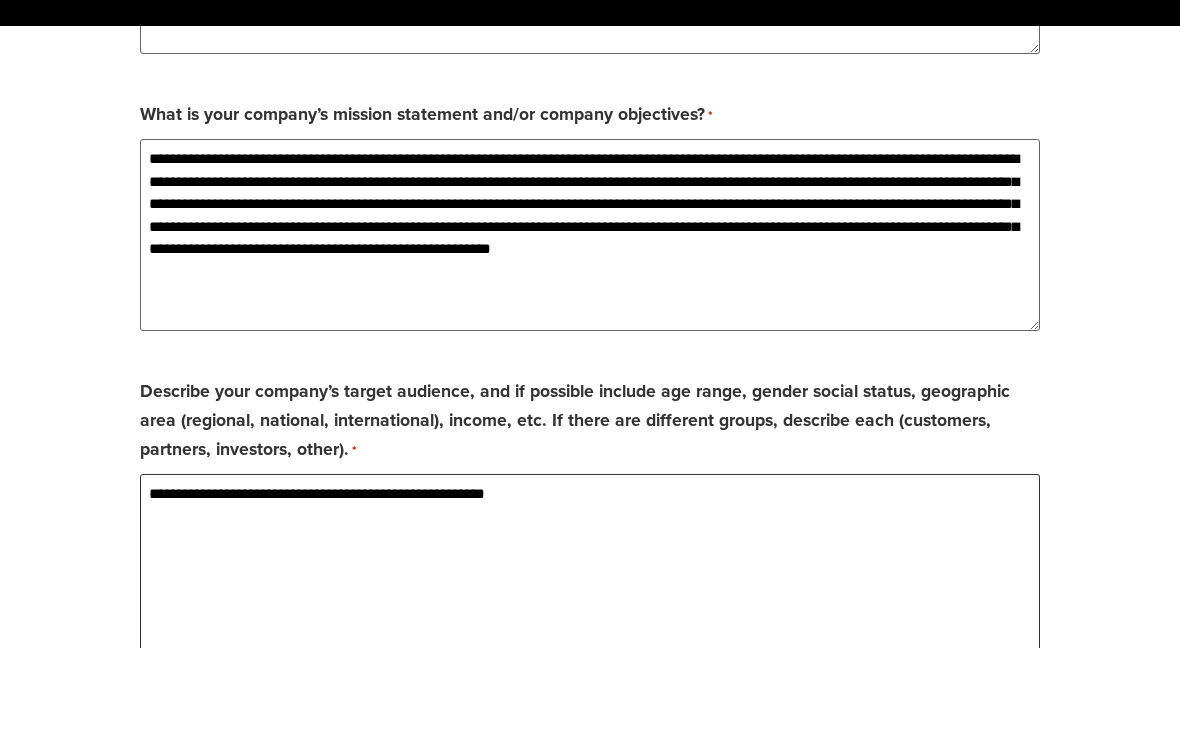 click on "**********" at bounding box center (590, 673) 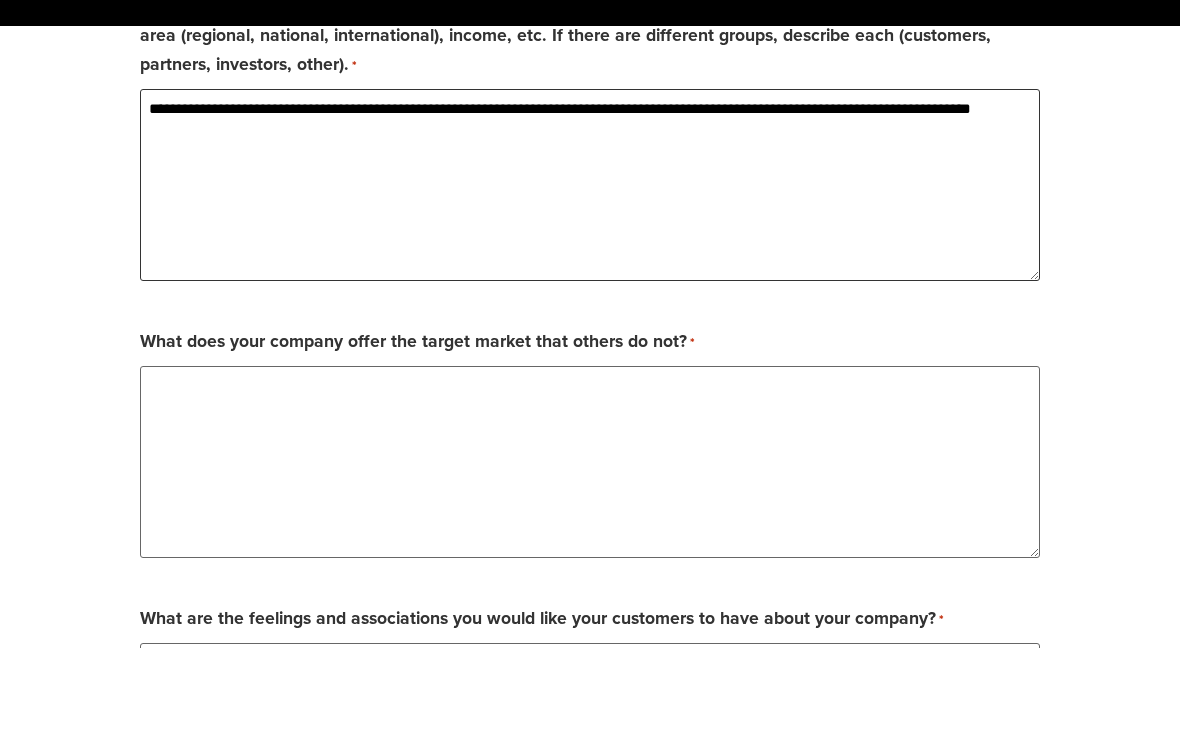 scroll, scrollTop: 2229, scrollLeft: 0, axis: vertical 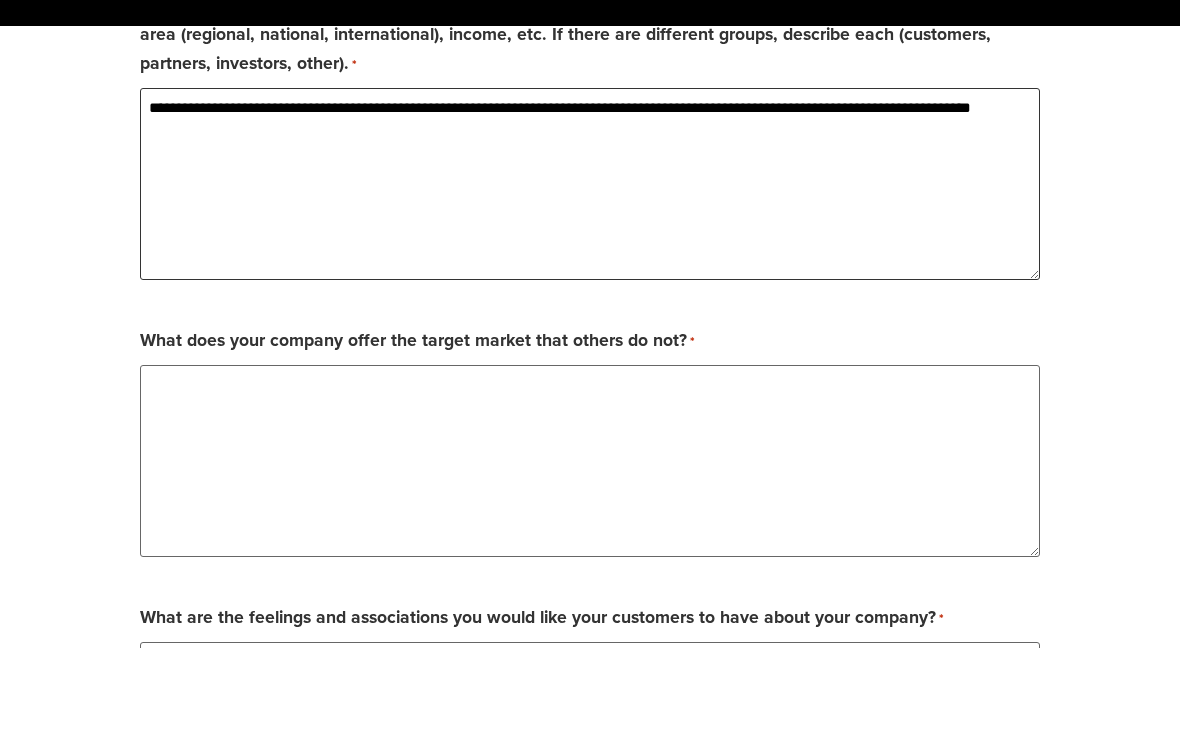 type on "**********" 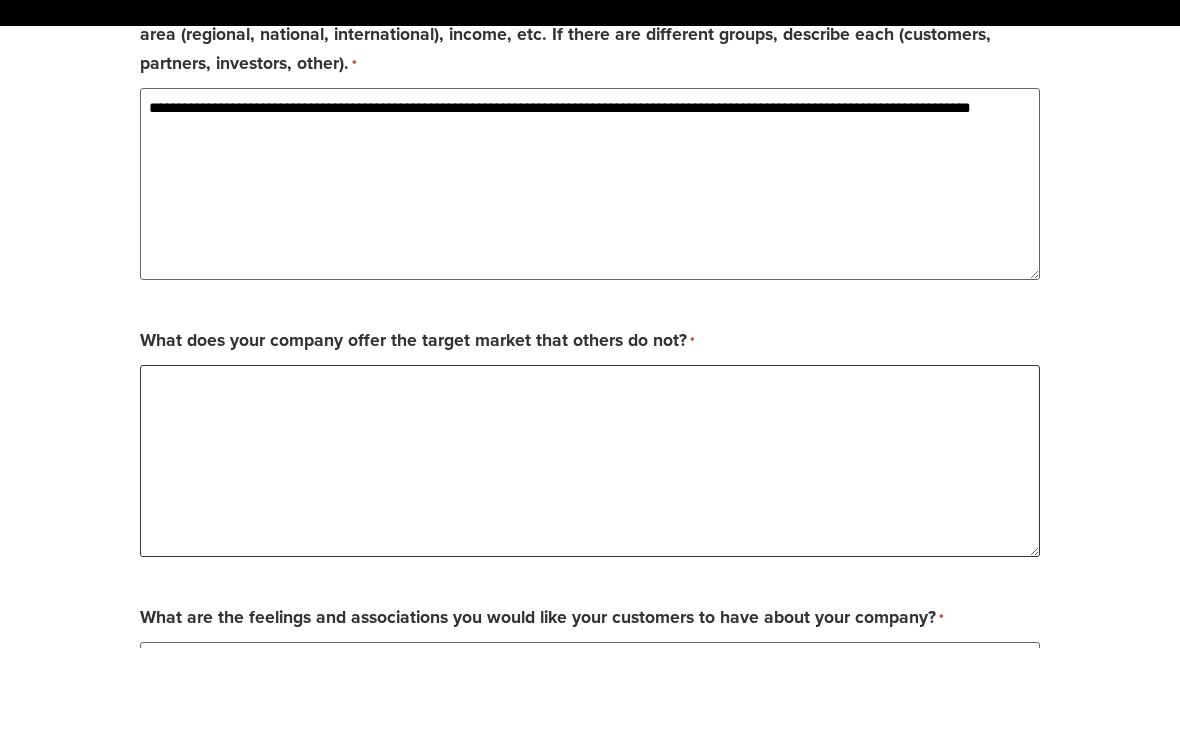 click on "What does your company offer the target market that others do not? *" at bounding box center [590, 564] 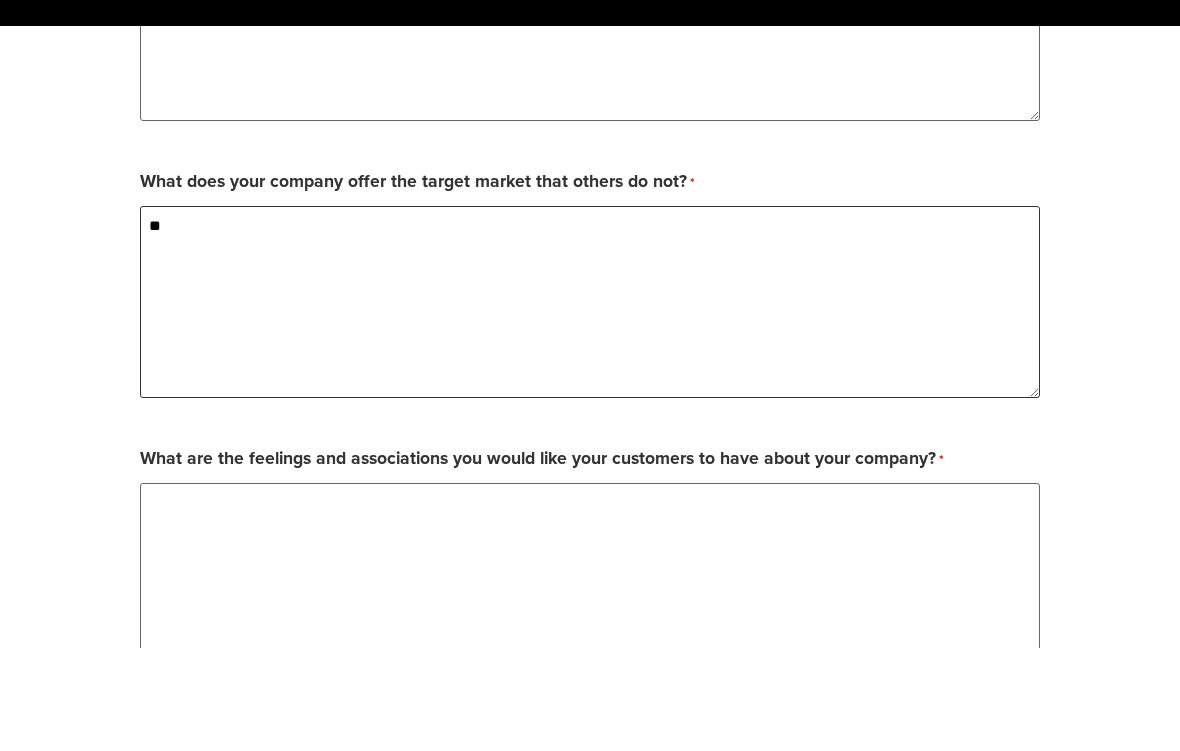 scroll, scrollTop: 2392, scrollLeft: 0, axis: vertical 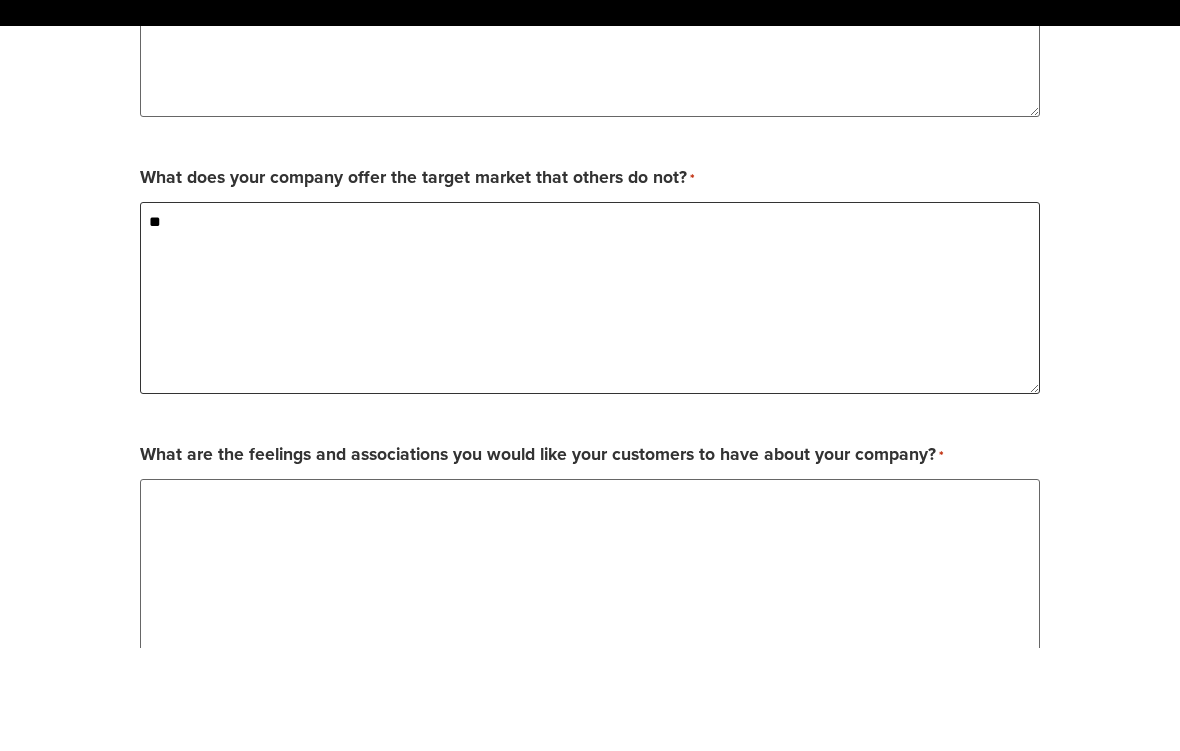 type on "**" 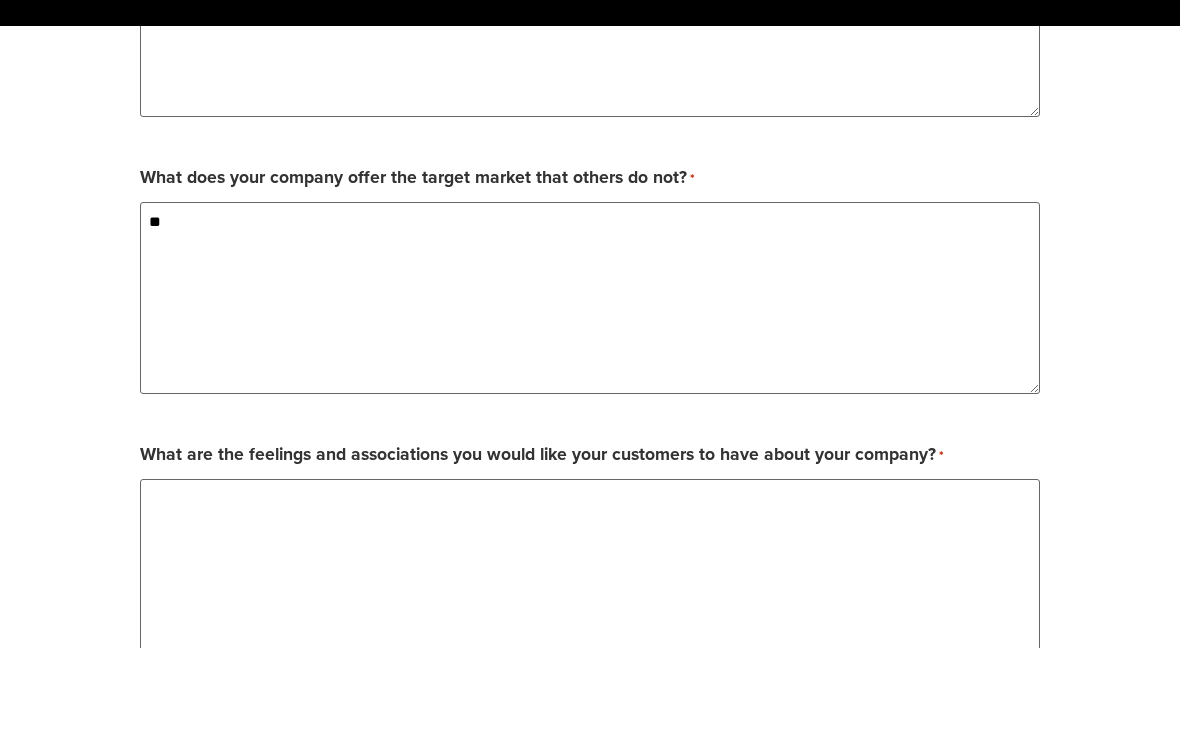 click on "What are the feelings and associations you would like your customers to have about your company? *" at bounding box center (590, 678) 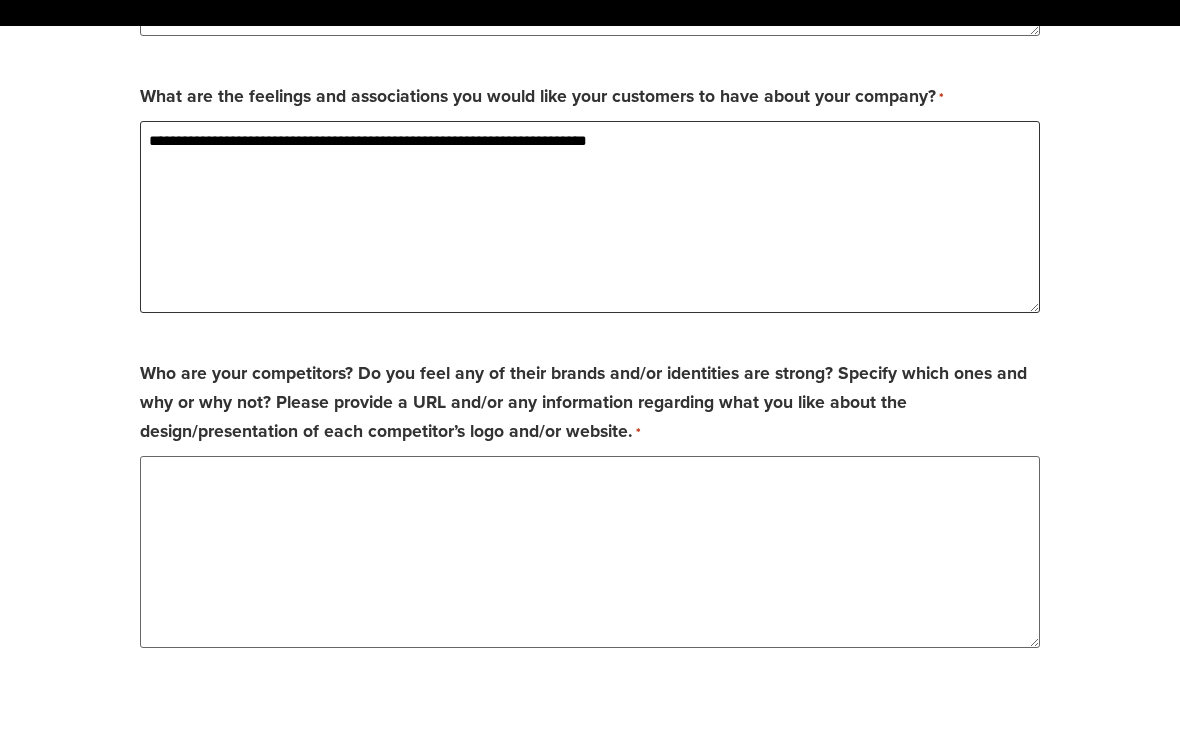 scroll, scrollTop: 2752, scrollLeft: 0, axis: vertical 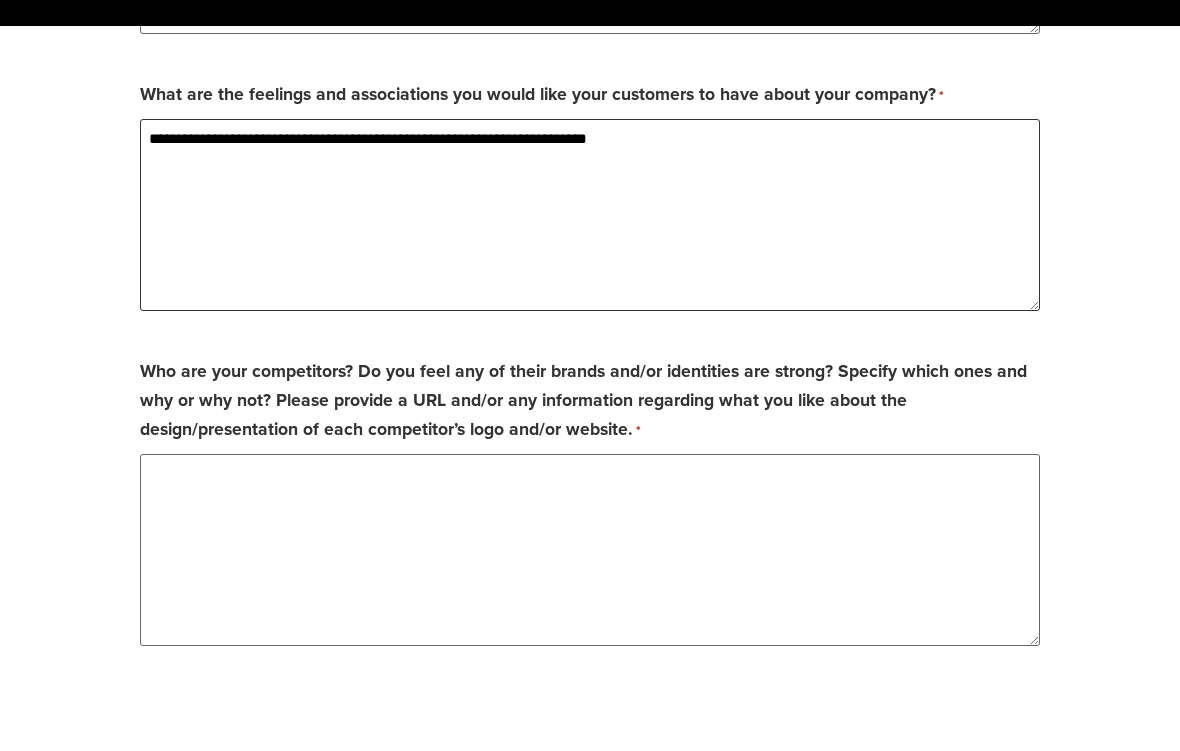 type on "**********" 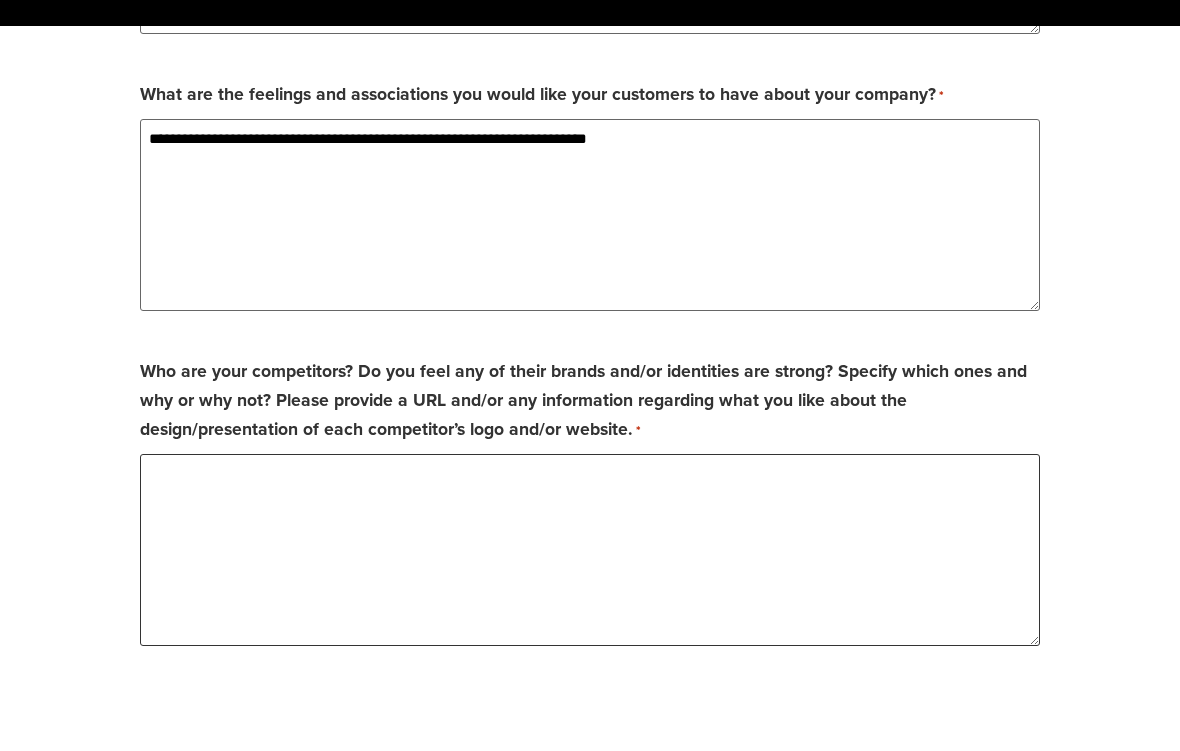 click on "Who are your competitors? Do you feel any of their brands and/or identities are strong? Specify which ones and why or why not? Please provide a URL and/or any information regarding what you like about the design/presentation of each competitor’s logo and/or website. *" at bounding box center (590, 653) 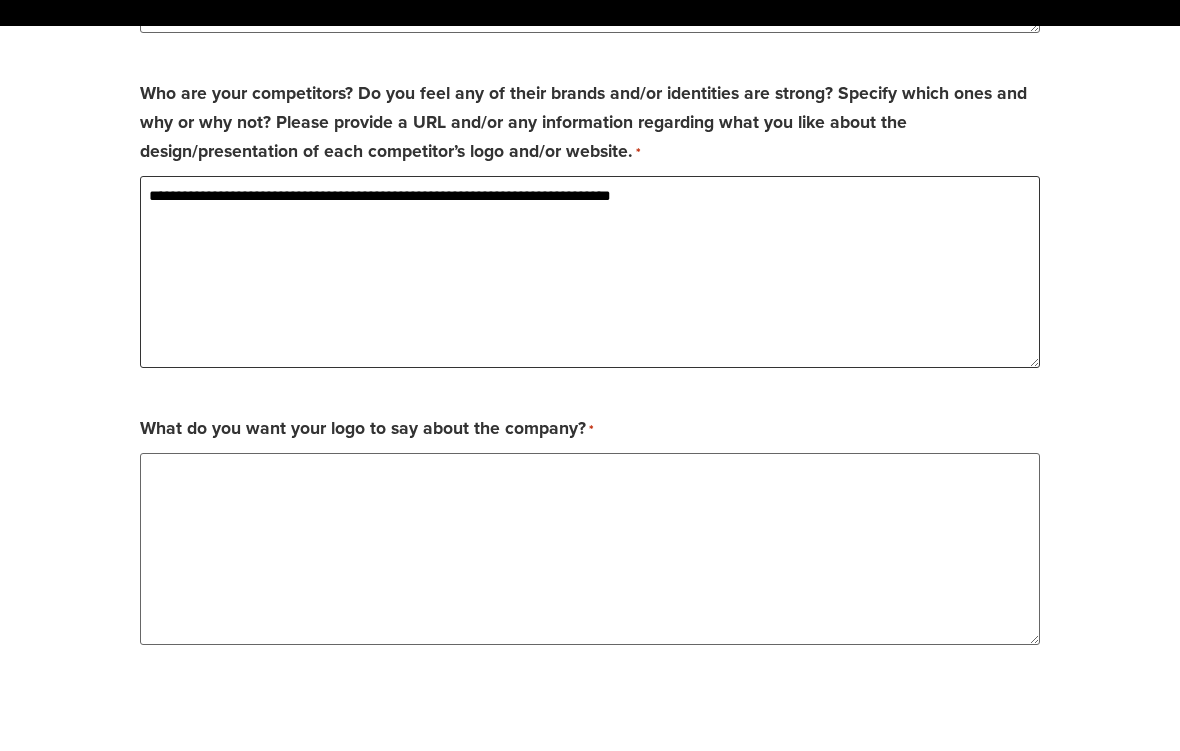 scroll, scrollTop: 3035, scrollLeft: 0, axis: vertical 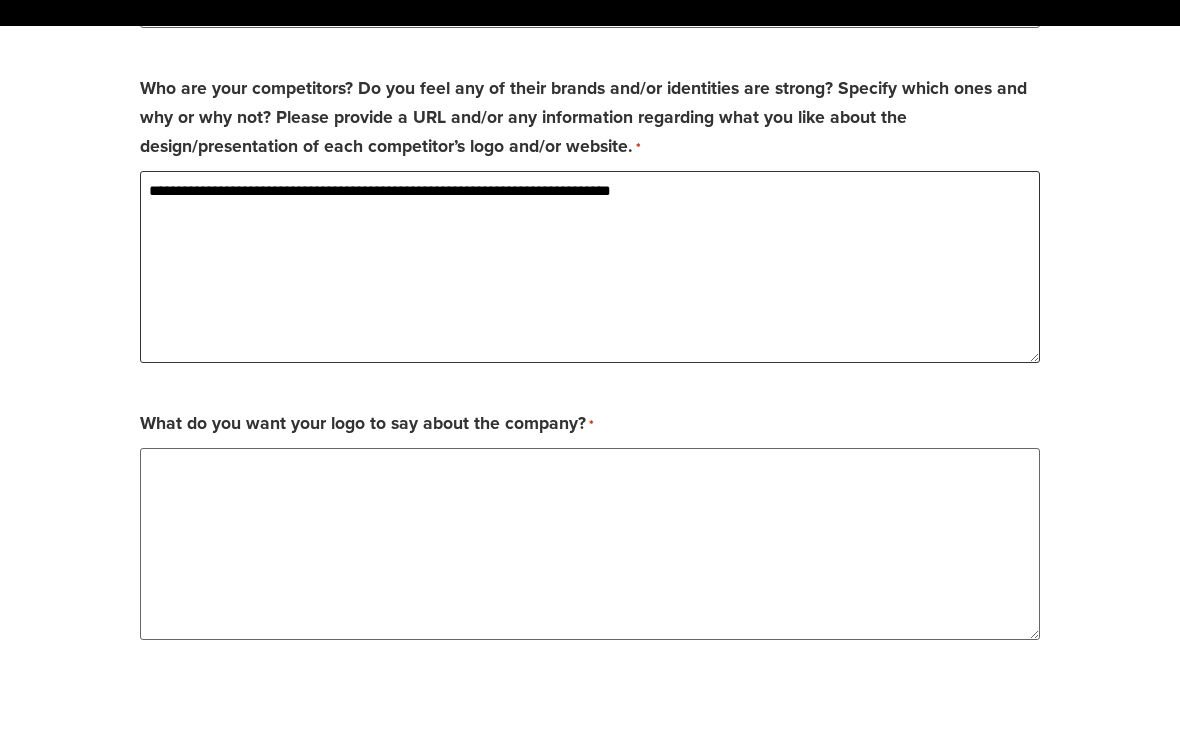 type on "**********" 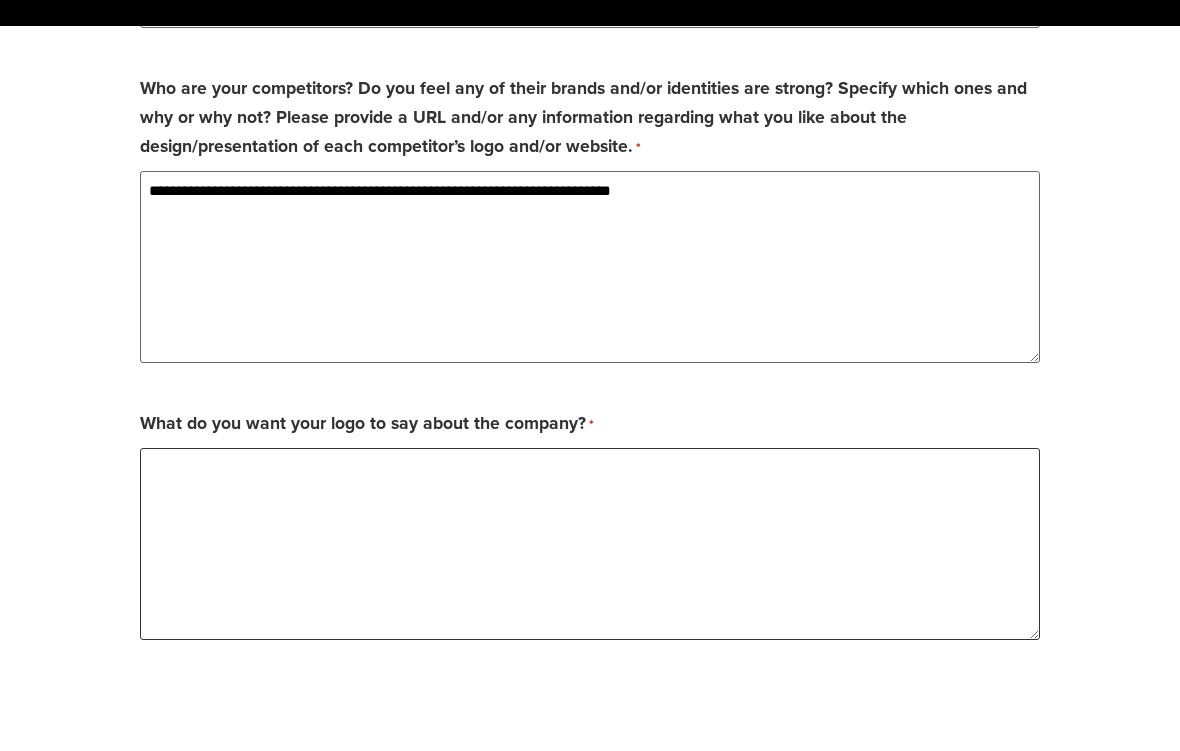 click on "What do you want your logo to say about the company? *" at bounding box center [590, 647] 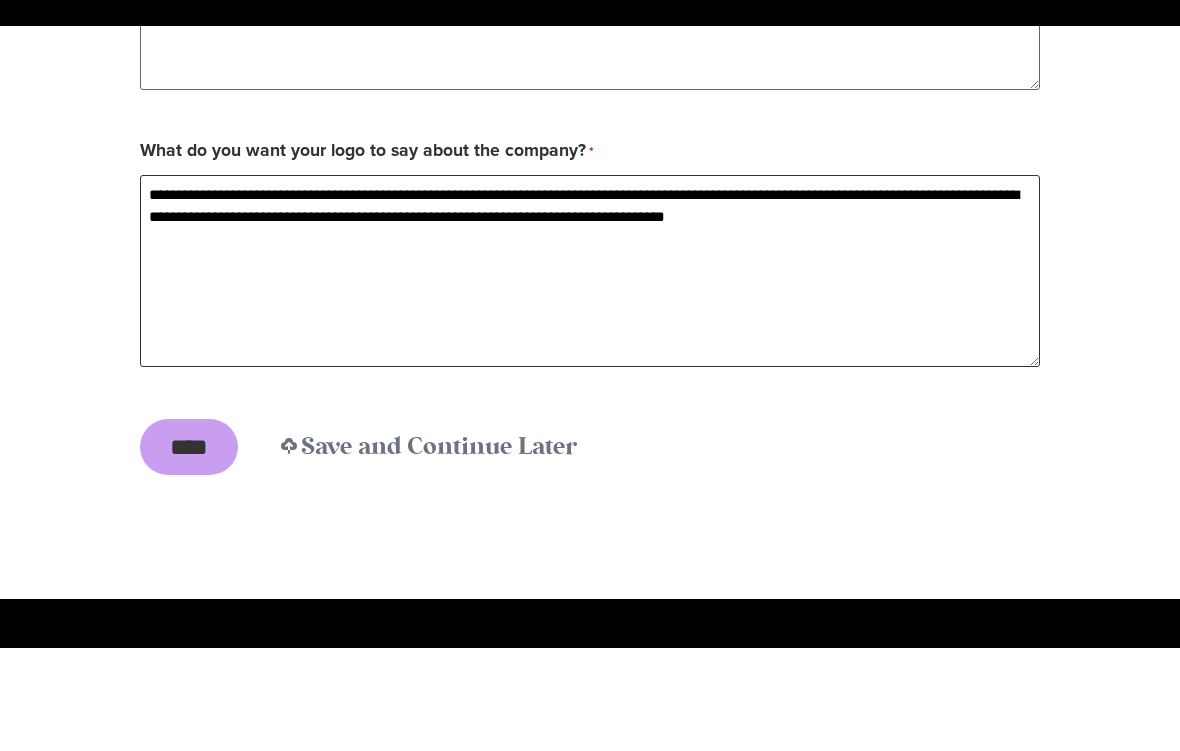 scroll, scrollTop: 3313, scrollLeft: 0, axis: vertical 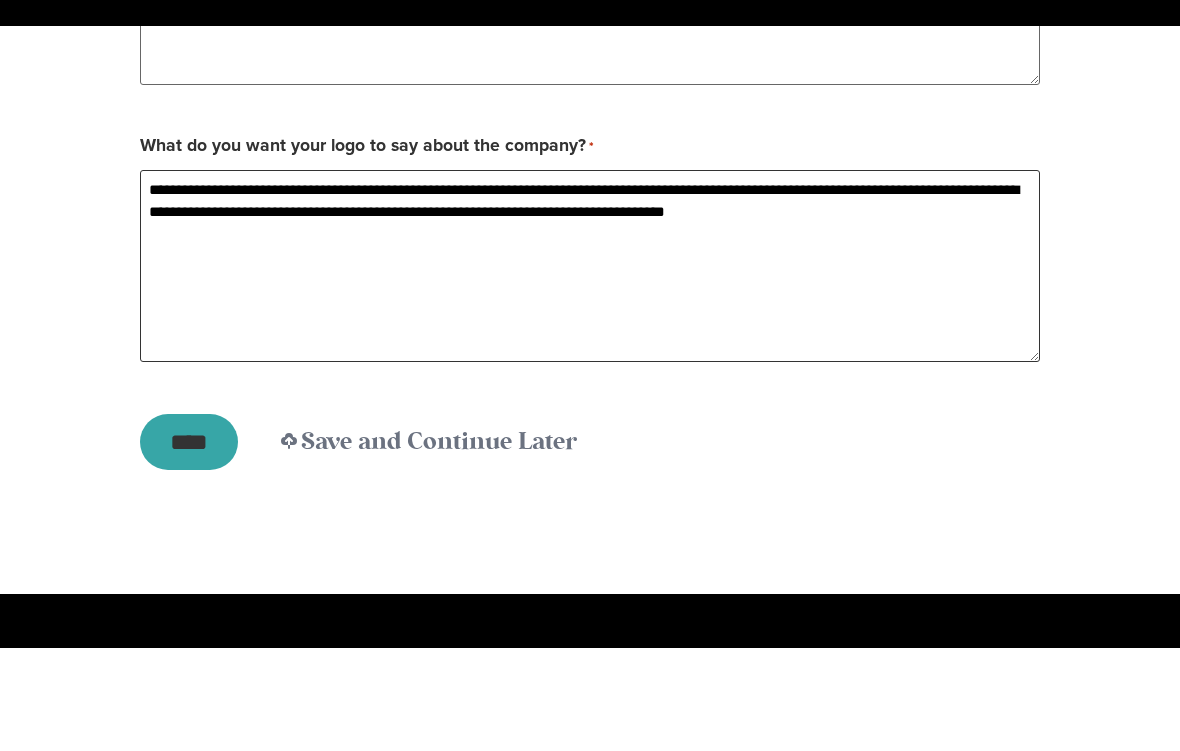 type on "**********" 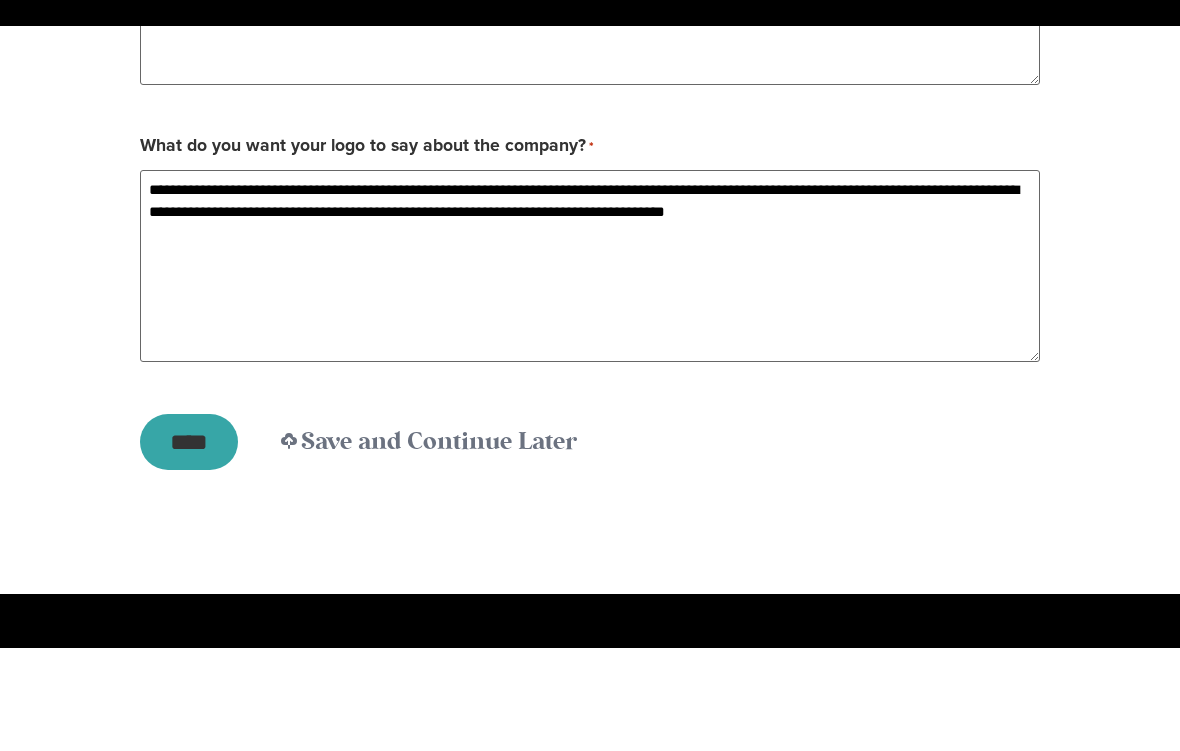 click on "****" at bounding box center [189, 545] 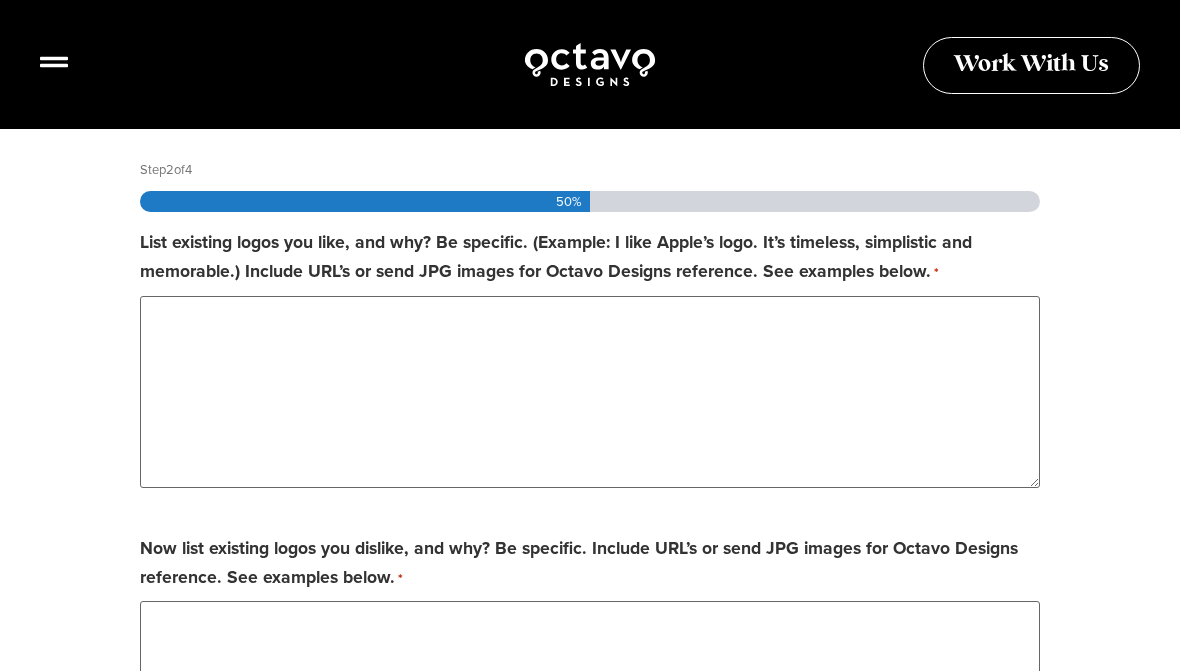 scroll, scrollTop: 475, scrollLeft: 0, axis: vertical 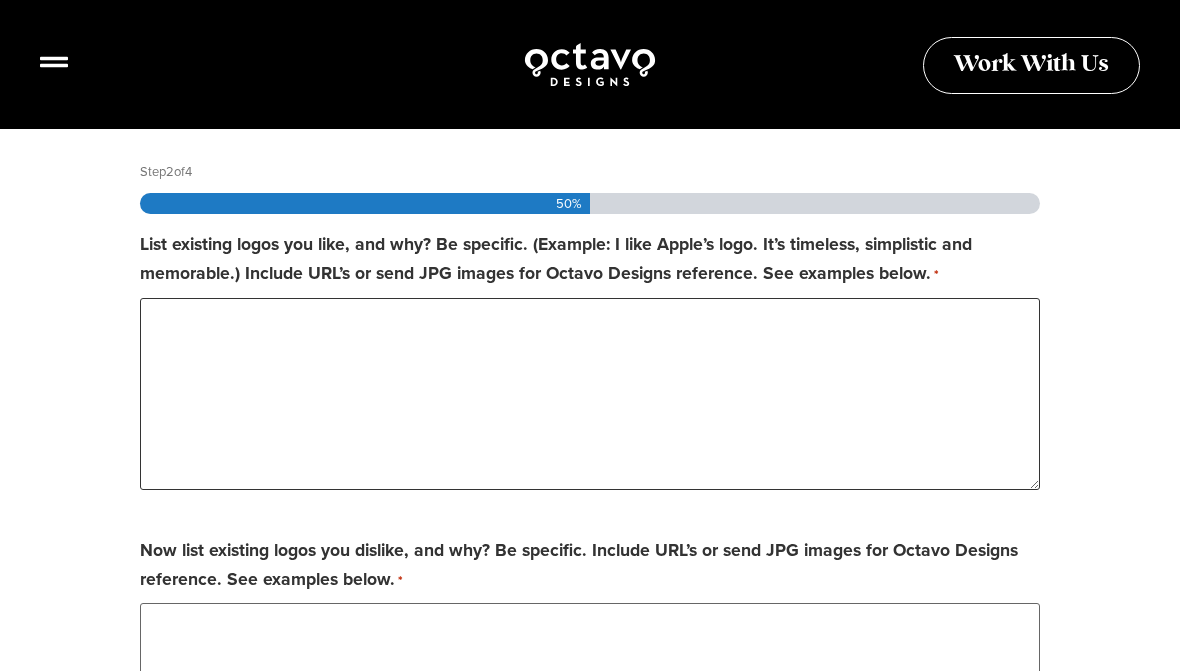 click on "List existing logos you like, and why? Be specific. (Example: I like Apple’s logo. It’s timeless, simplistic and memorable.) Include URL’s or send JPG images for Octavo Designs reference. See examples below. *" at bounding box center (590, 394) 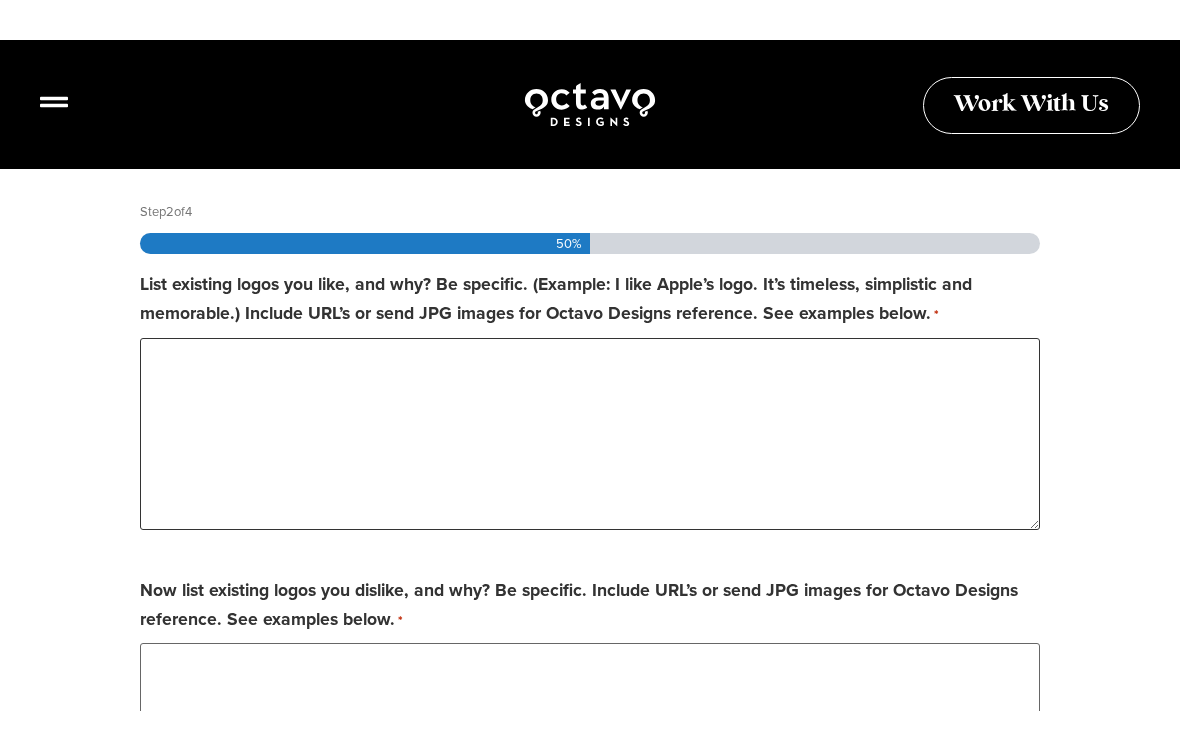 scroll, scrollTop: 474, scrollLeft: 0, axis: vertical 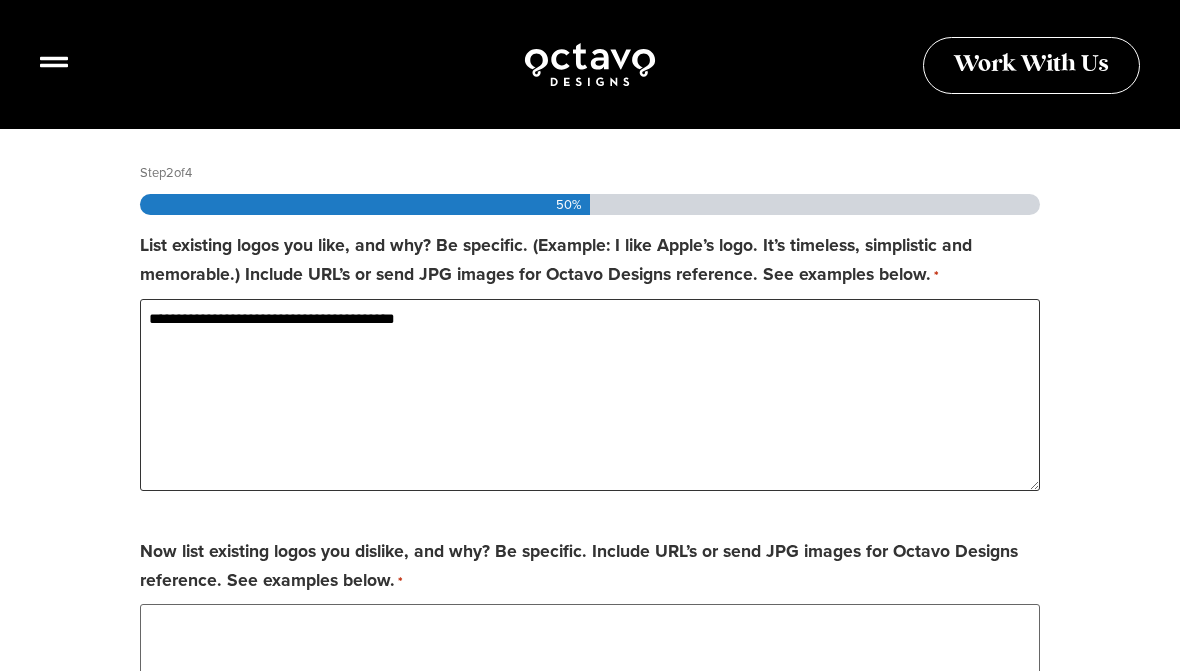 click on "**********" at bounding box center (590, 395) 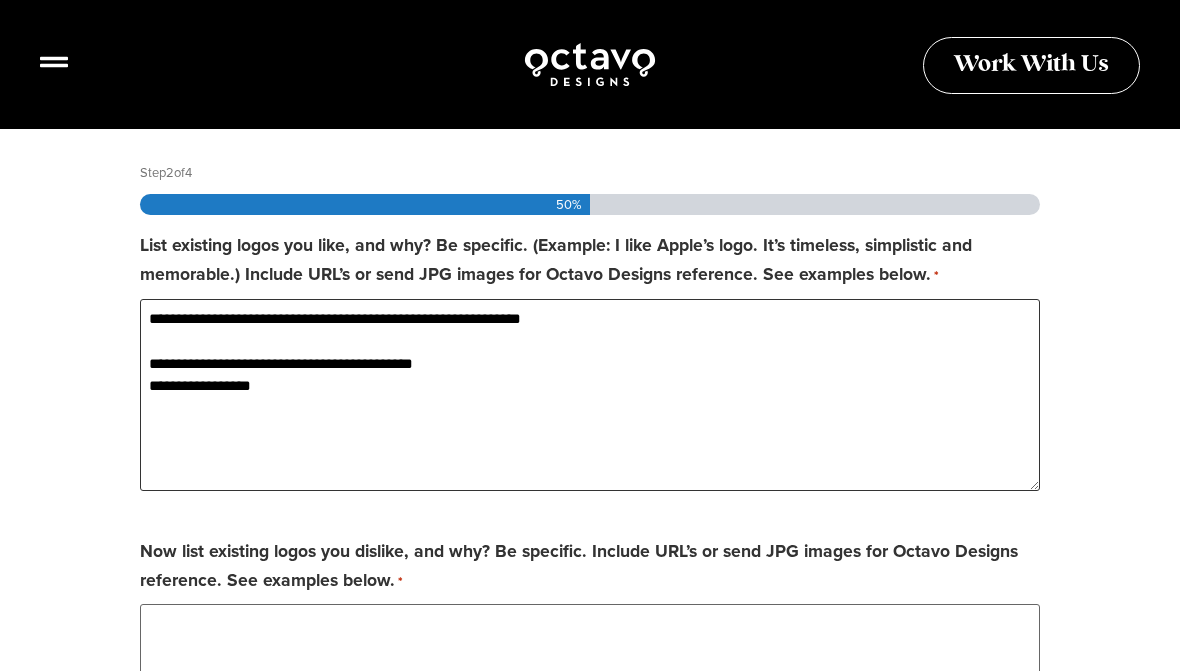 click on "**********" at bounding box center (590, 395) 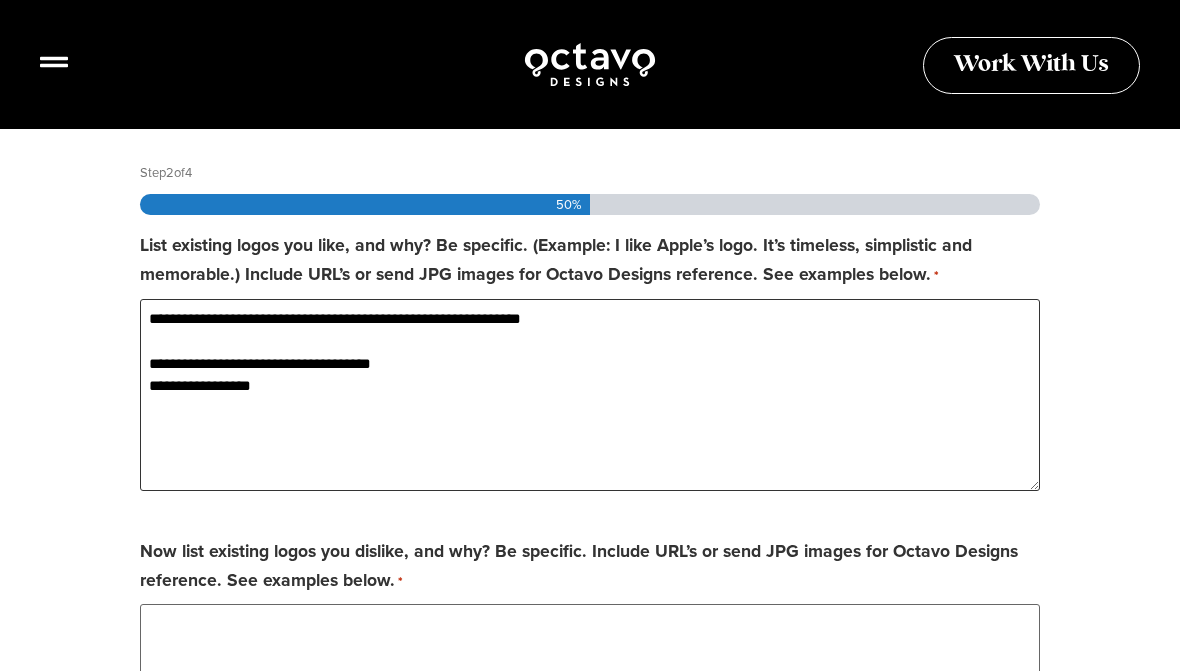 click on "**********" at bounding box center (590, 395) 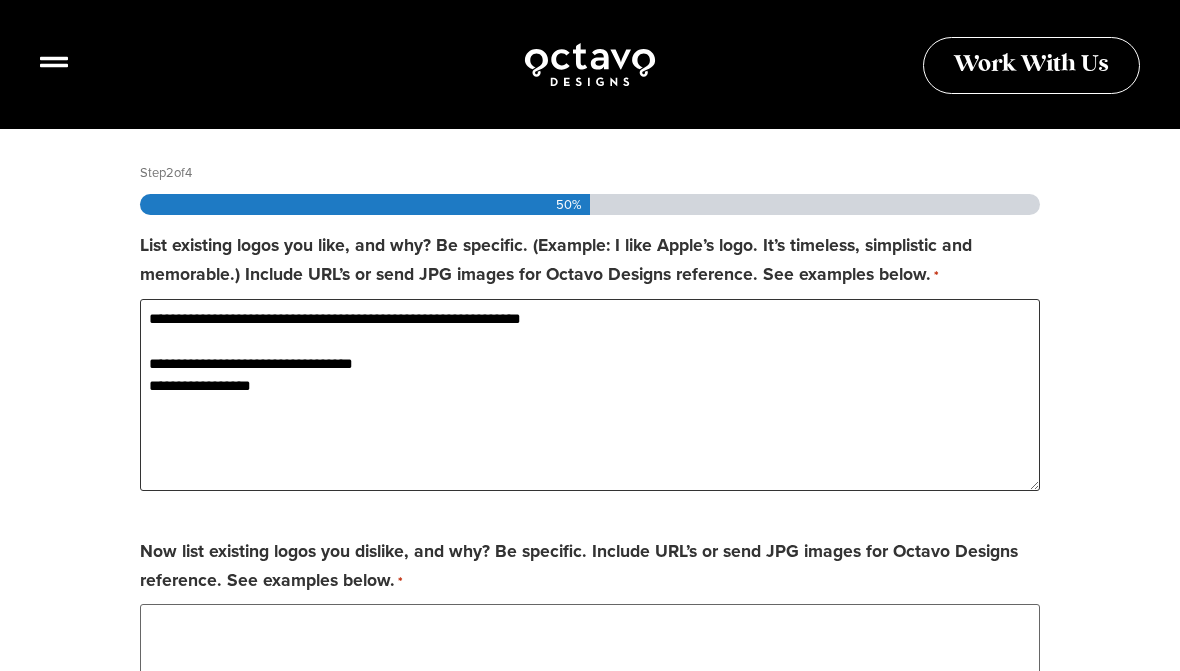 click on "**********" at bounding box center (590, 395) 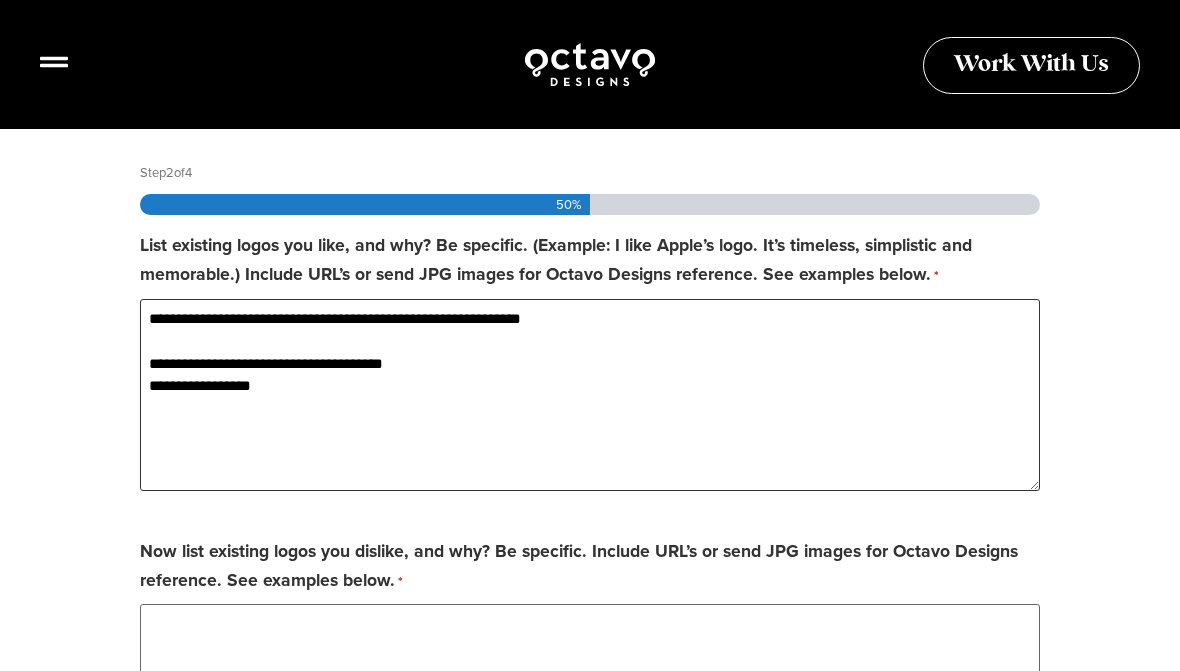 click on "**********" at bounding box center [590, 395] 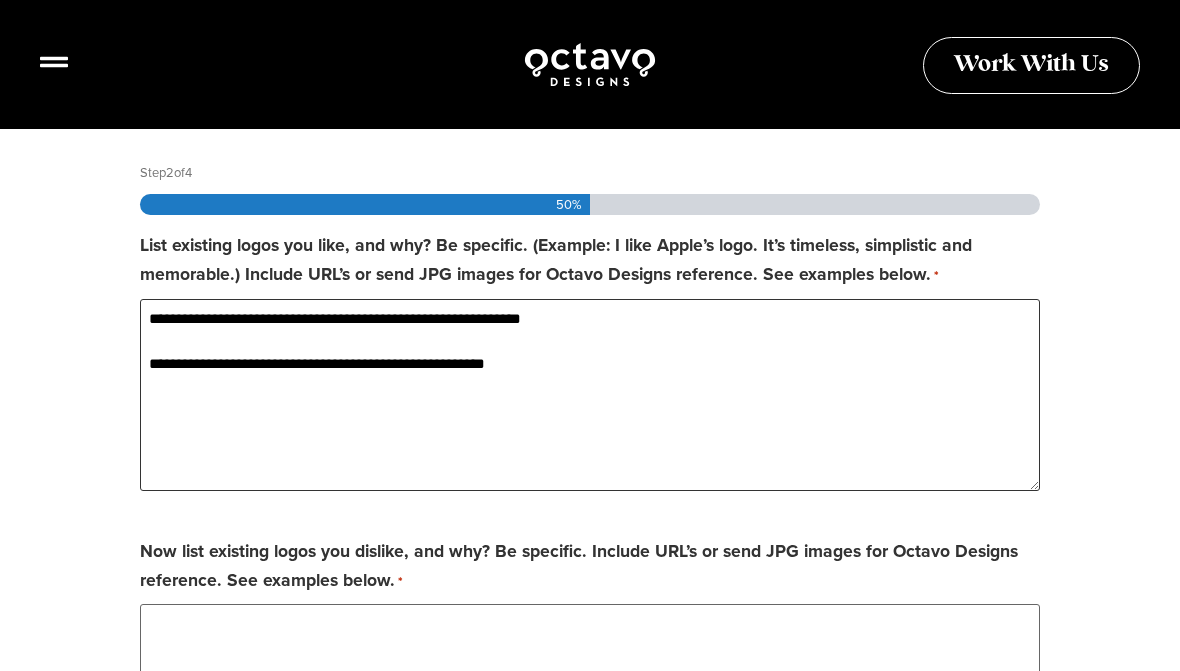 click on "**********" at bounding box center [590, 395] 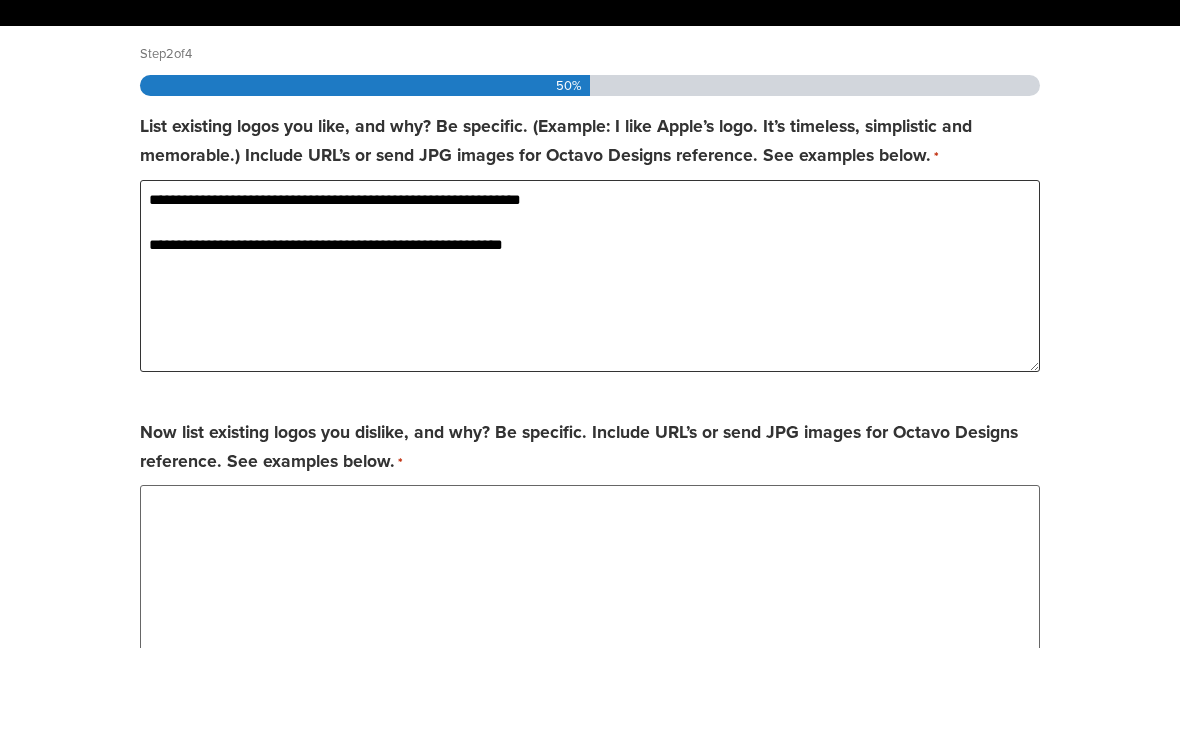 scroll, scrollTop: 495, scrollLeft: 0, axis: vertical 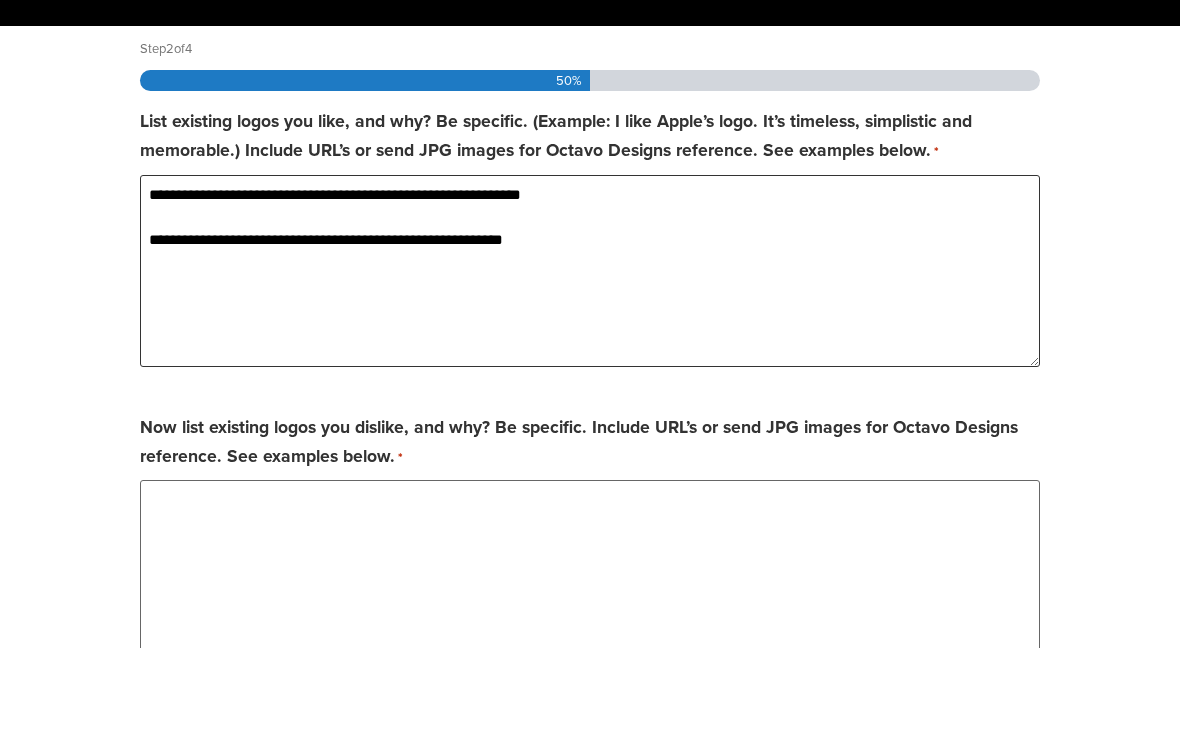 type on "**********" 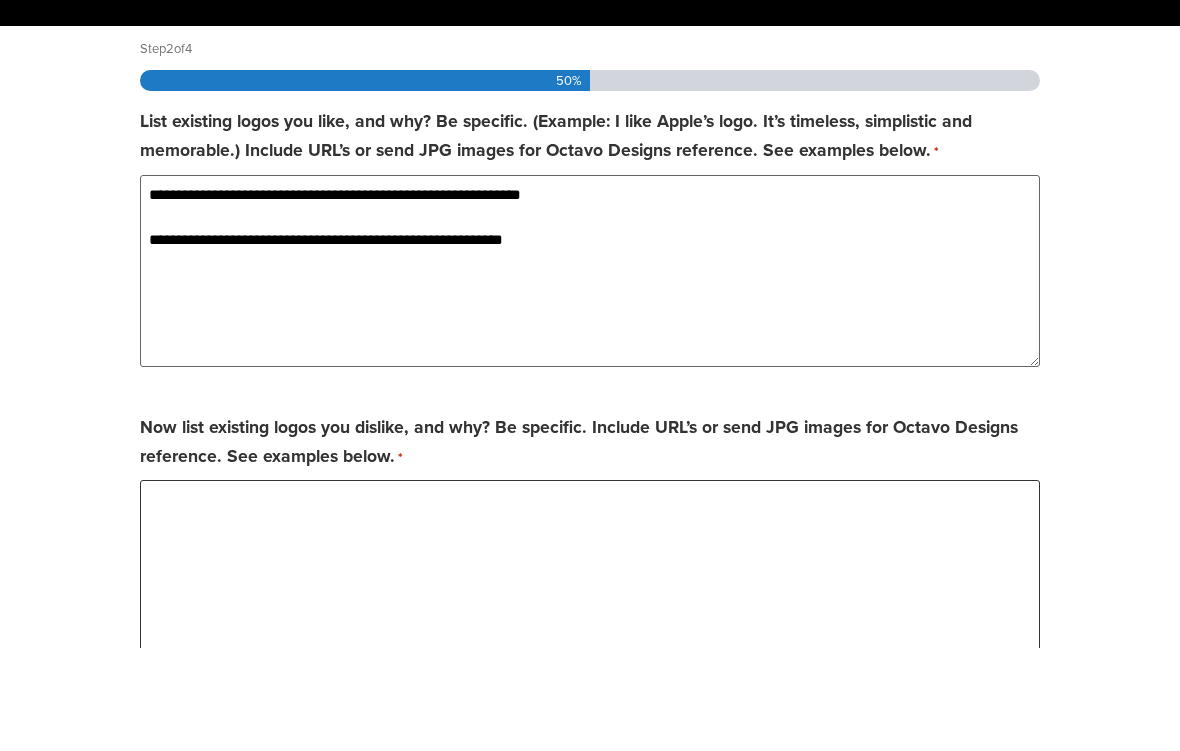click on "Now list existing logos you dislike, and why? Be specific. Include URL’s or send JPG images for Octavo Designs reference. See examples below. *" at bounding box center (590, 679) 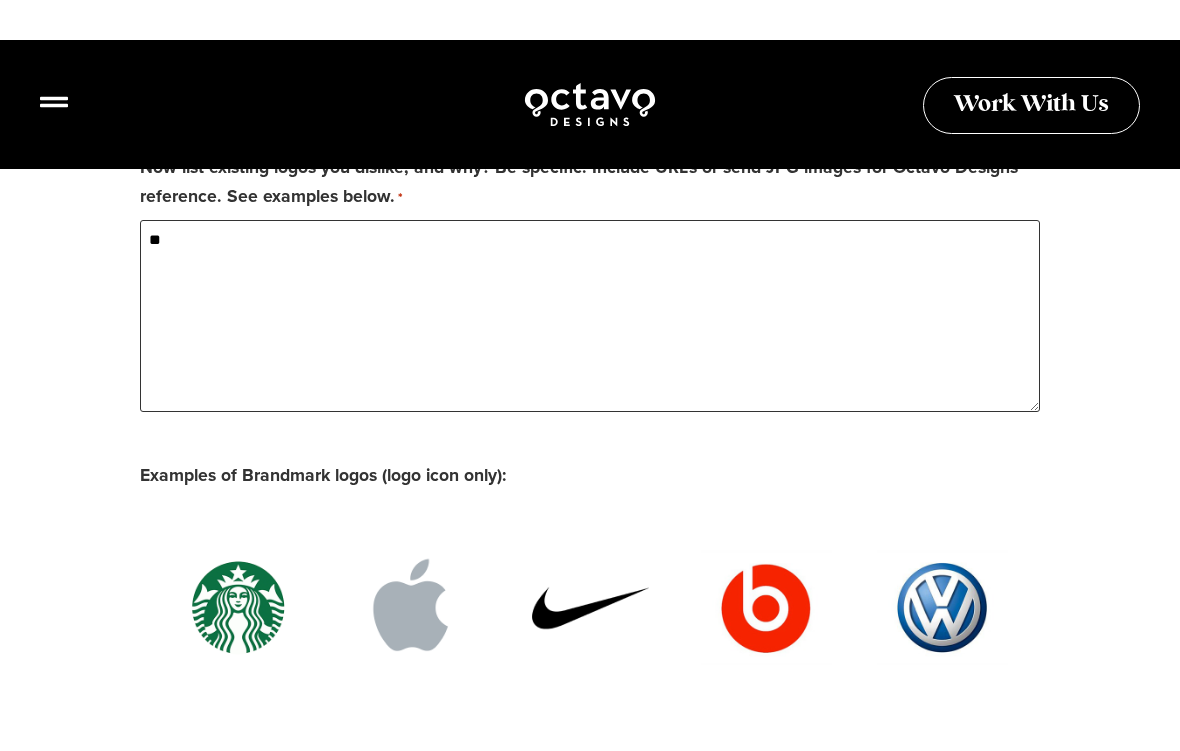 scroll, scrollTop: 897, scrollLeft: 0, axis: vertical 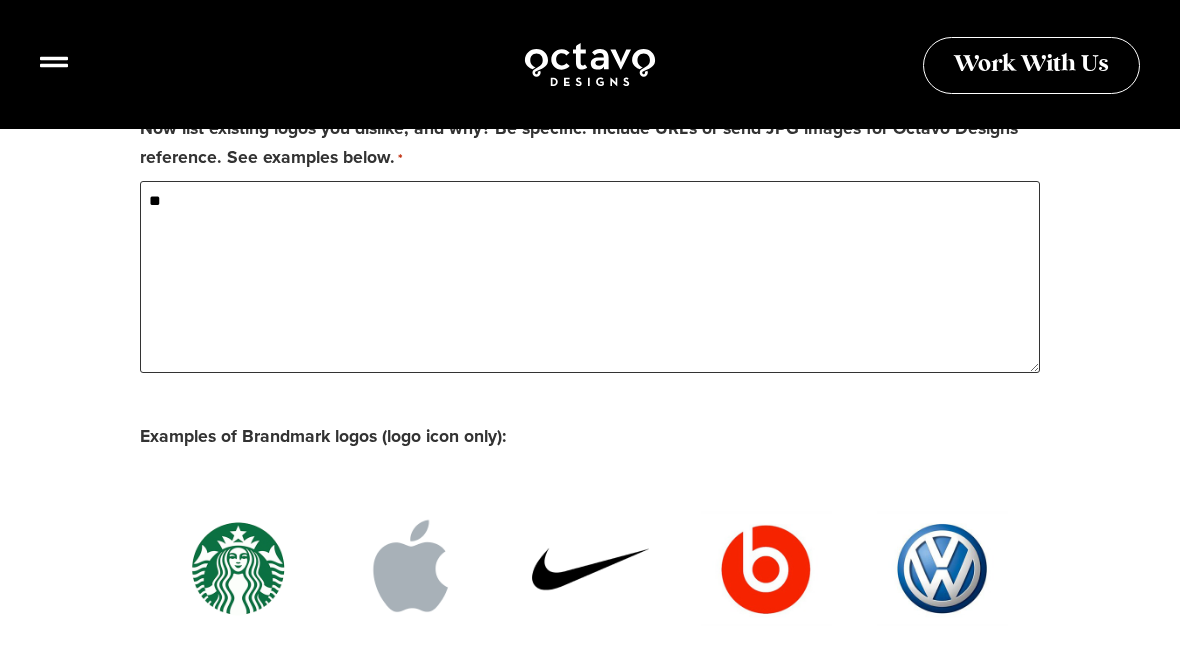 type on "*" 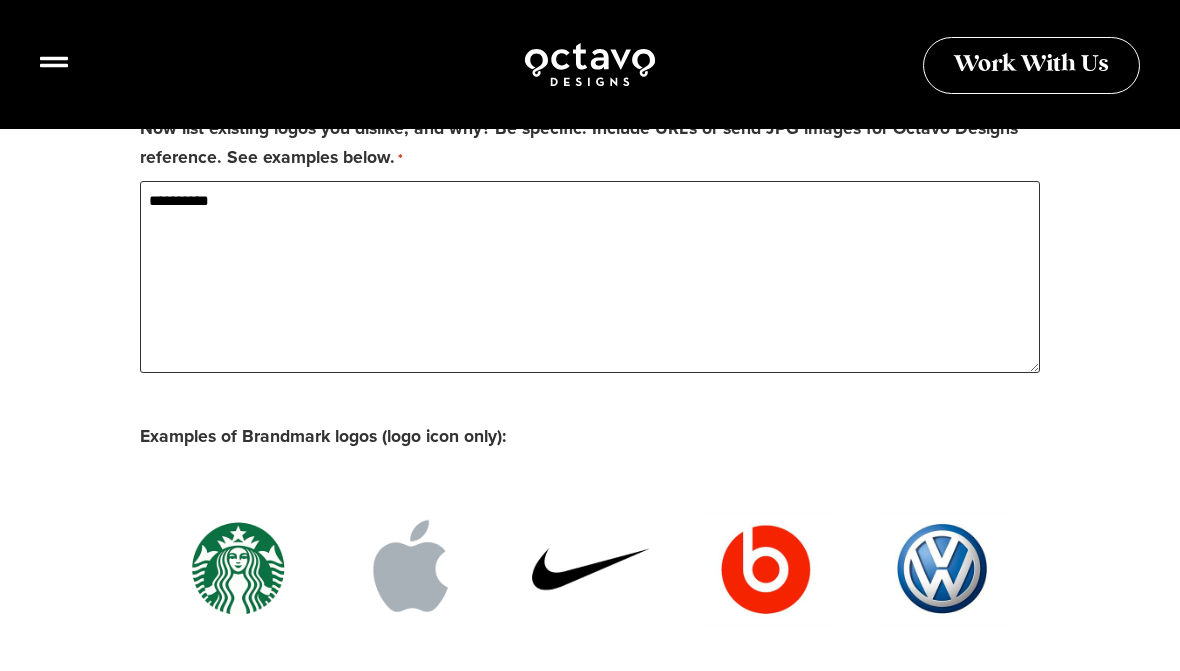 click on "*********" at bounding box center [590, 277] 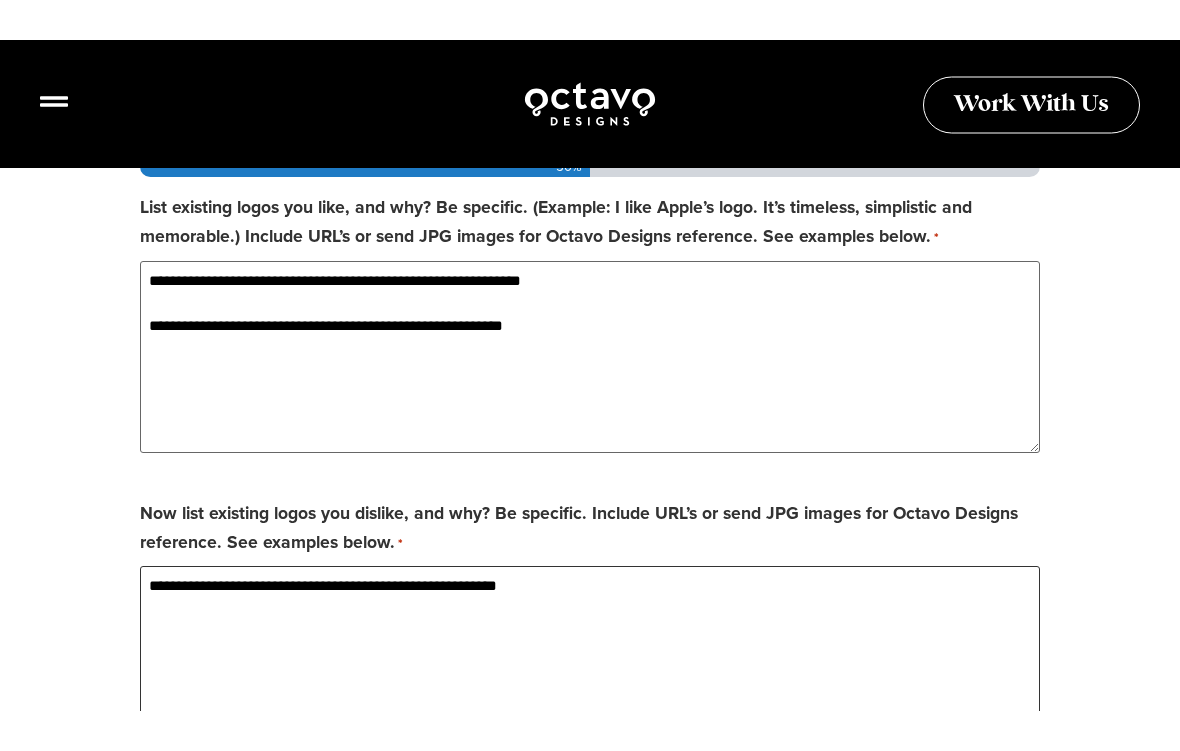 scroll, scrollTop: 472, scrollLeft: 0, axis: vertical 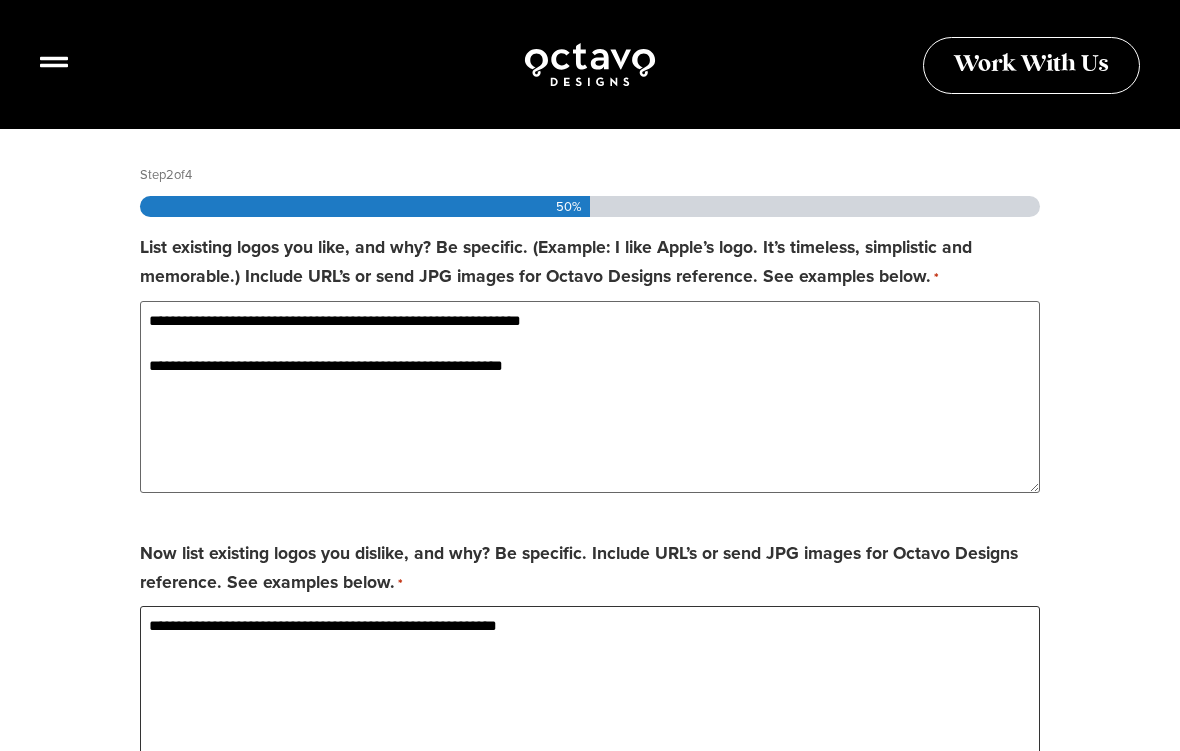 type on "**********" 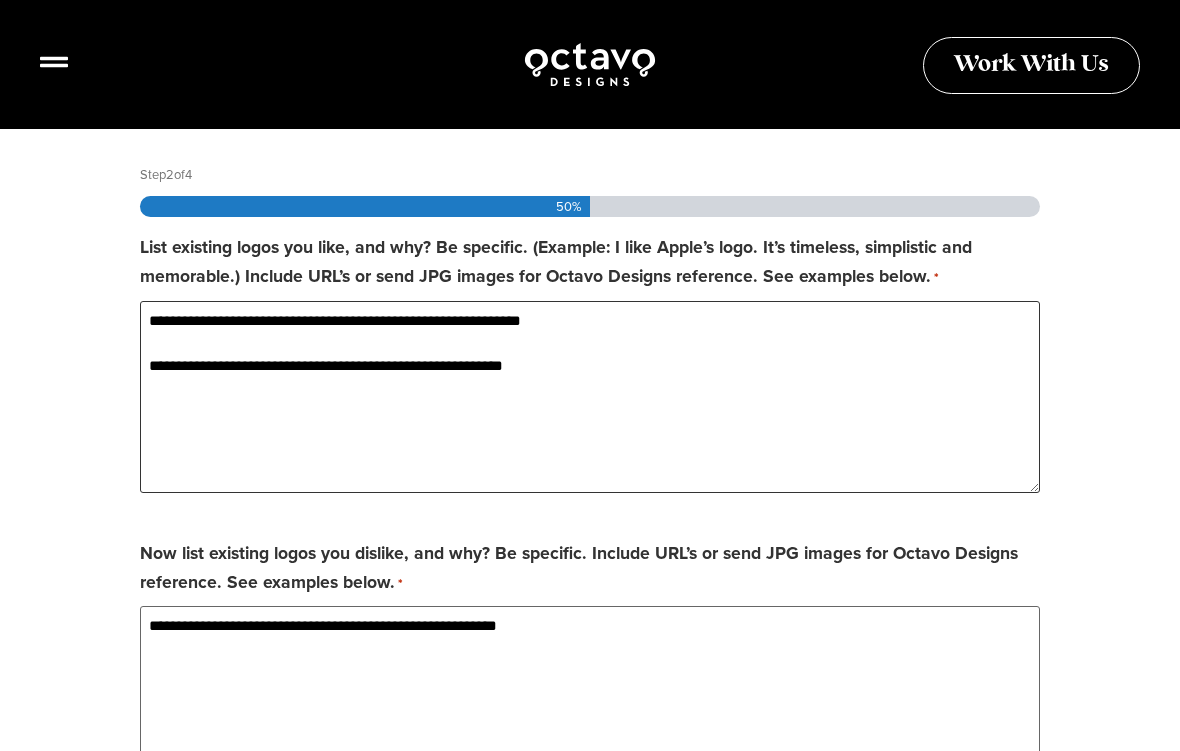click on "**********" at bounding box center (590, 397) 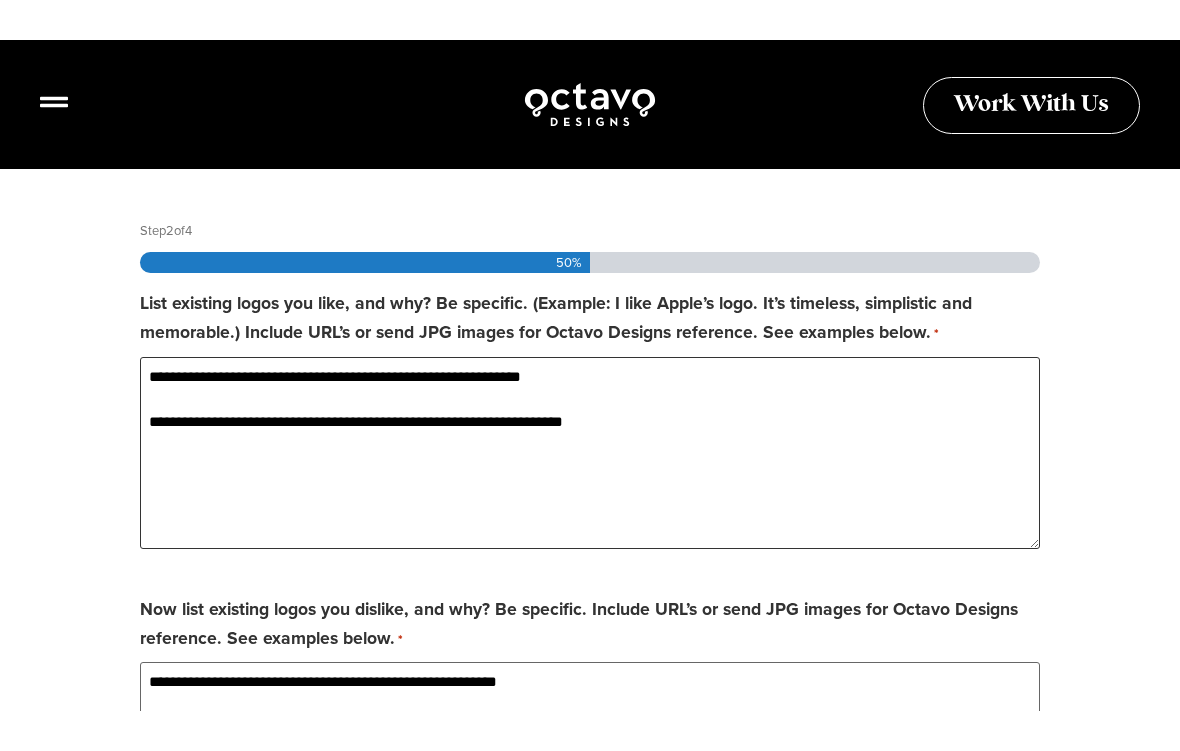 scroll, scrollTop: 375, scrollLeft: 0, axis: vertical 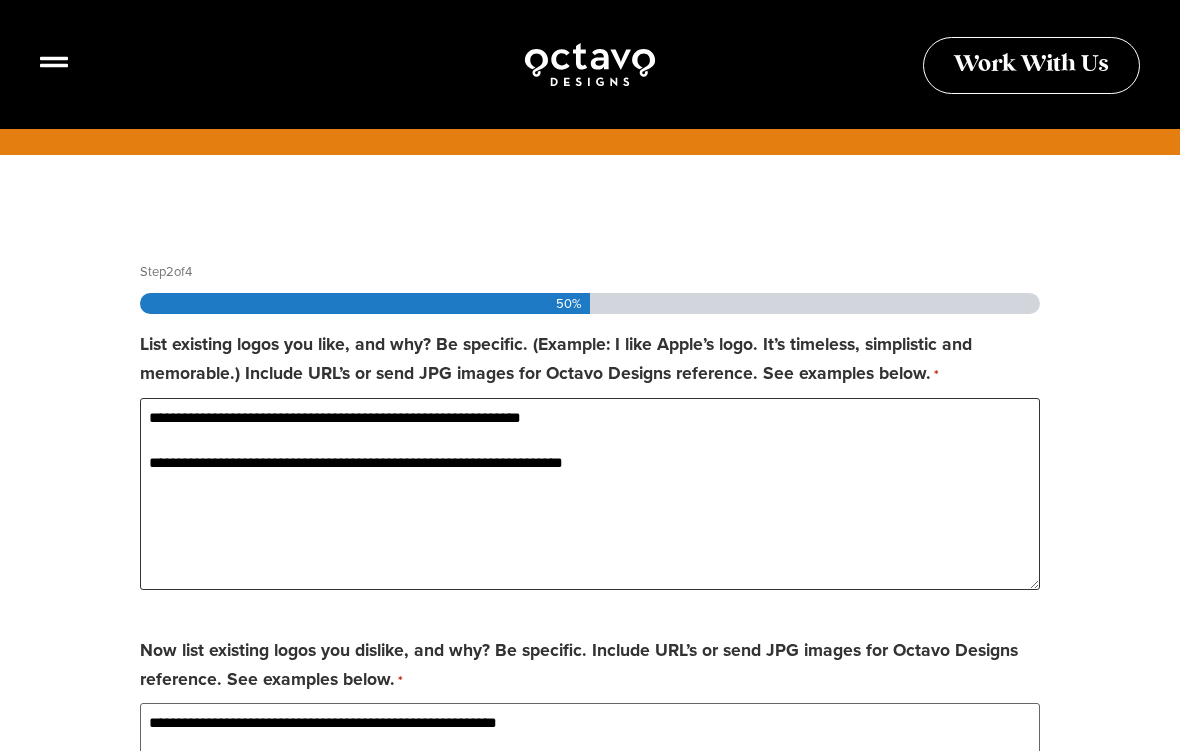 click on "**********" at bounding box center (590, 494) 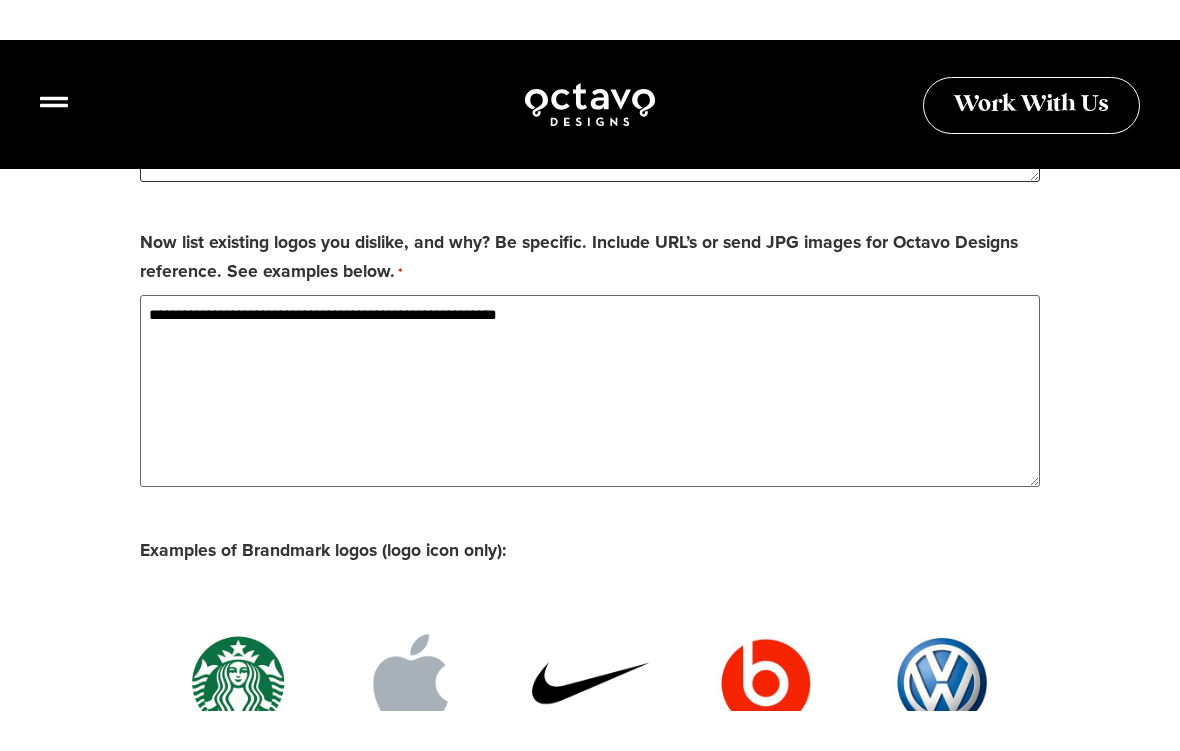 scroll, scrollTop: 822, scrollLeft: 0, axis: vertical 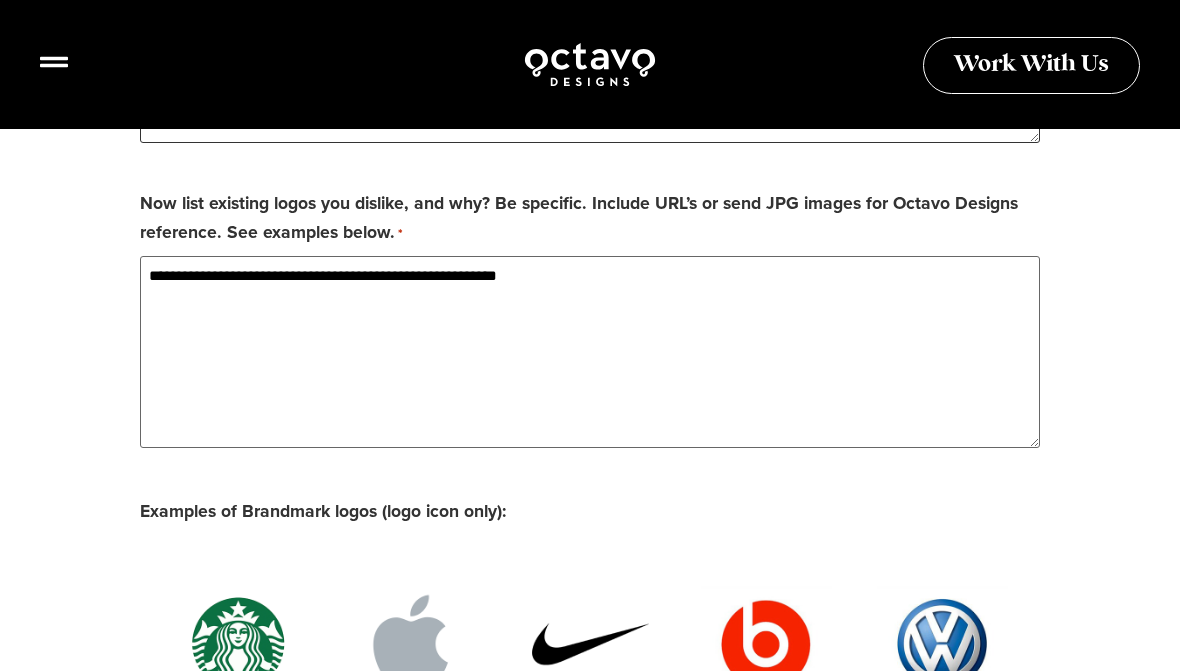 type on "**********" 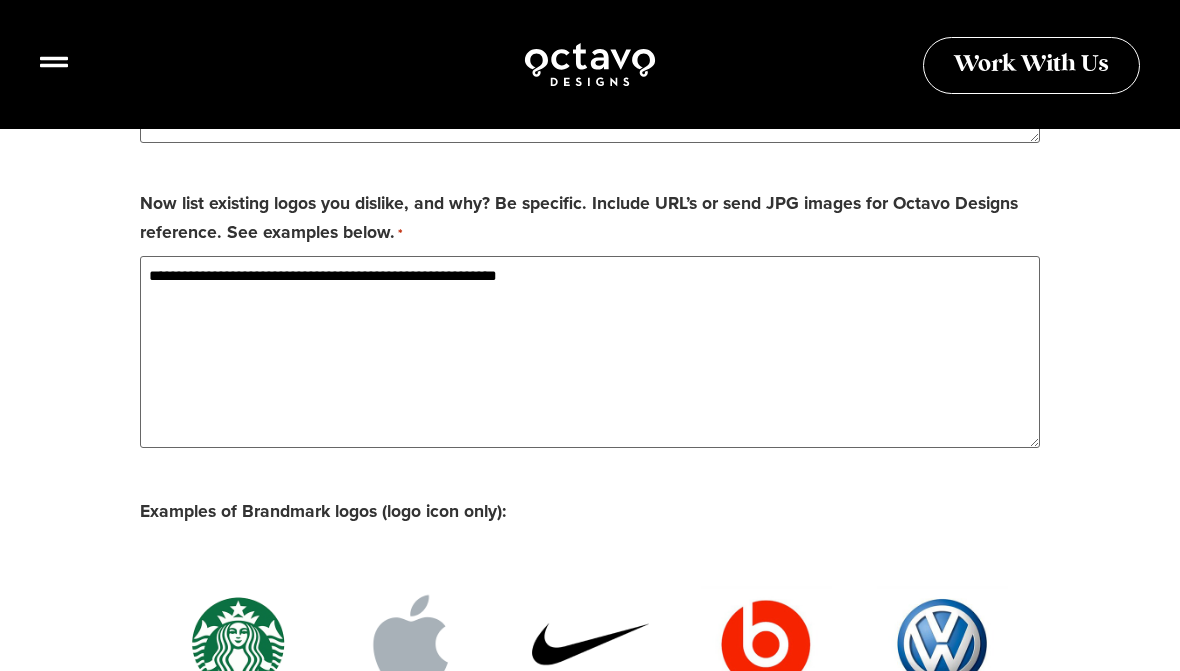 click on "**********" at bounding box center [590, 352] 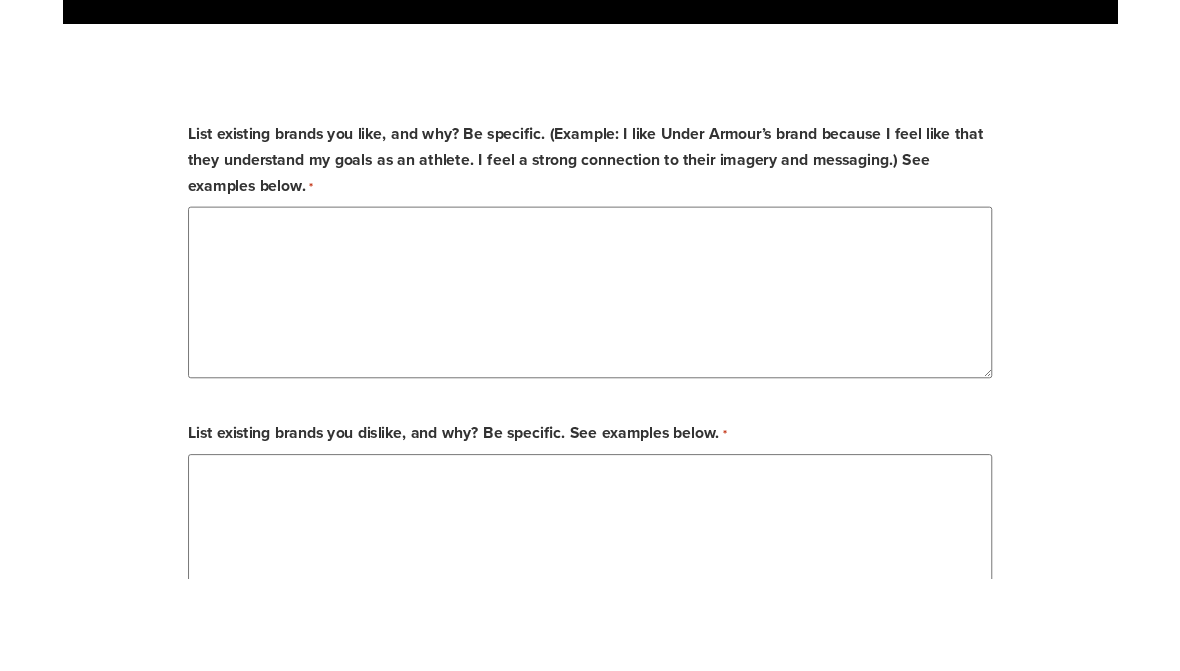scroll, scrollTop: 2290, scrollLeft: 0, axis: vertical 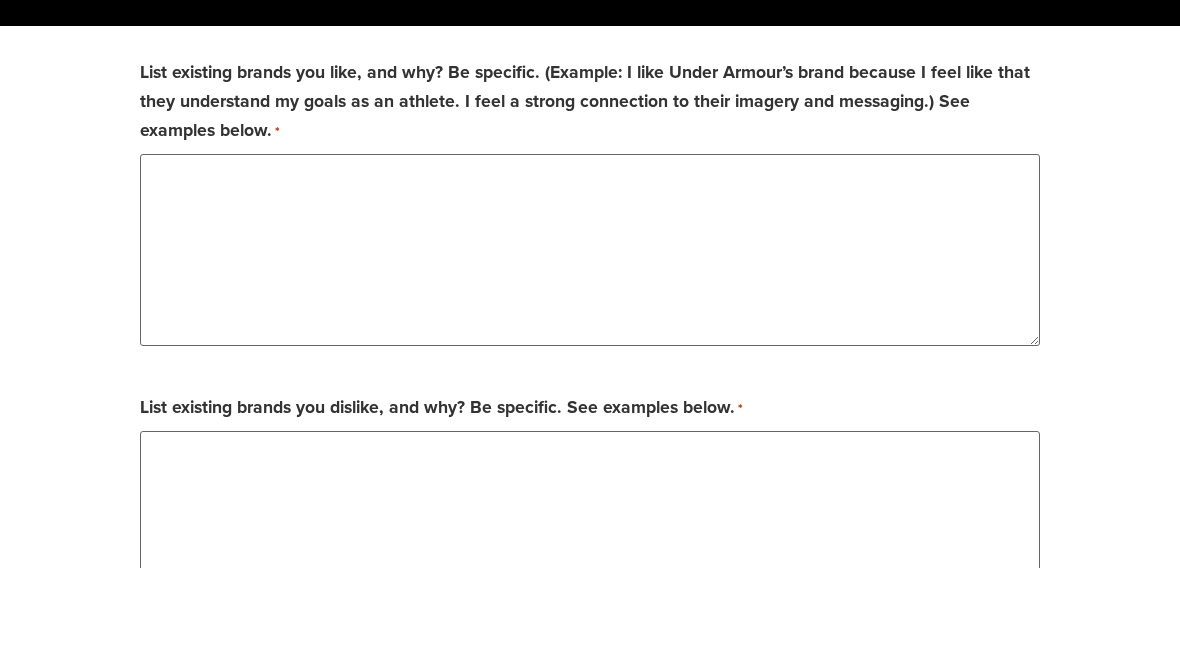 type on "**********" 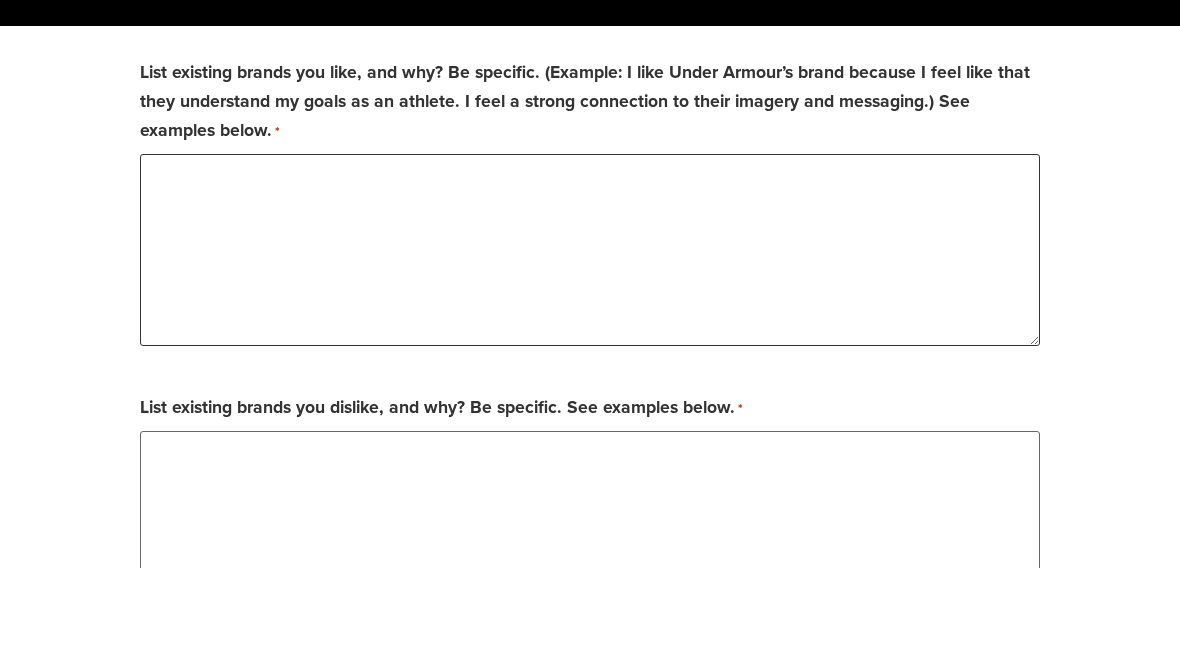 click on "List existing brands you like, and why? Be specific. (Example: I like Under Armour’s brand because I feel like that they understand my goals as an athlete. I feel a strong connection to their imagery and messaging.) See examples below. *" at bounding box center [590, 353] 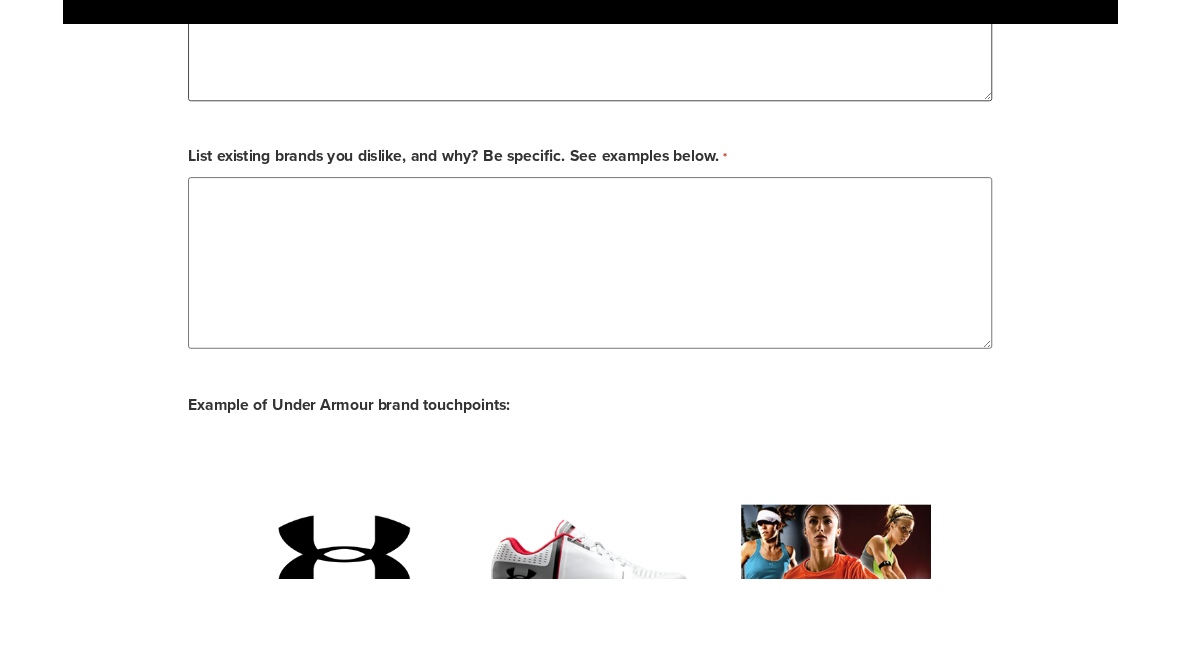 scroll, scrollTop: 2603, scrollLeft: 0, axis: vertical 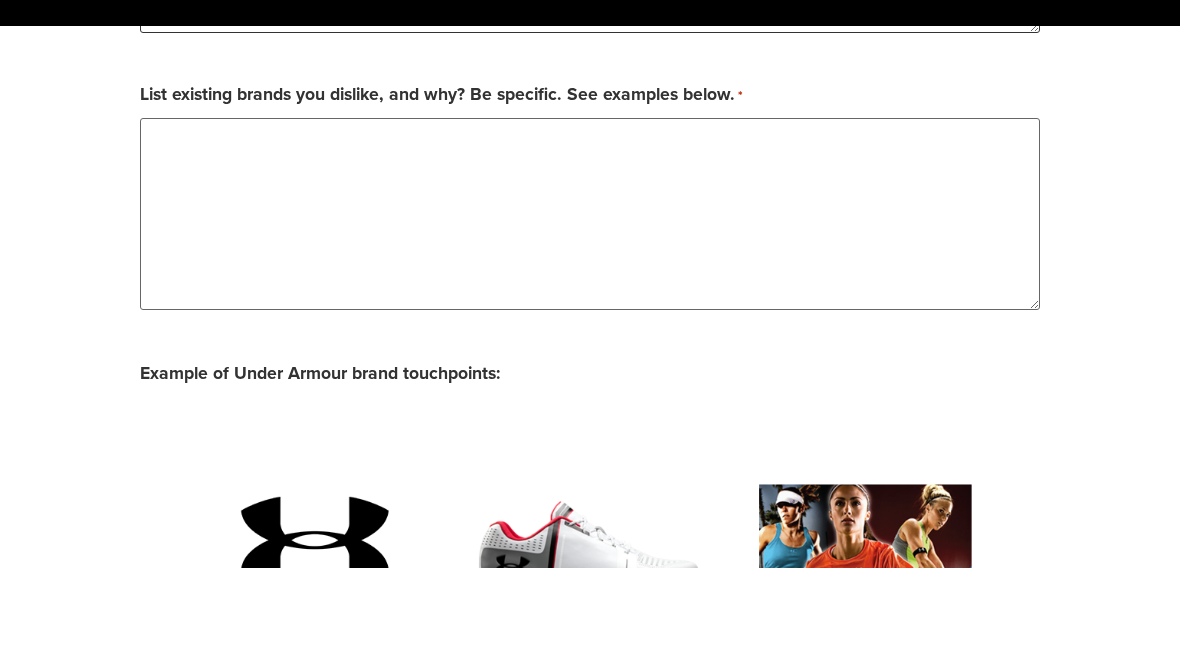type on "**********" 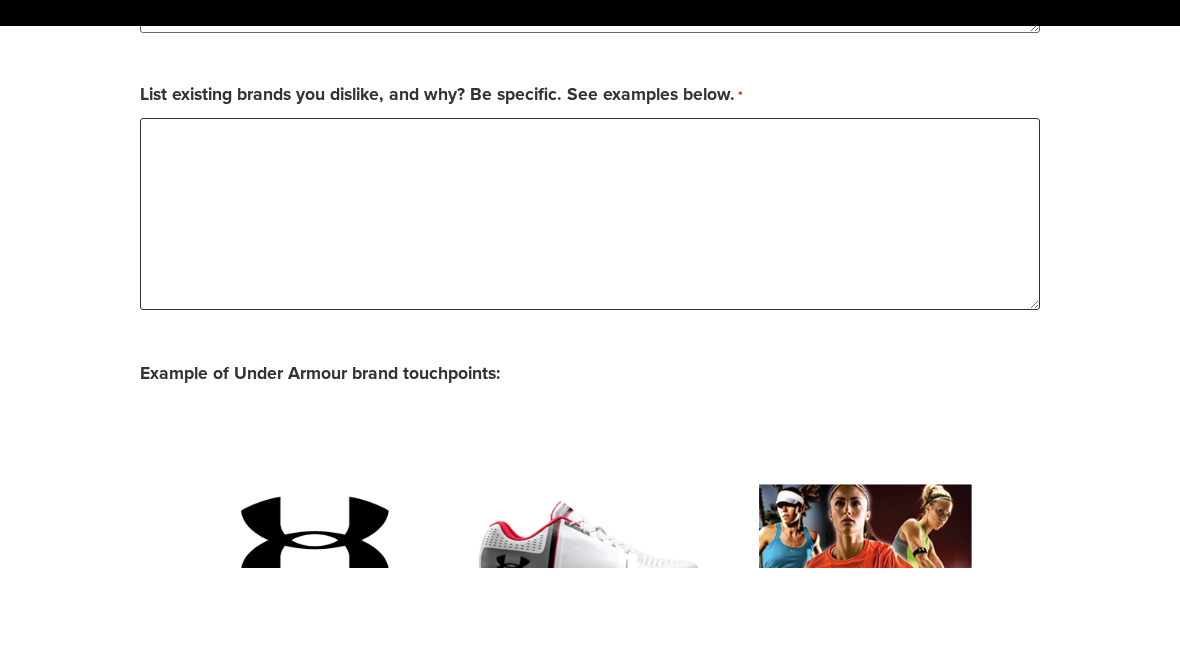 click on "List existing brands you dislike, and why? Be specific. See examples below. *" at bounding box center [590, 317] 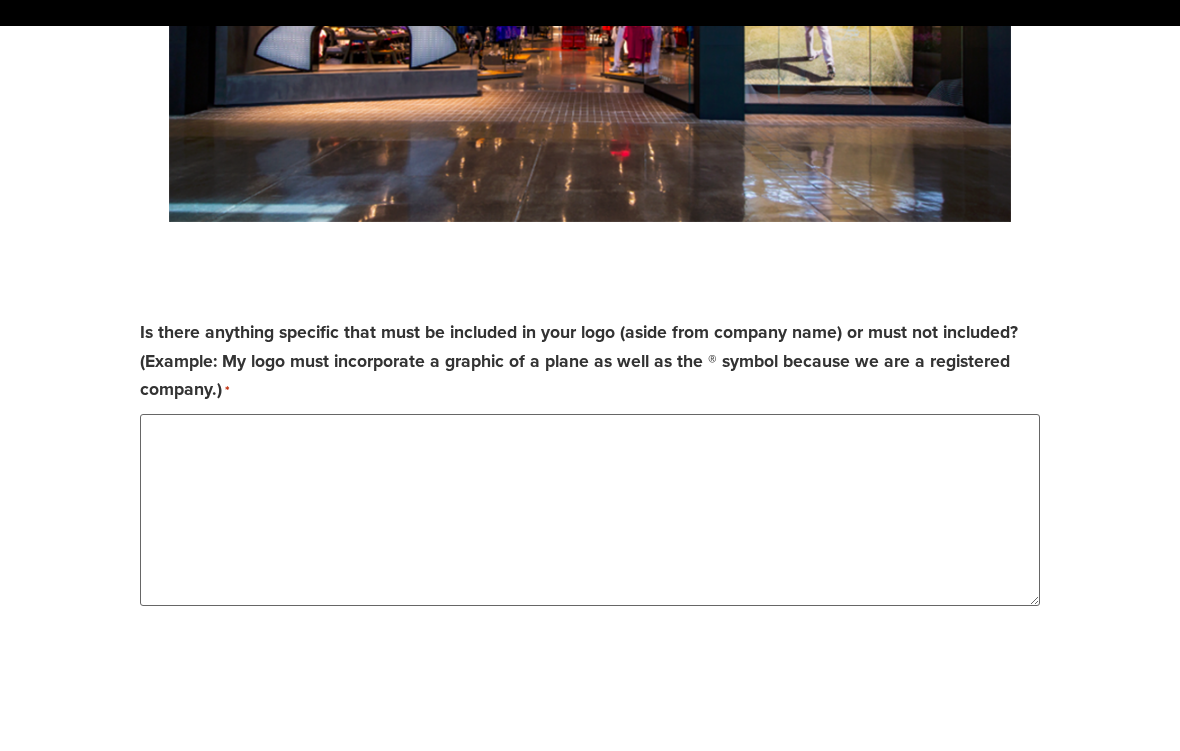 scroll, scrollTop: 3899, scrollLeft: 0, axis: vertical 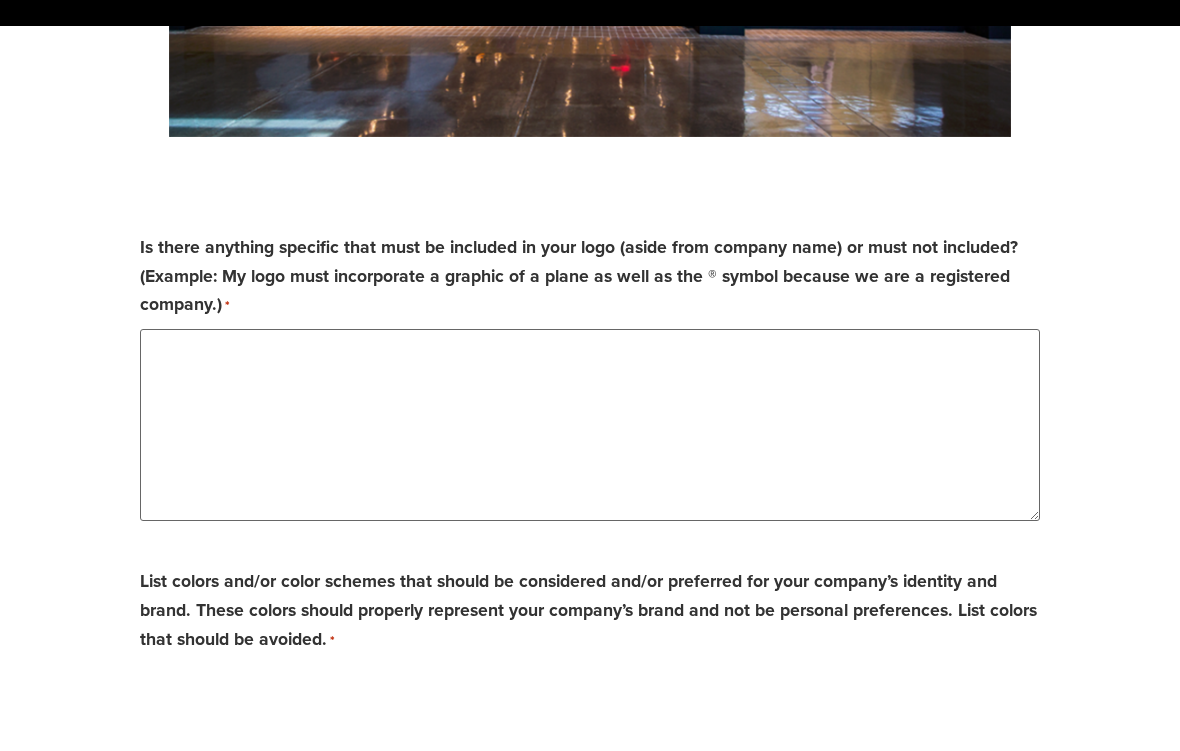 type on "***" 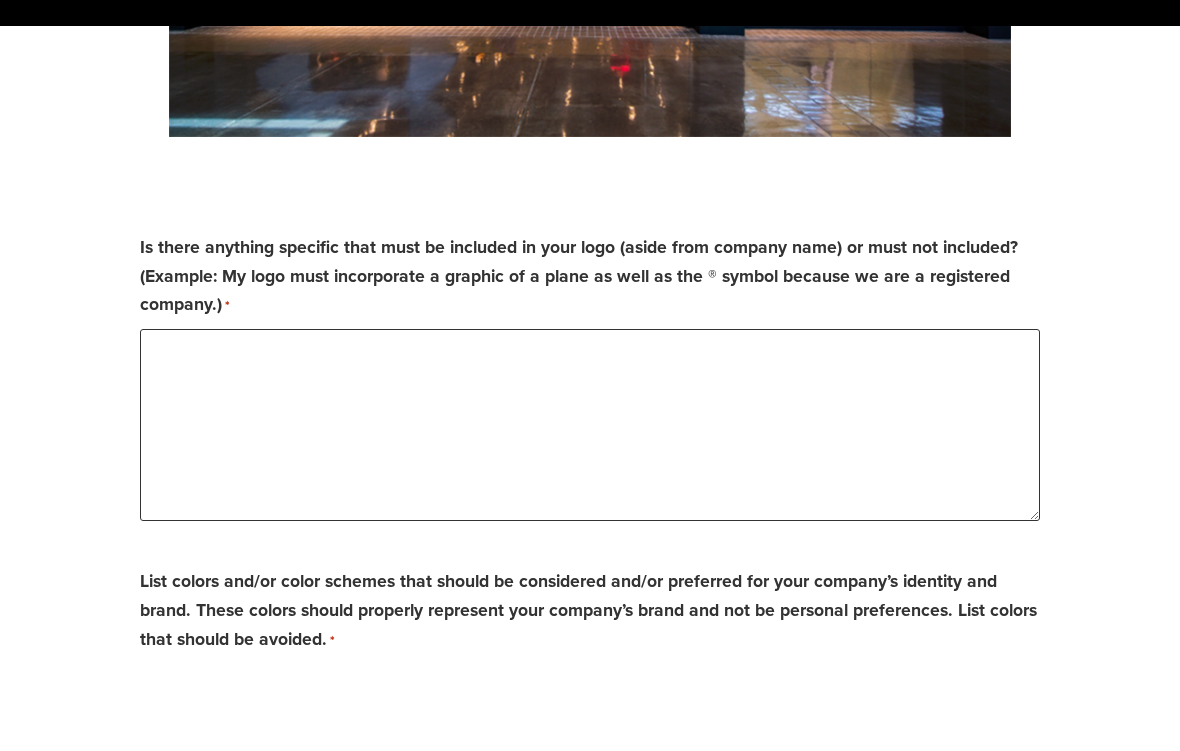 click on "Is there anything specific that must be included in your logo (aside from company name) or must not included? (Example: My logo must incorporate a graphic of a plane as well as the ® symbol because we are a registered company.) *" at bounding box center (590, 528) 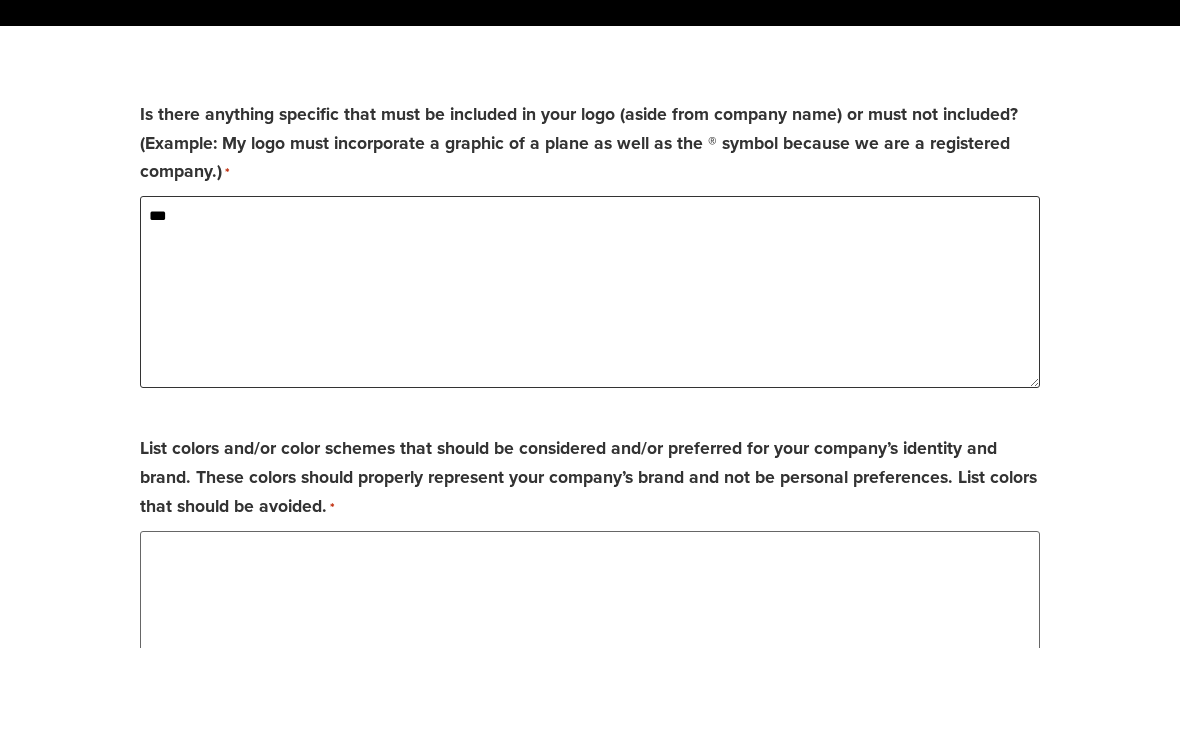 scroll, scrollTop: 4033, scrollLeft: 0, axis: vertical 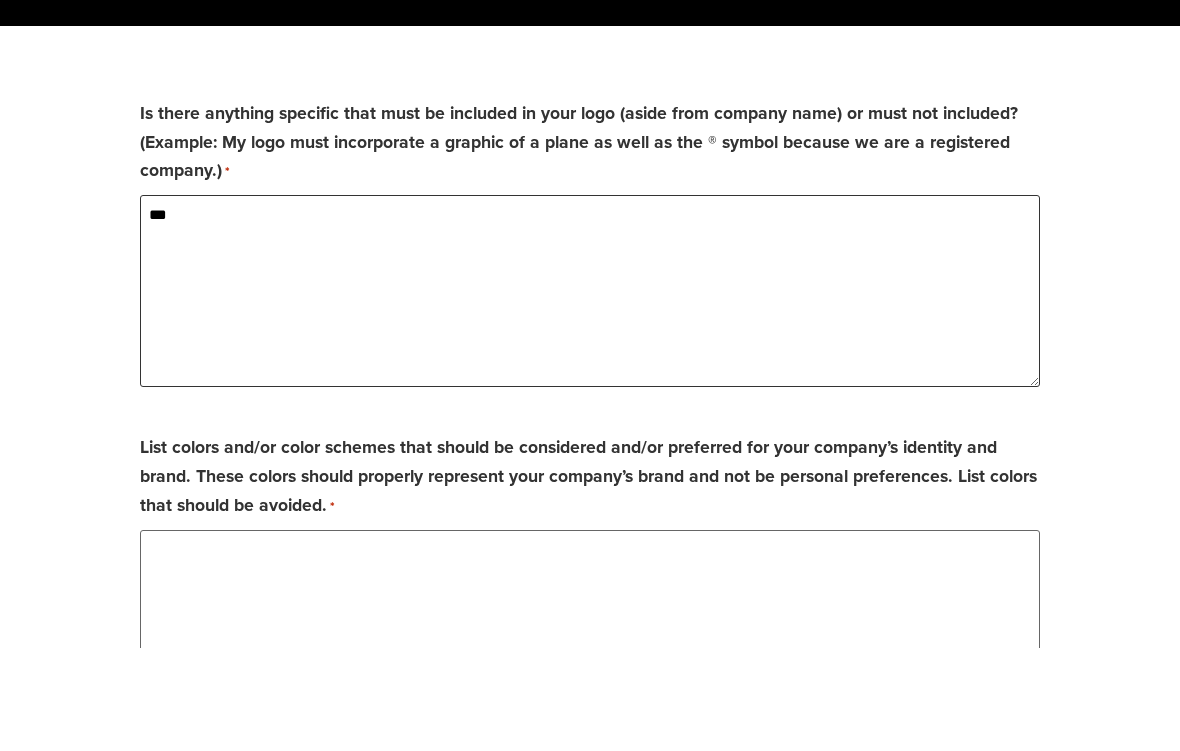 type on "***" 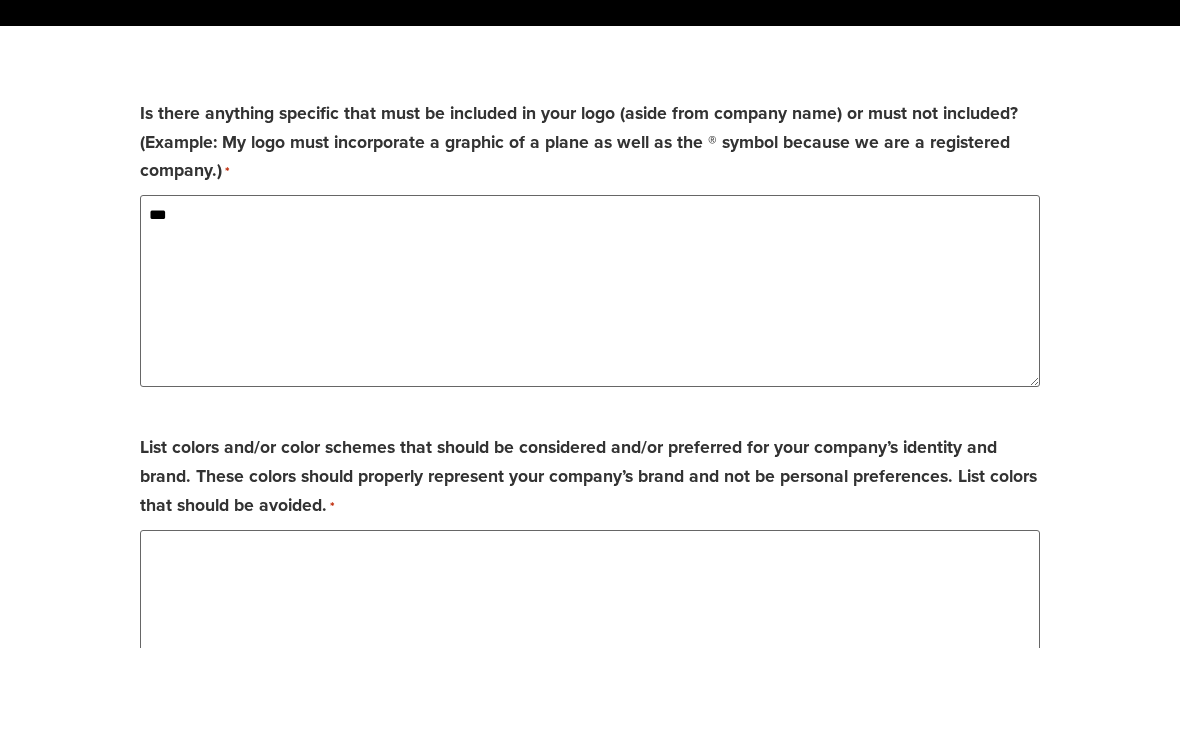 click on "List colors and/or color schemes that should be considered and/or preferred for your company’s identity and brand. These colors should properly represent your company’s brand and not be personal preferences. List colors that should be avoided. *" at bounding box center [590, 729] 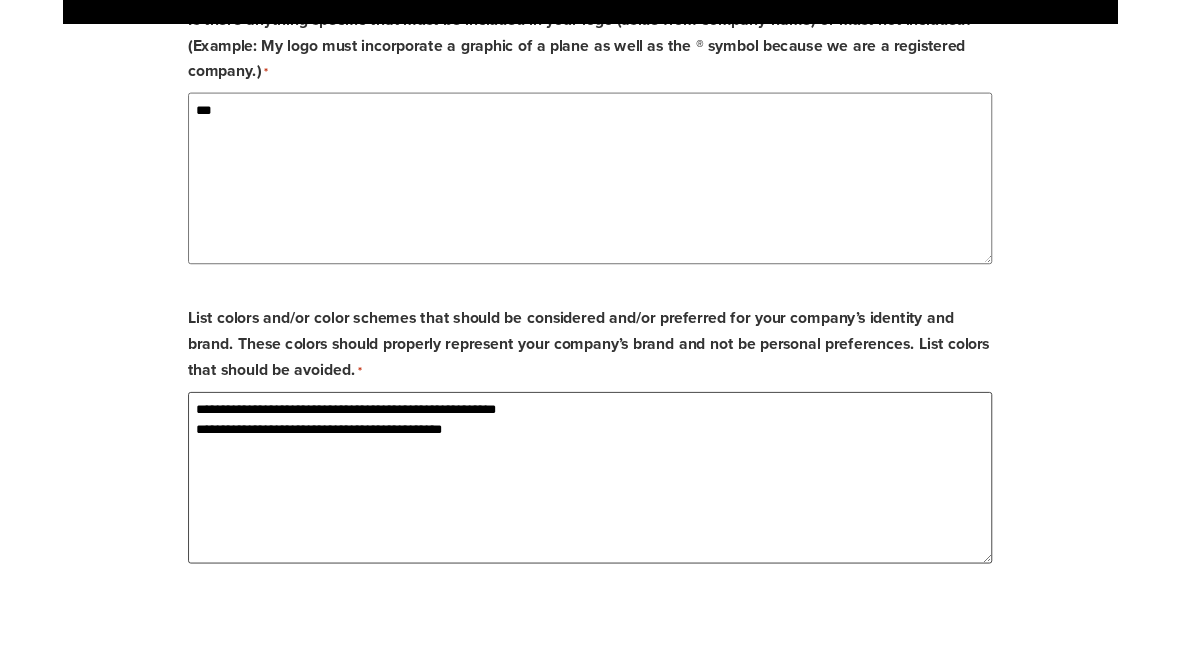 scroll, scrollTop: 4210, scrollLeft: 0, axis: vertical 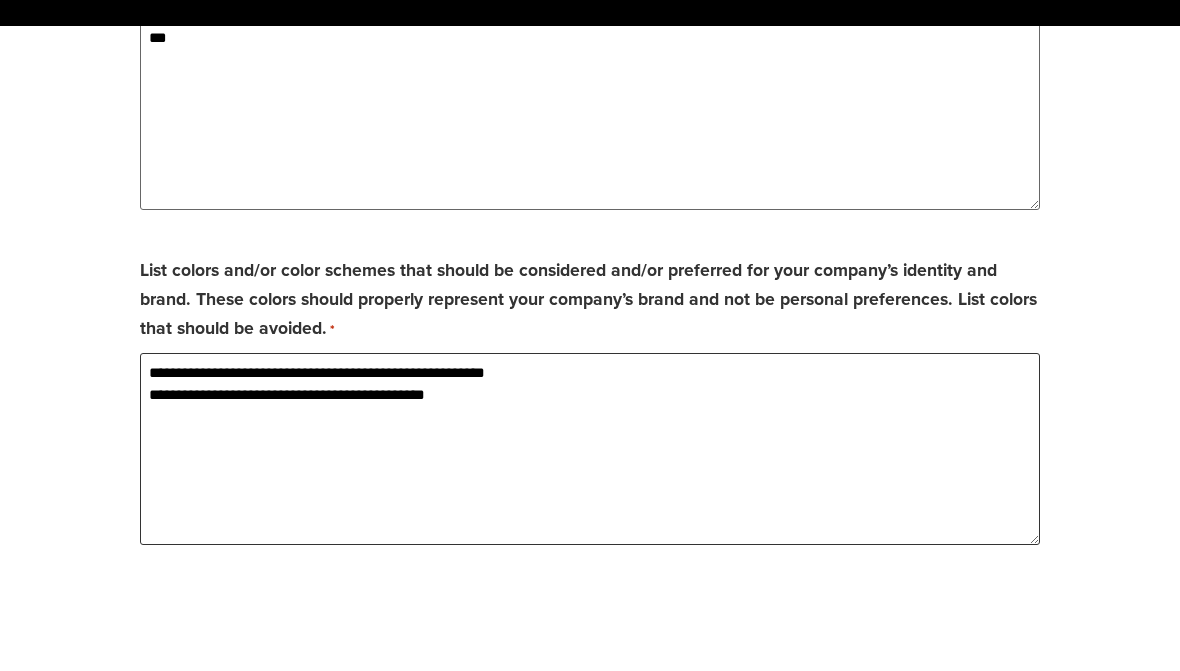click on "**********" at bounding box center [590, 552] 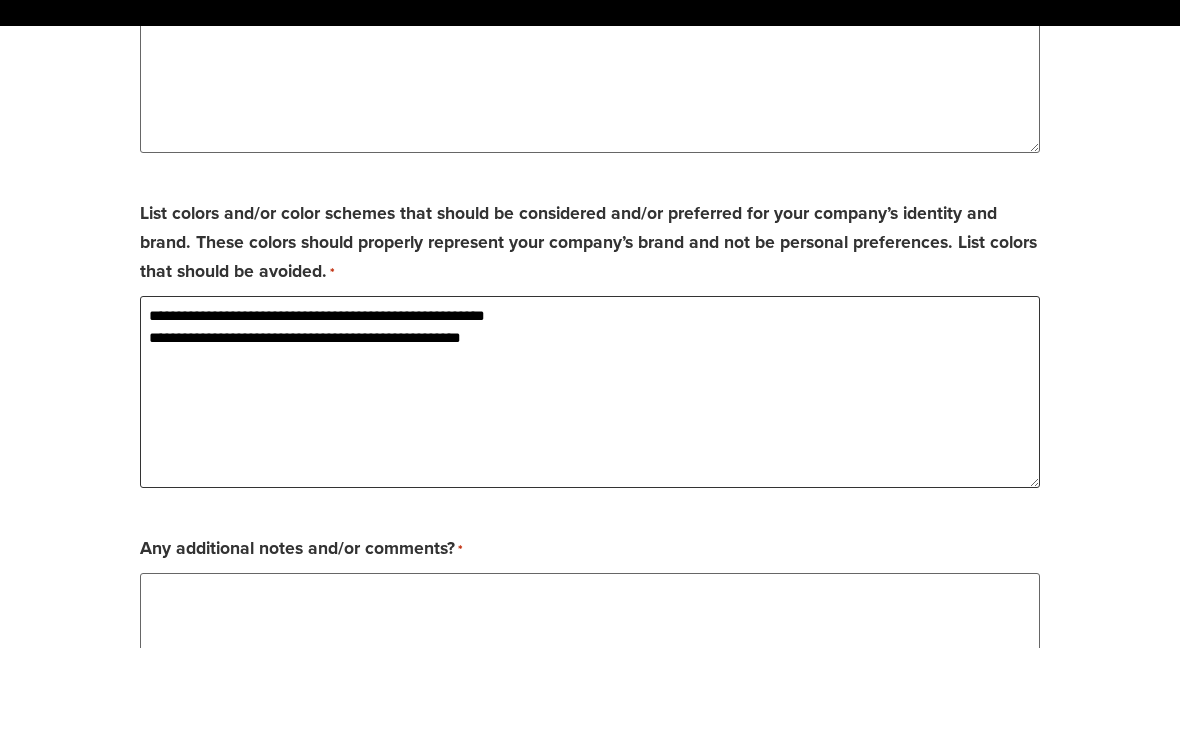 scroll, scrollTop: 4270, scrollLeft: 0, axis: vertical 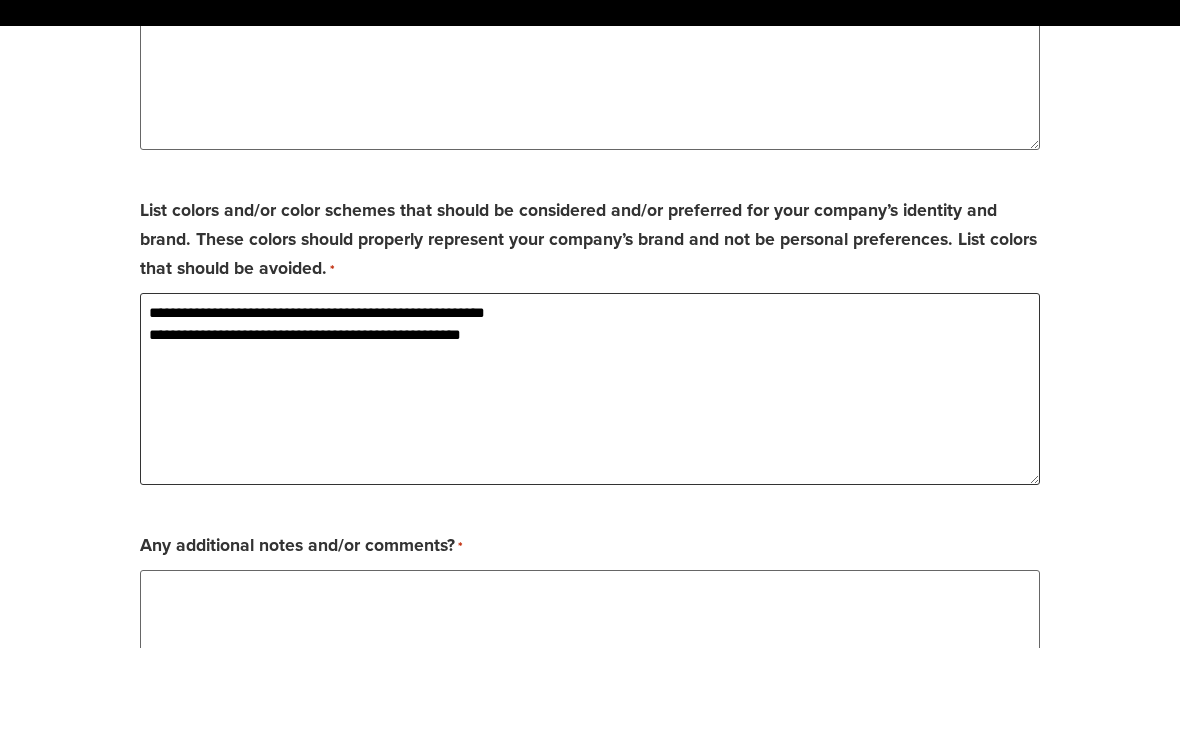 click on "**********" at bounding box center [590, 492] 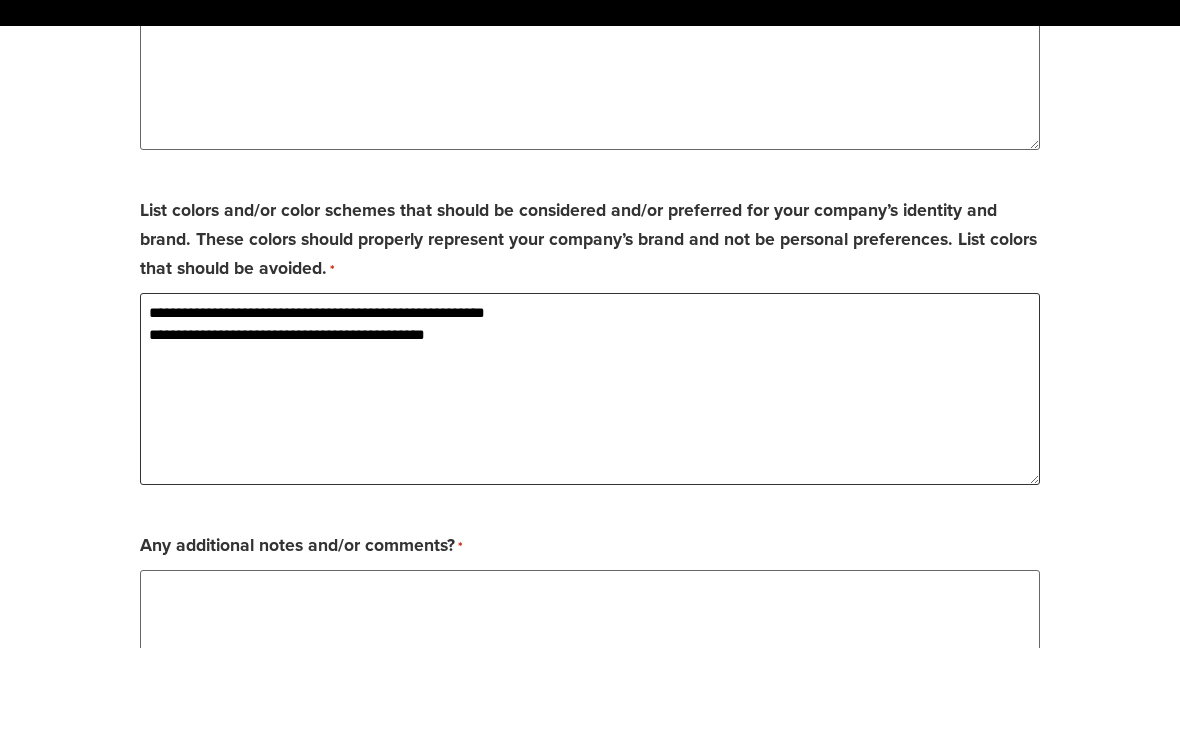 click on "**********" at bounding box center (590, 492) 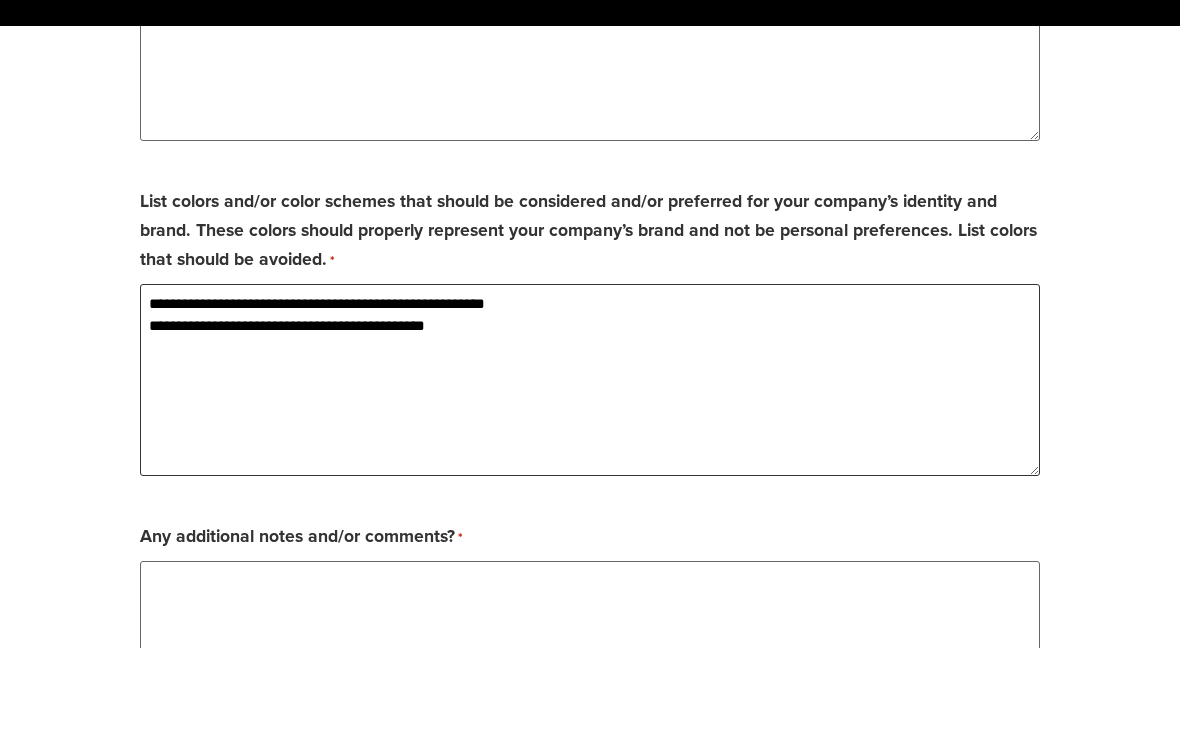 scroll, scrollTop: 4280, scrollLeft: 0, axis: vertical 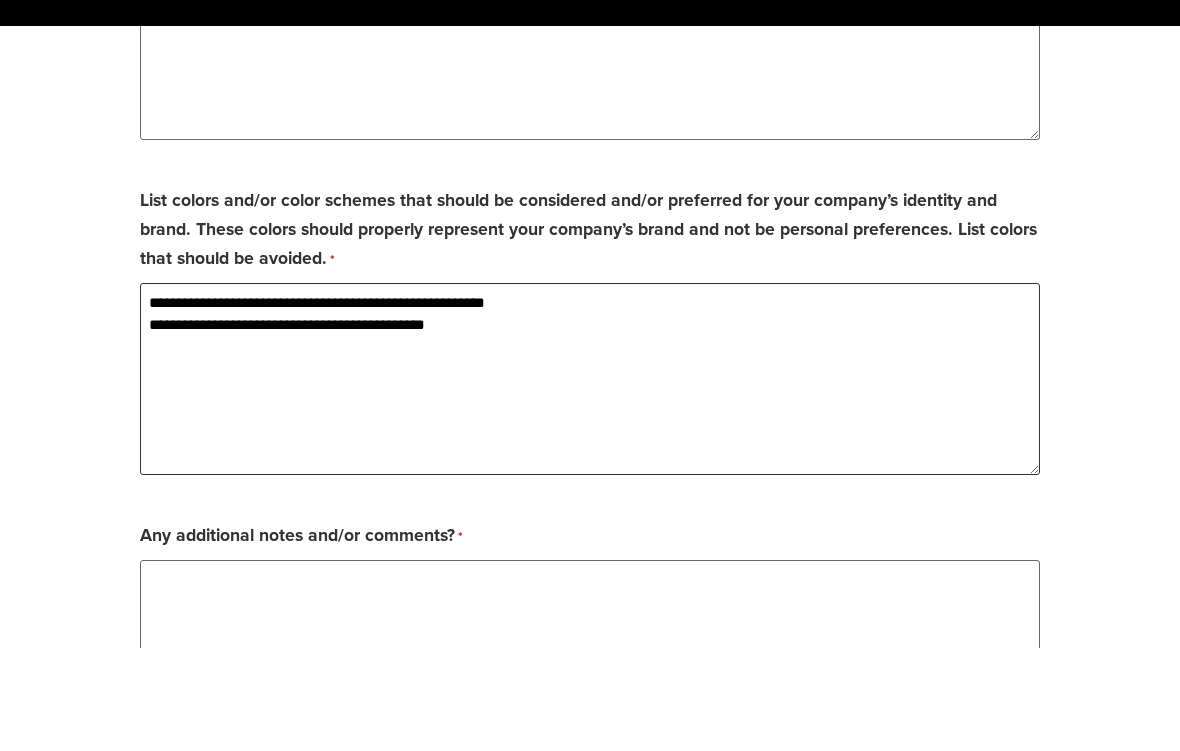 click on "**********" at bounding box center [590, 482] 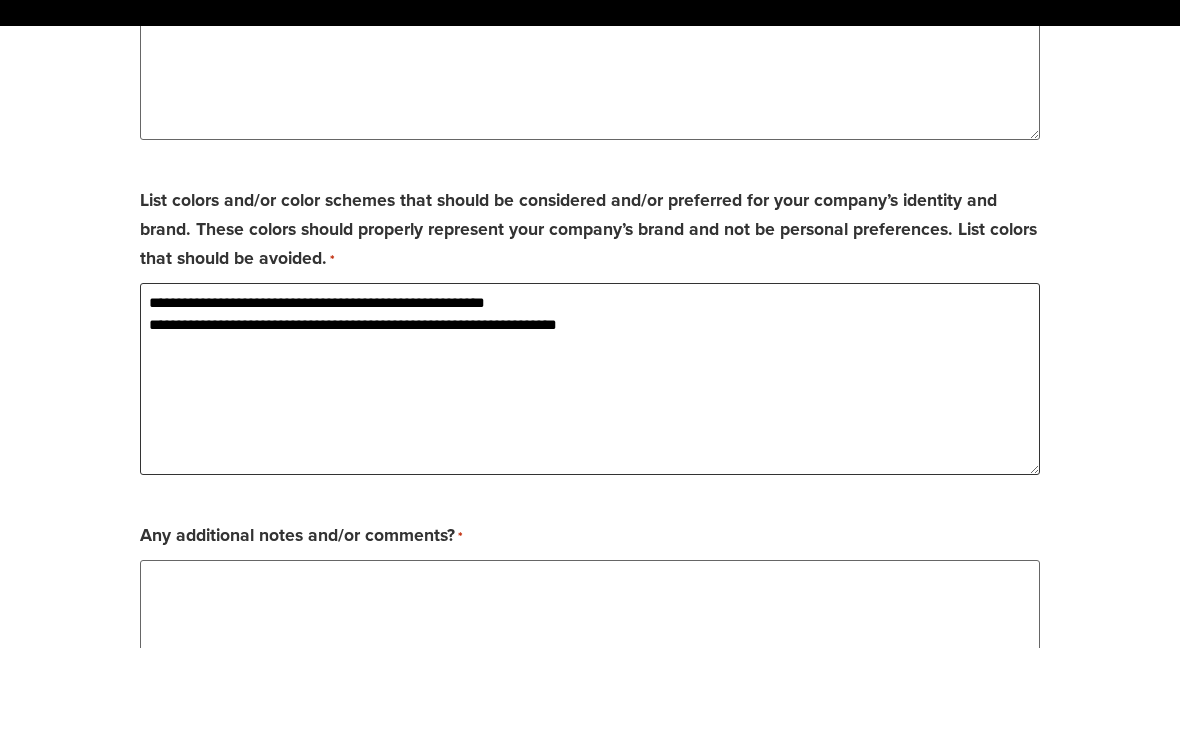 click on "**********" at bounding box center (590, 482) 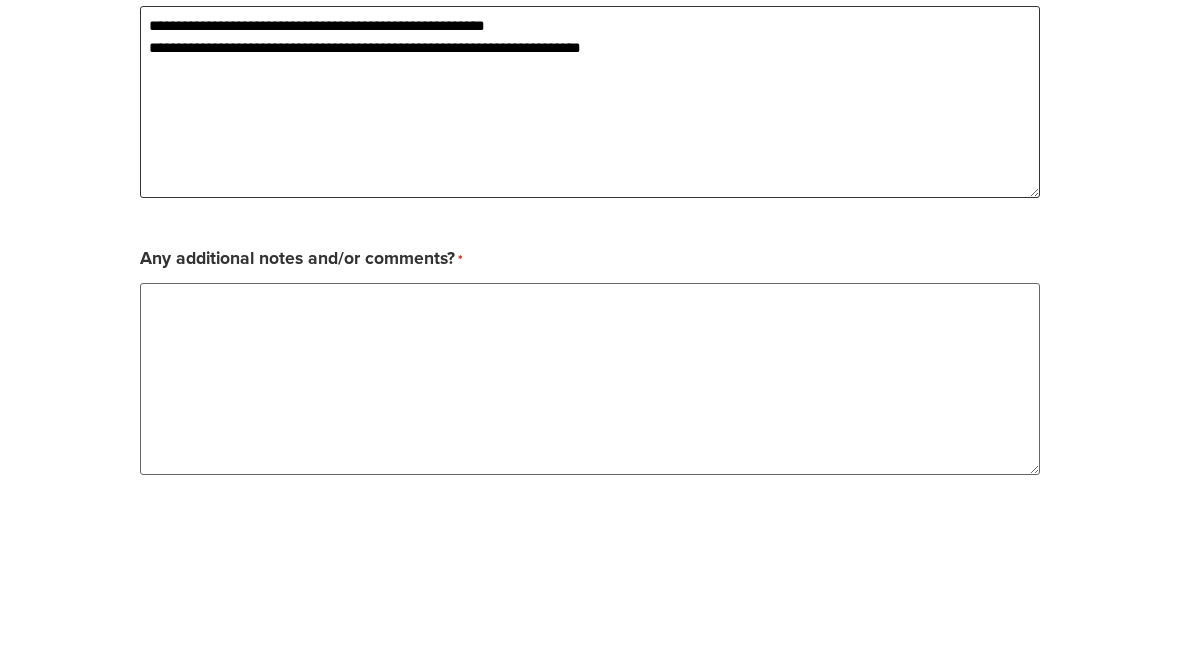 scroll, scrollTop: 4557, scrollLeft: 0, axis: vertical 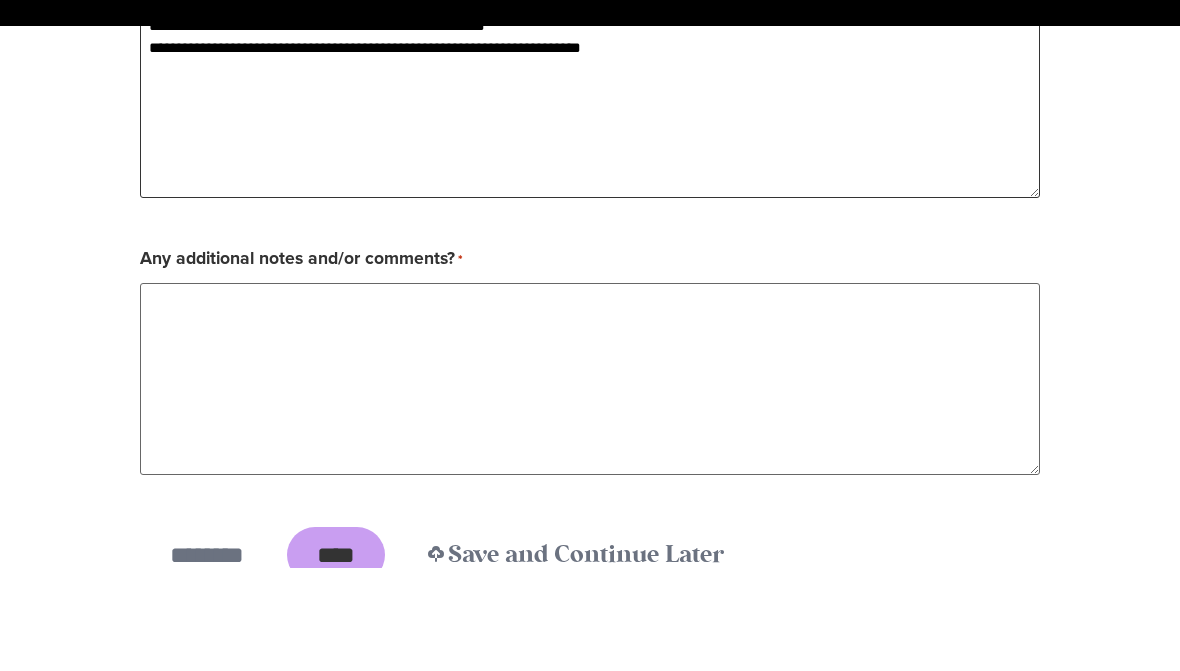 type on "**********" 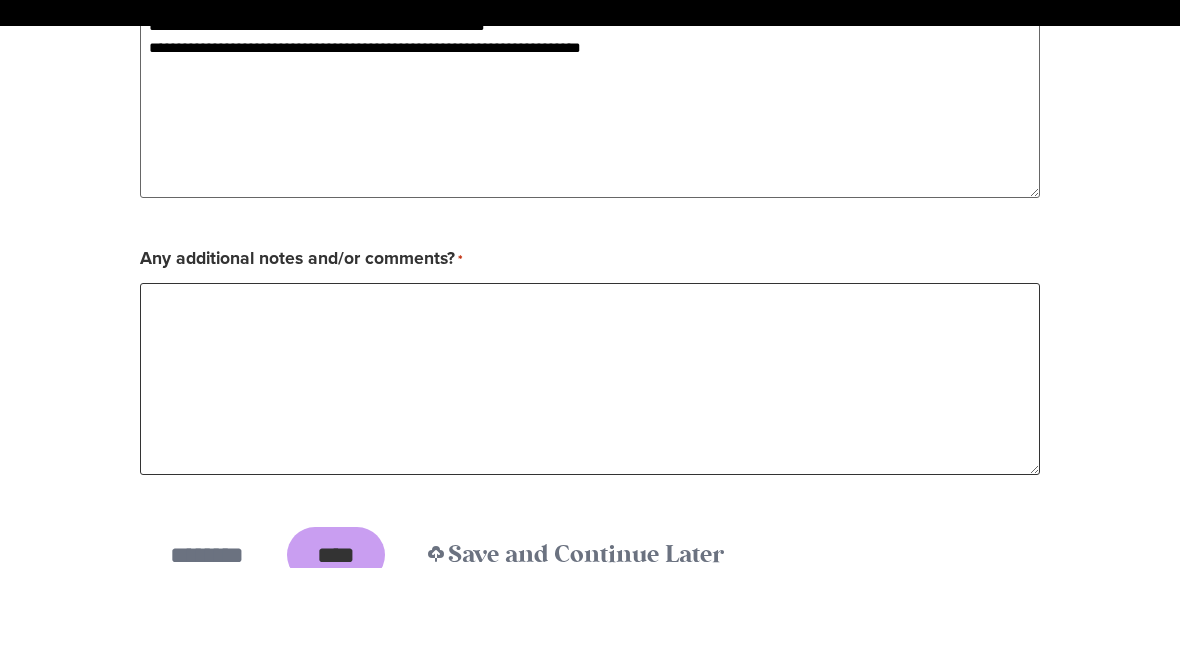 click on "Any additional notes and/or comments? *" at bounding box center (590, 482) 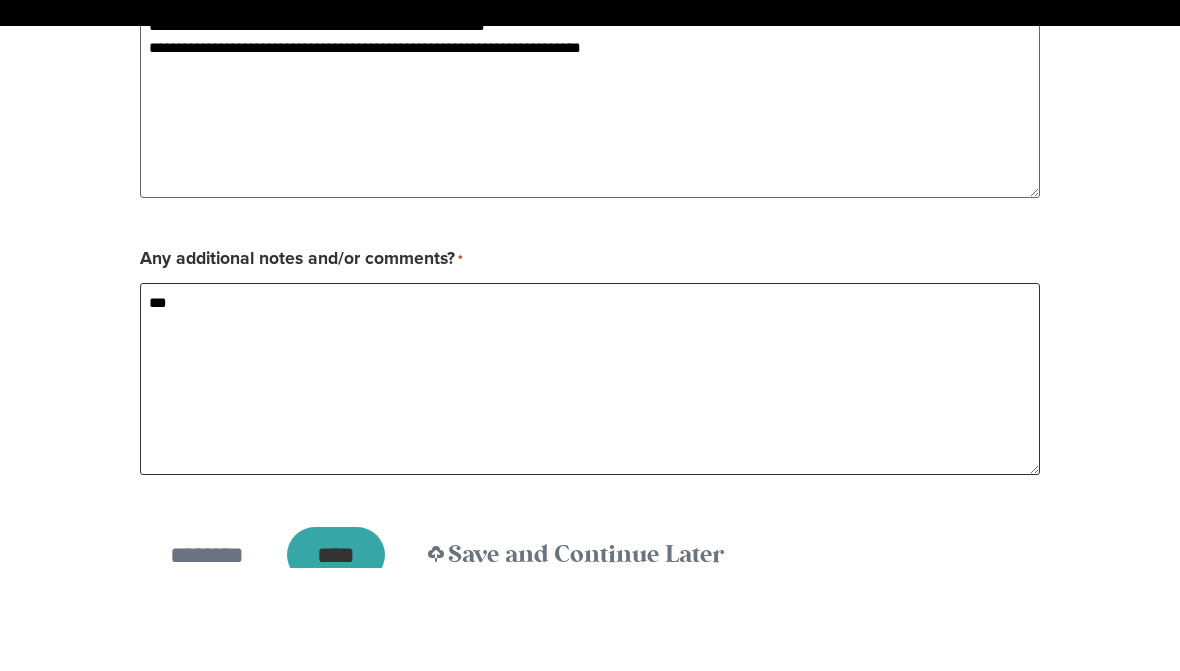 type on "***" 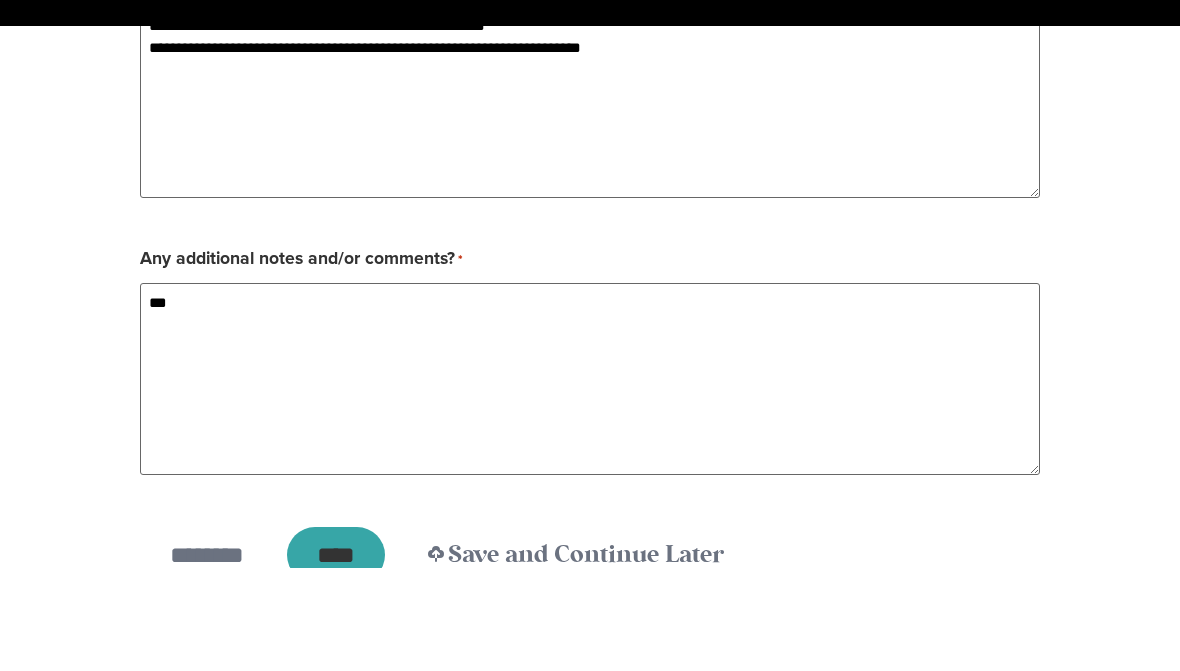 click on "****" at bounding box center (336, 658) 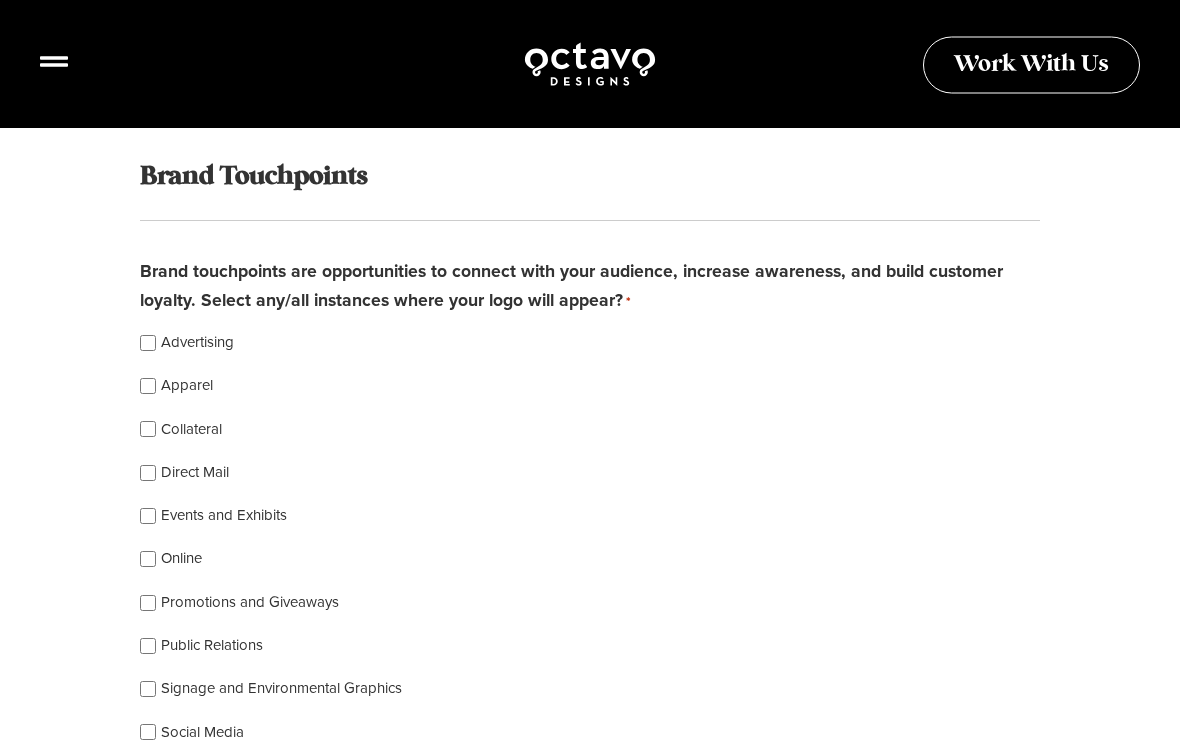 scroll, scrollTop: 585, scrollLeft: 0, axis: vertical 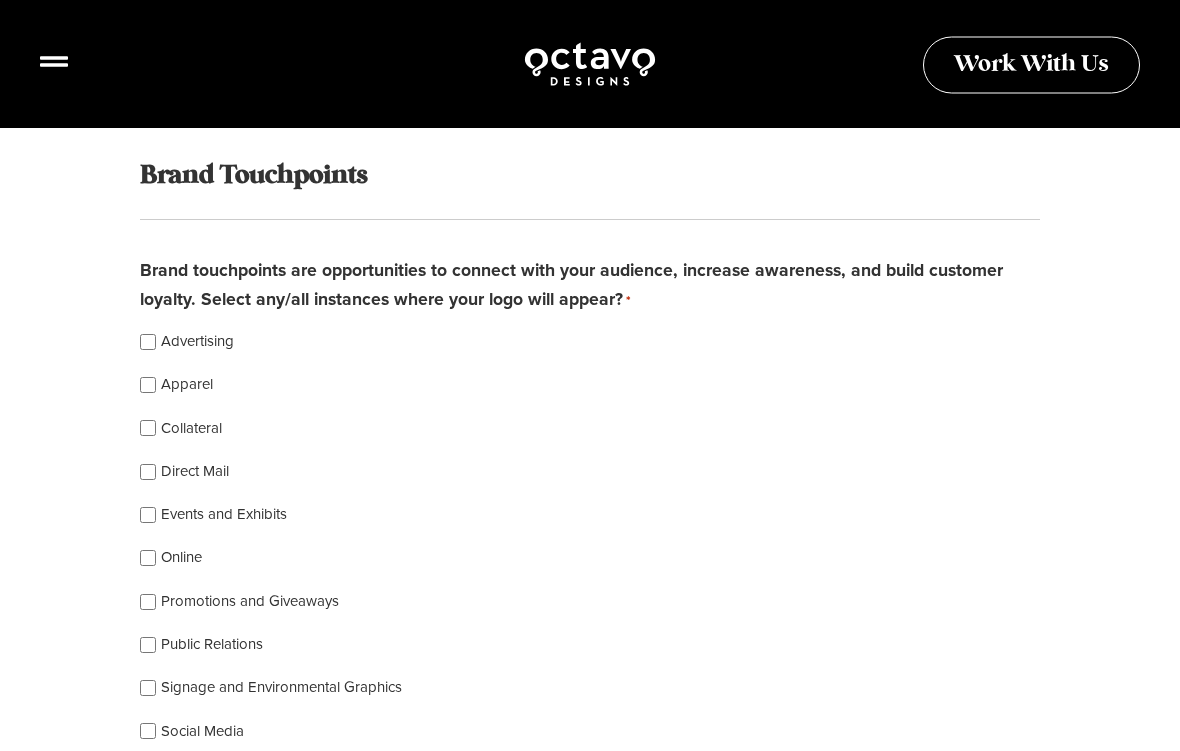 click on "Brand & Identity Questionnaire
" * " indicates required fields
A copy of your submission will be sent to the email provided on this form.
Step  3  of  4
75%
A strong brand and identity is achieved through a clear understanding of who your company is, what the company stands for, and how it’s positioned. This process is key in order to develop a foundation that we build your company’s brand upon. Please give accurate, thoughtful, and detailed responses. [NAME] *
****
First
******* [NAME] Email *" at bounding box center (590, 1559) 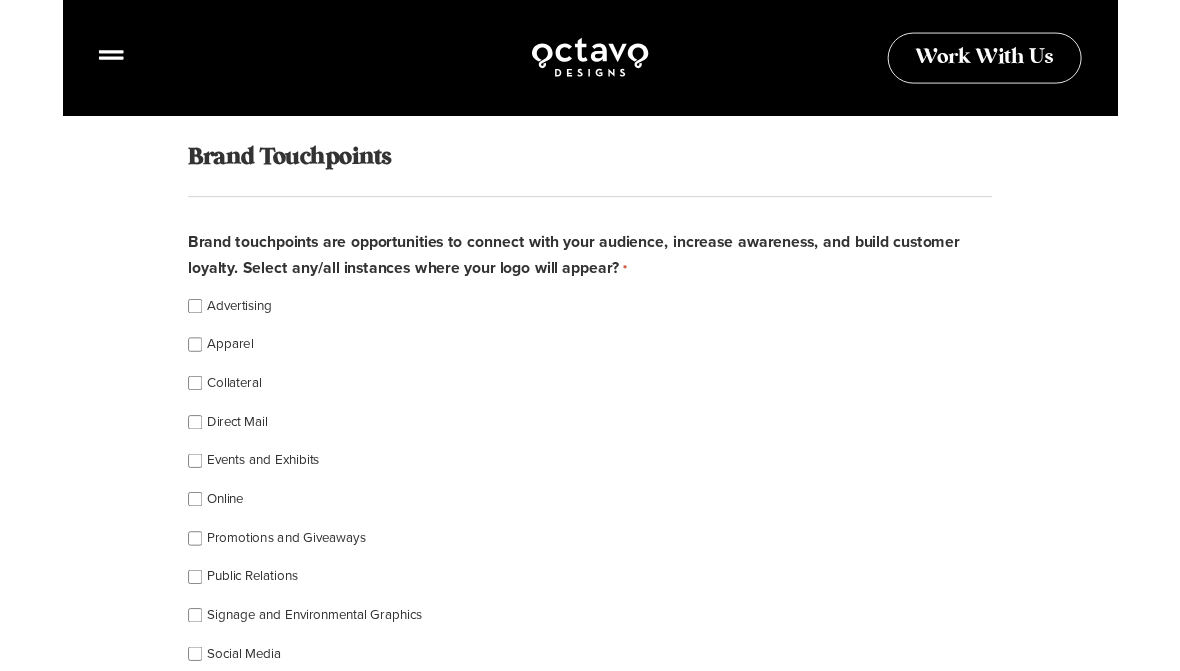 scroll, scrollTop: 586, scrollLeft: 0, axis: vertical 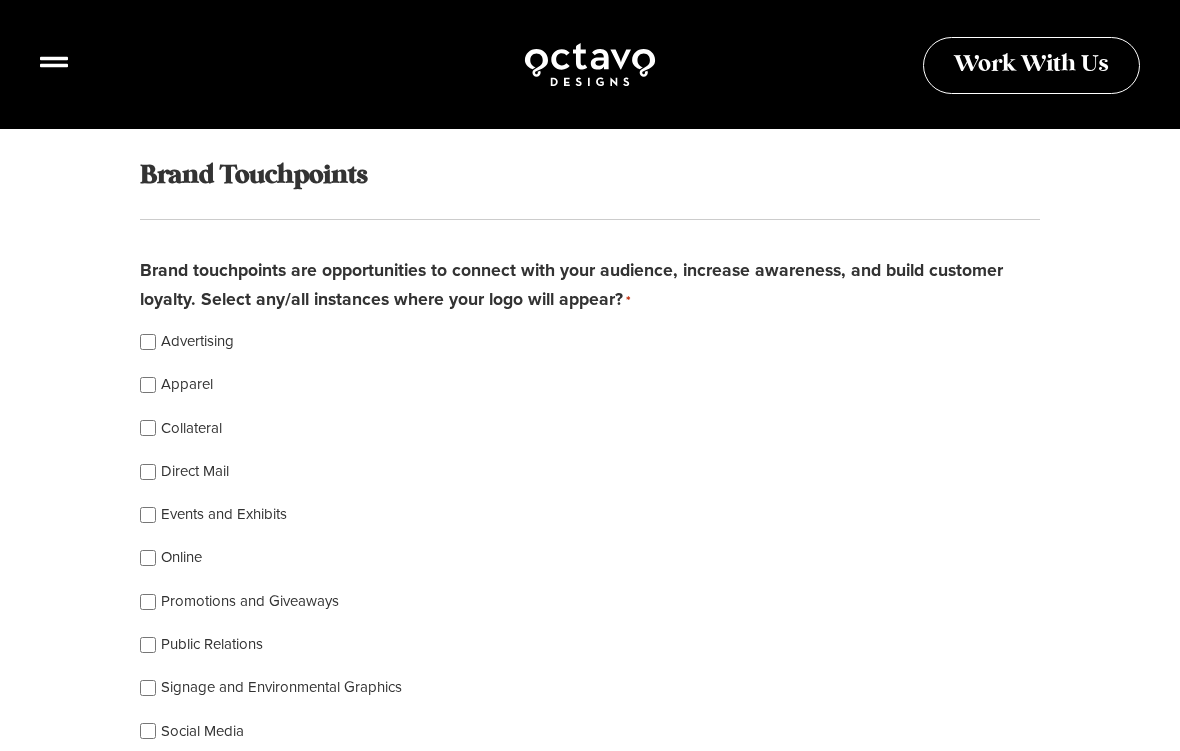 click on "Brand & Identity Questionnaire
" * " indicates required fields
A copy of your submission will be sent to the email provided on this form.
Step  3  of  4
75%
A strong brand and identity is achieved through a clear understanding of who your company is, what the company stands for, and how it’s positioned. This process is key in order to develop a foundation that we build your company’s brand upon. Please give accurate, thoughtful, and detailed responses. [NAME] *
****
First
******* [NAME] Email *" at bounding box center (590, 1558) 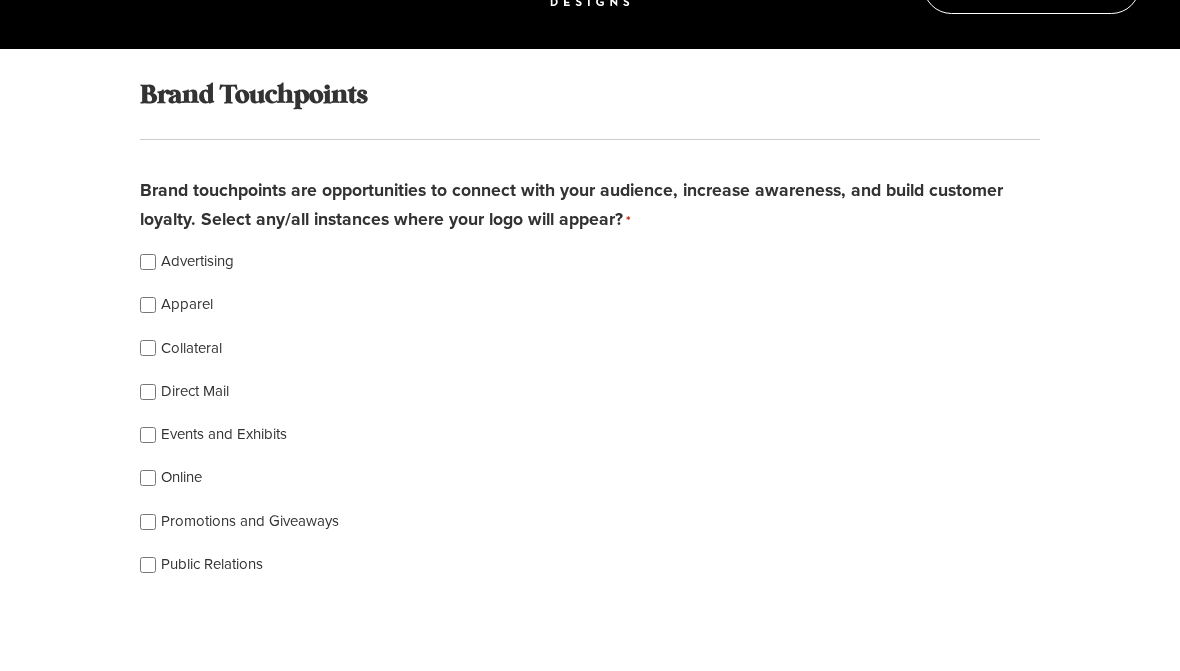 scroll, scrollTop: 666, scrollLeft: 0, axis: vertical 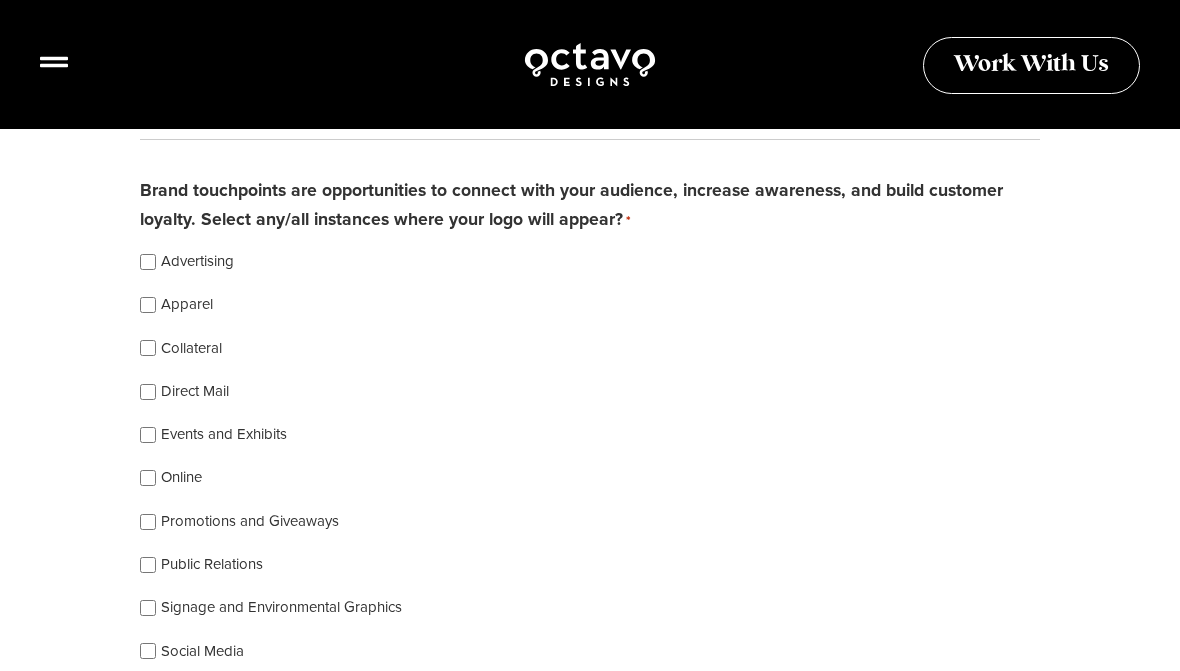 click on "Brand & Identity Questionnaire
" * " indicates required fields
A copy of your submission will be sent to the email provided on this form.
Step  3  of  4
75%
A strong brand and identity is achieved through a clear understanding of who your company is, what the company stands for, and how it’s positioned. This process is key in order to develop a foundation that we build your company’s brand upon. Please give accurate, thoughtful, and detailed responses. [NAME] *
****
First
******* [NAME] Email *" at bounding box center [590, 1478] 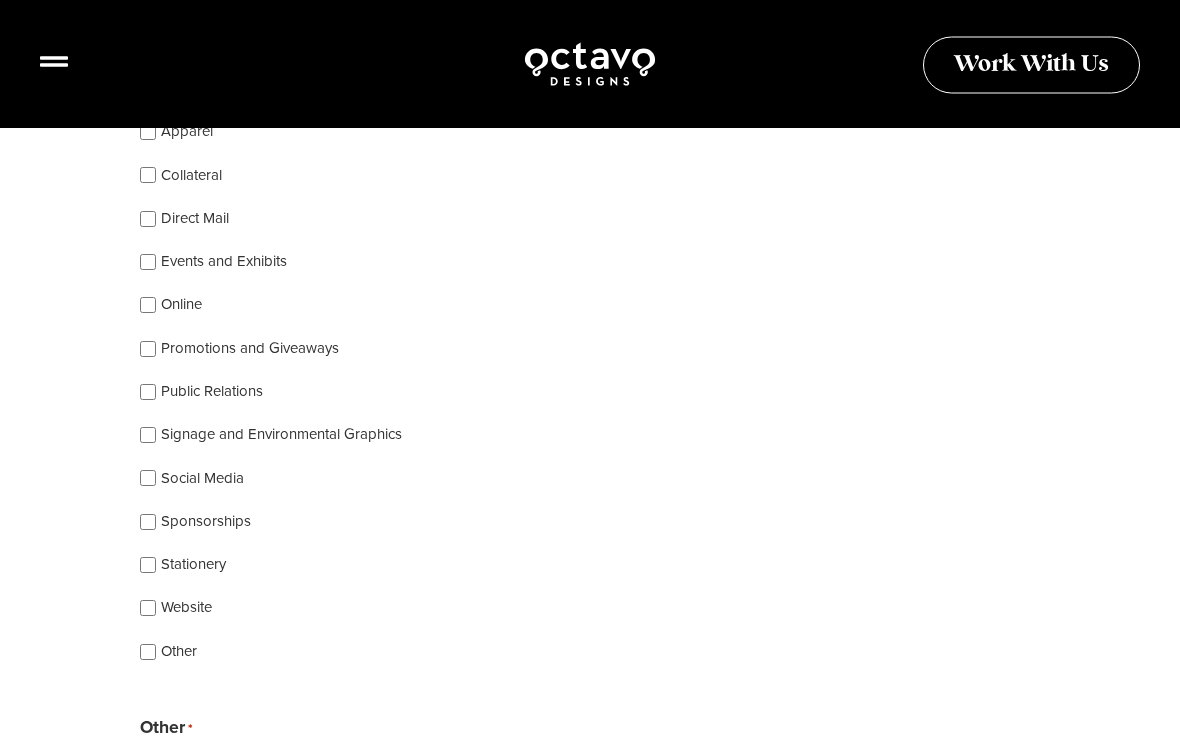 scroll, scrollTop: 844, scrollLeft: 0, axis: vertical 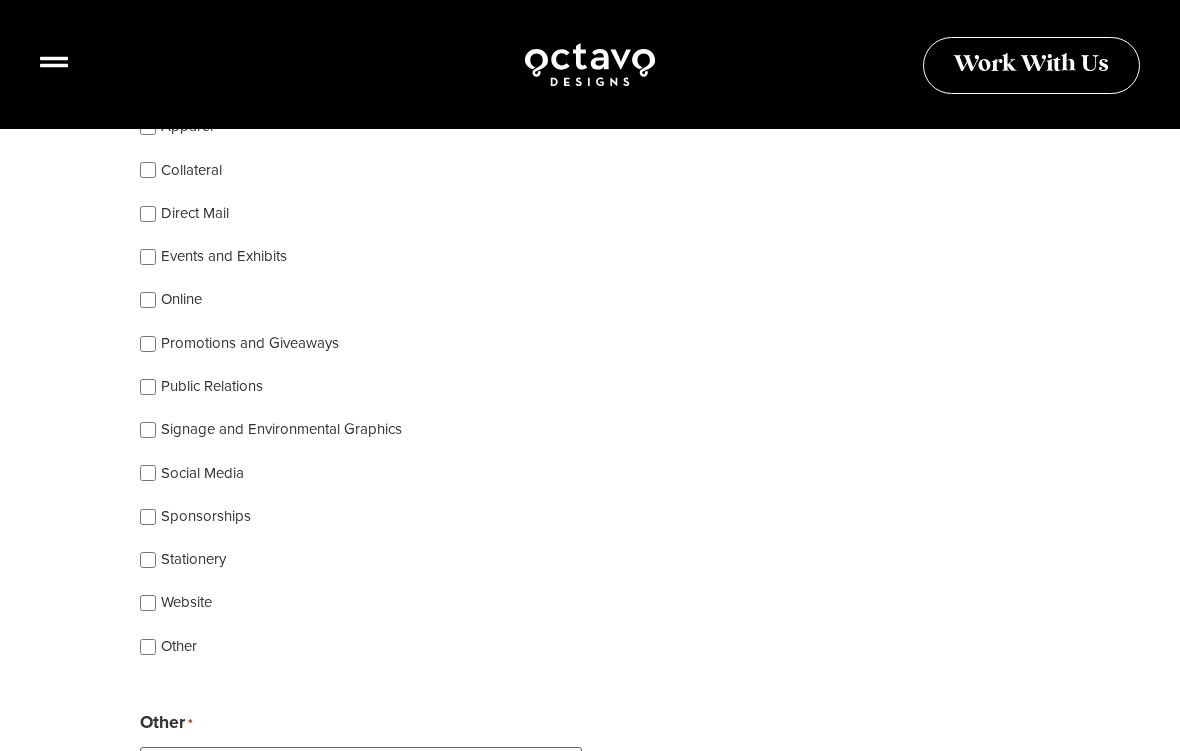click on "Website" at bounding box center [186, 603] 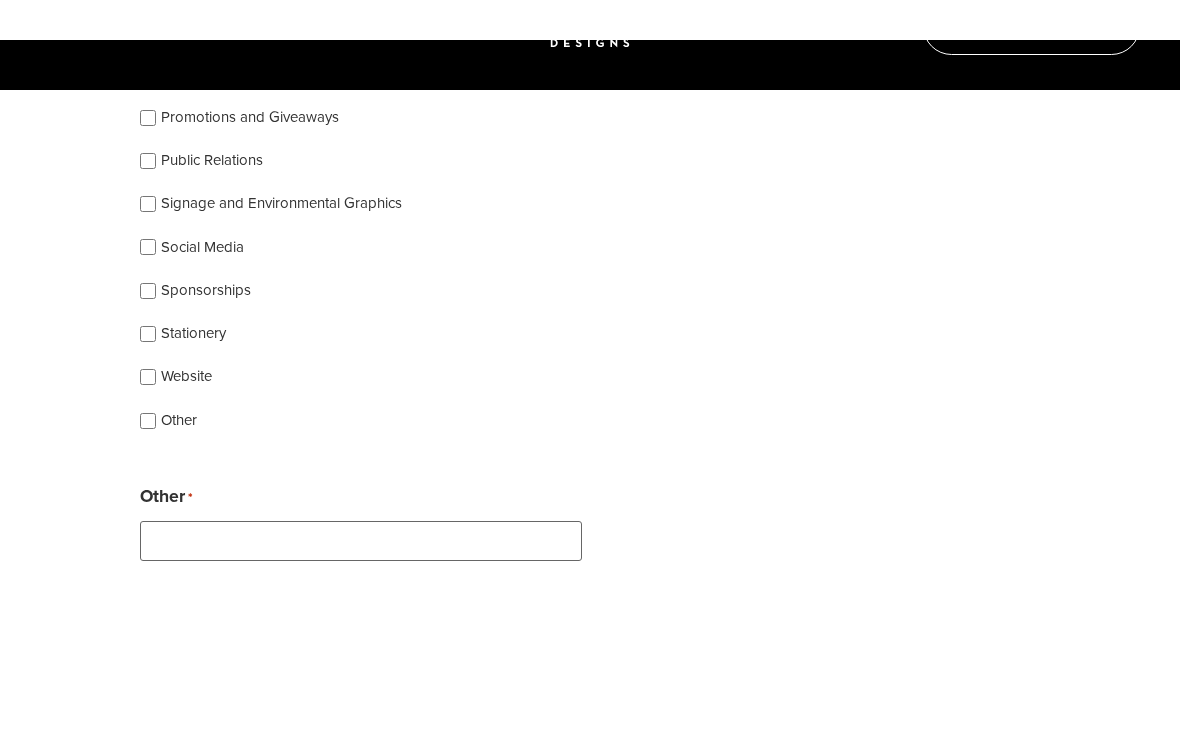 scroll, scrollTop: 1110, scrollLeft: 0, axis: vertical 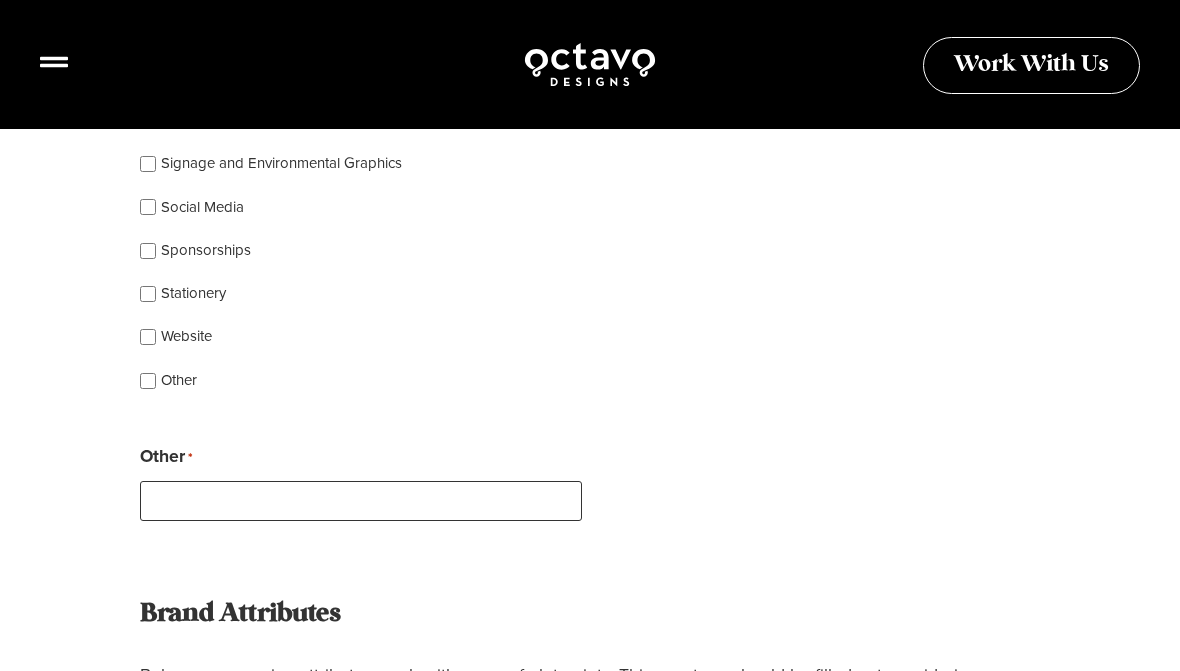 click on "Other *" at bounding box center [361, 501] 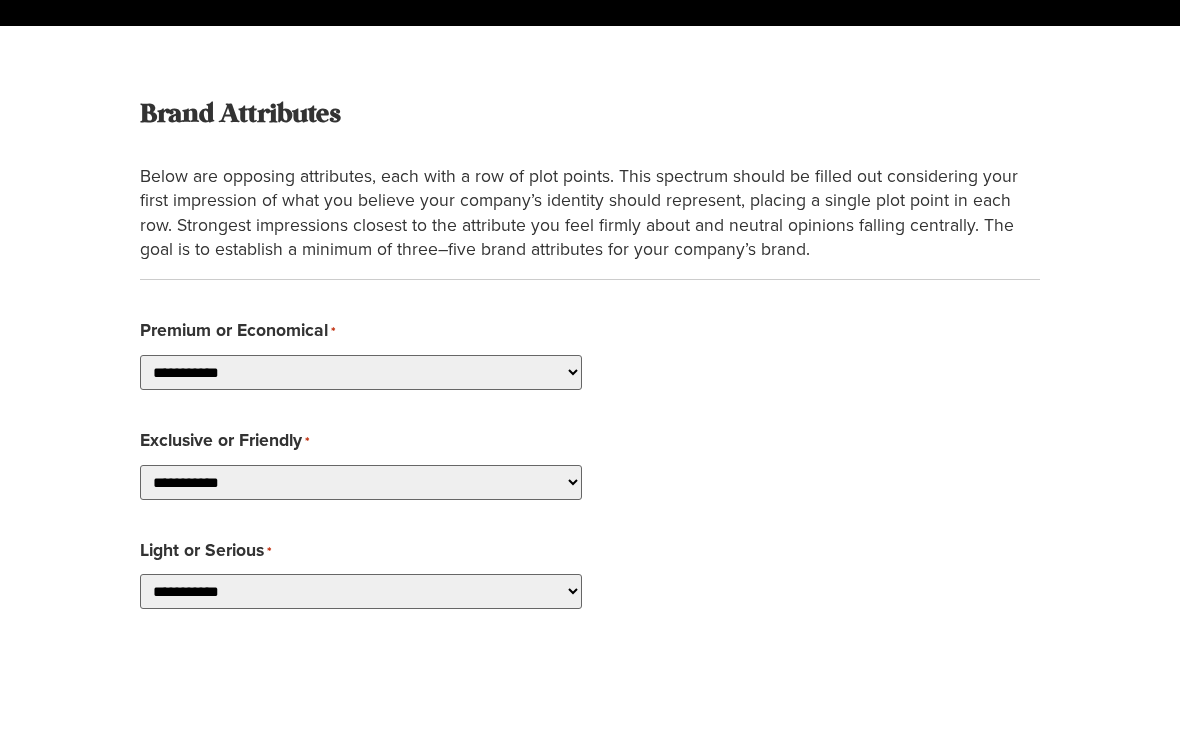 scroll, scrollTop: 1506, scrollLeft: 0, axis: vertical 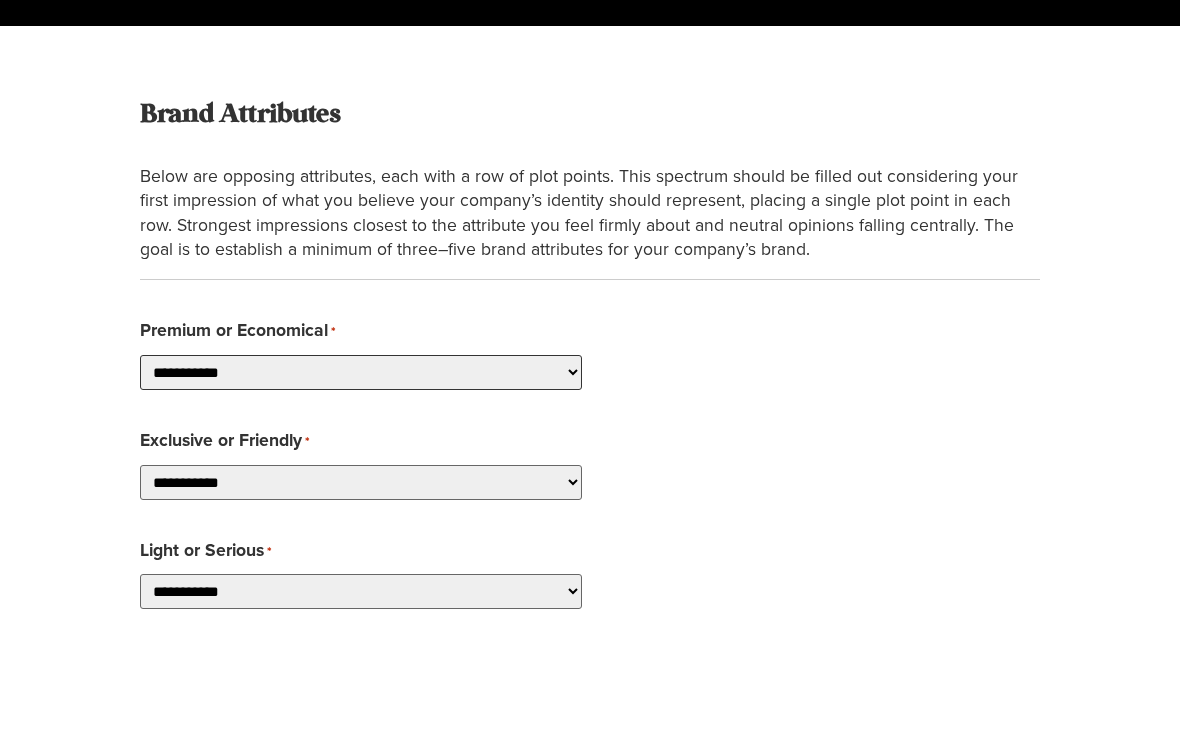 click on "**********" at bounding box center (361, 475) 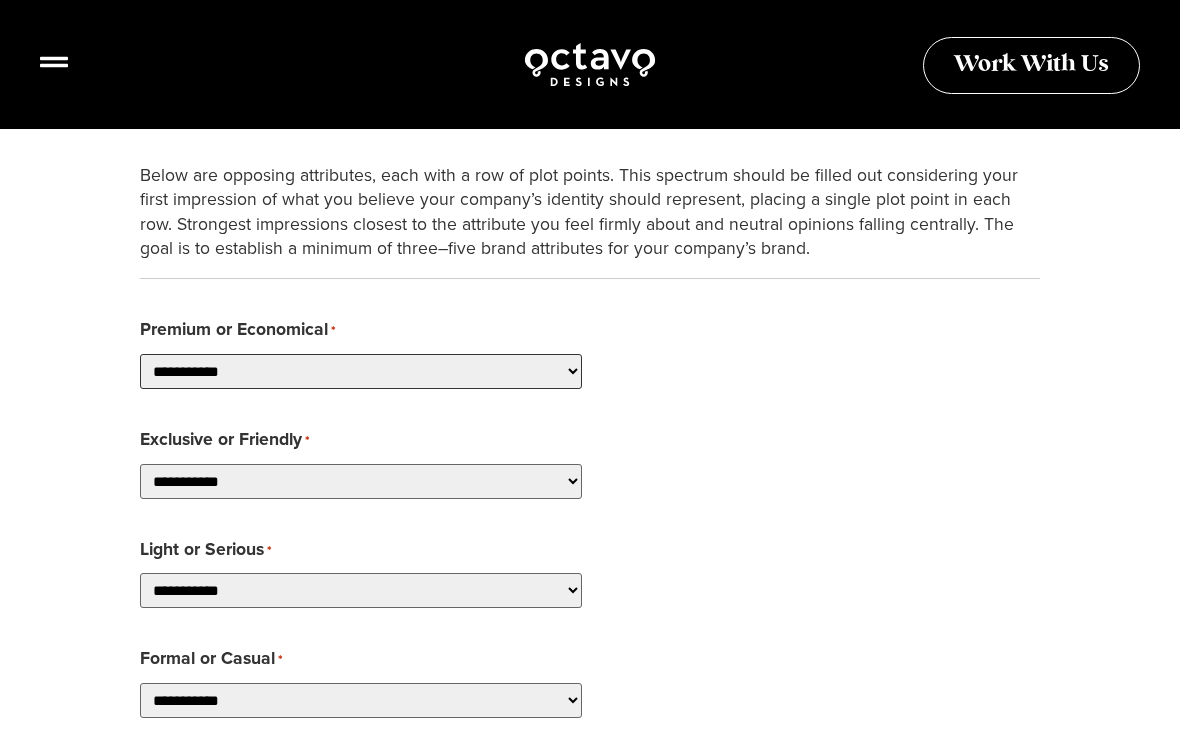 select on "**********" 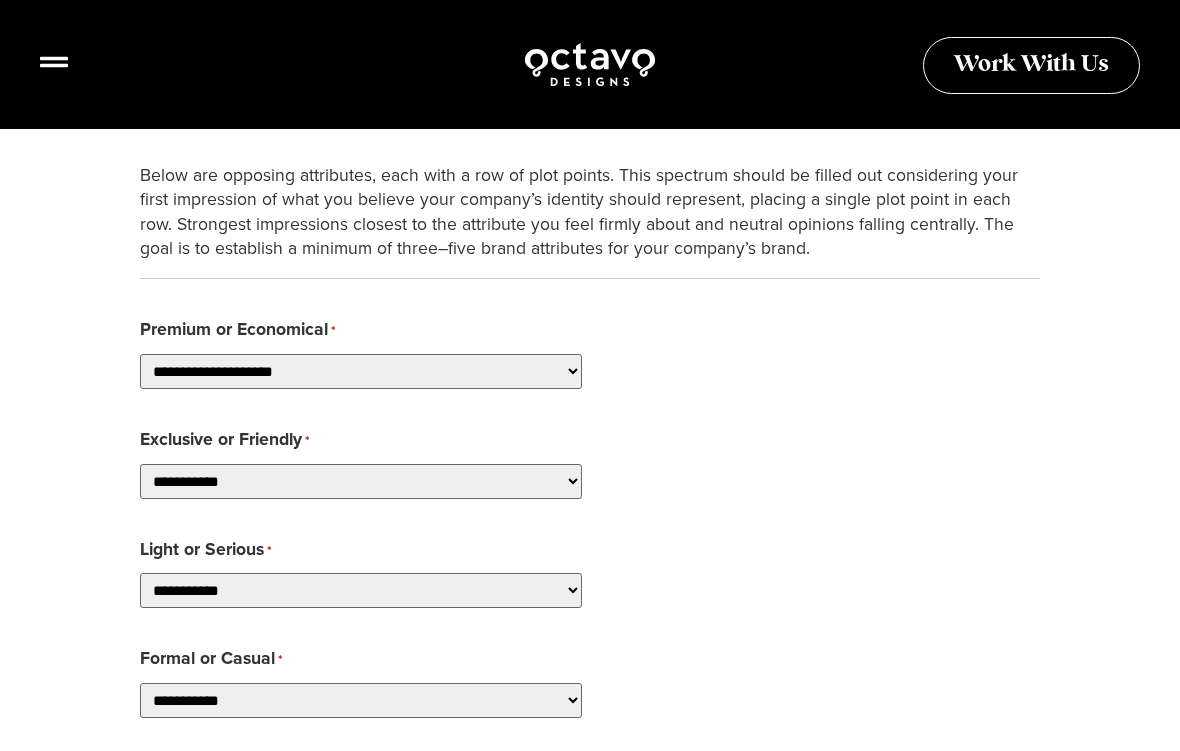 click on "**********" at bounding box center (361, 481) 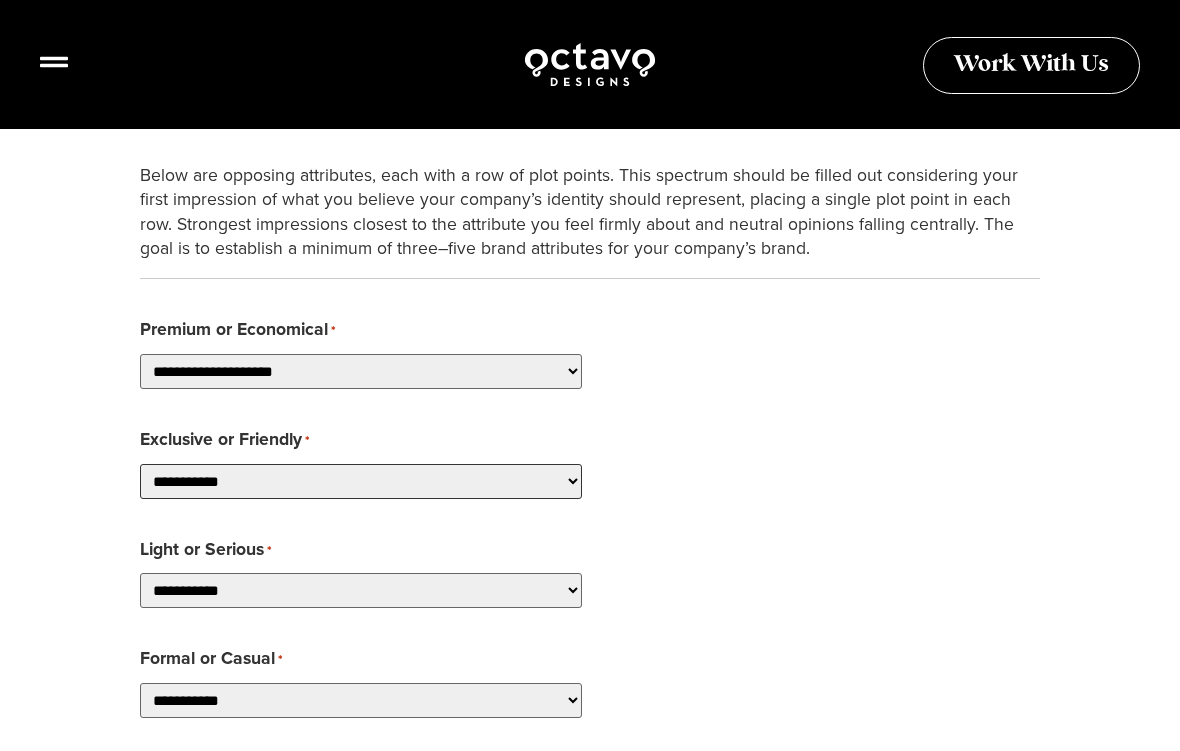 select on "**********" 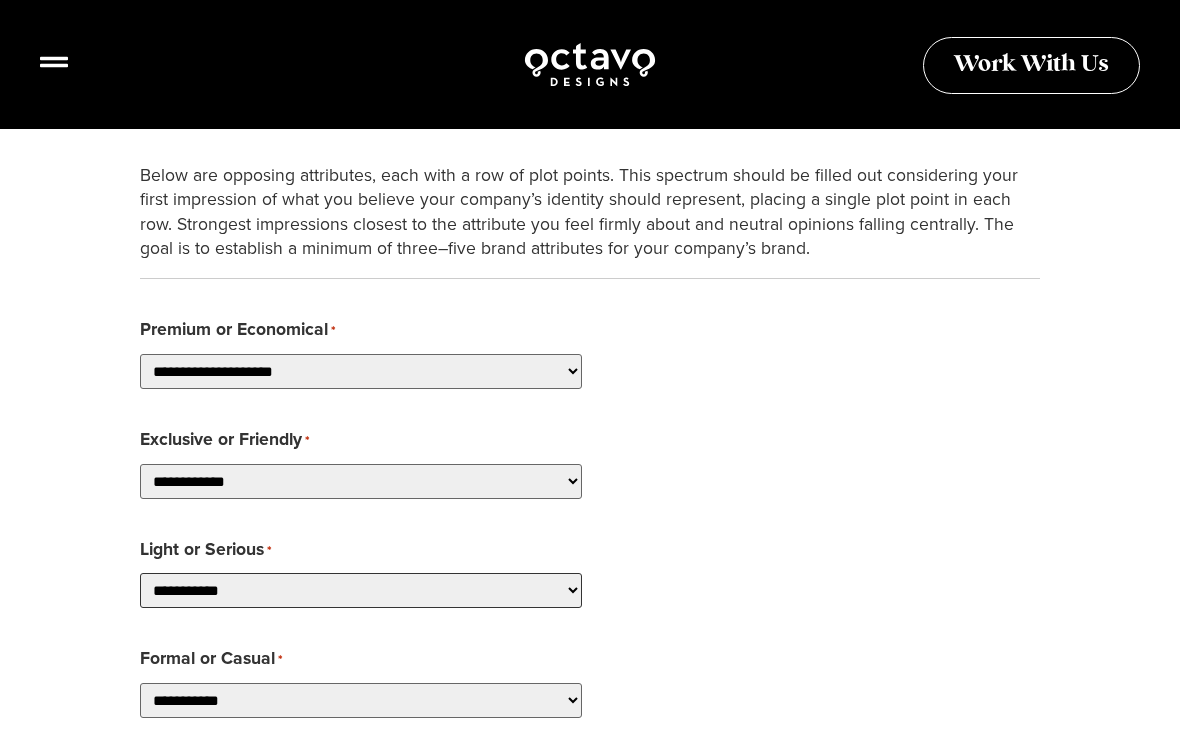 click on "**********" at bounding box center [361, 590] 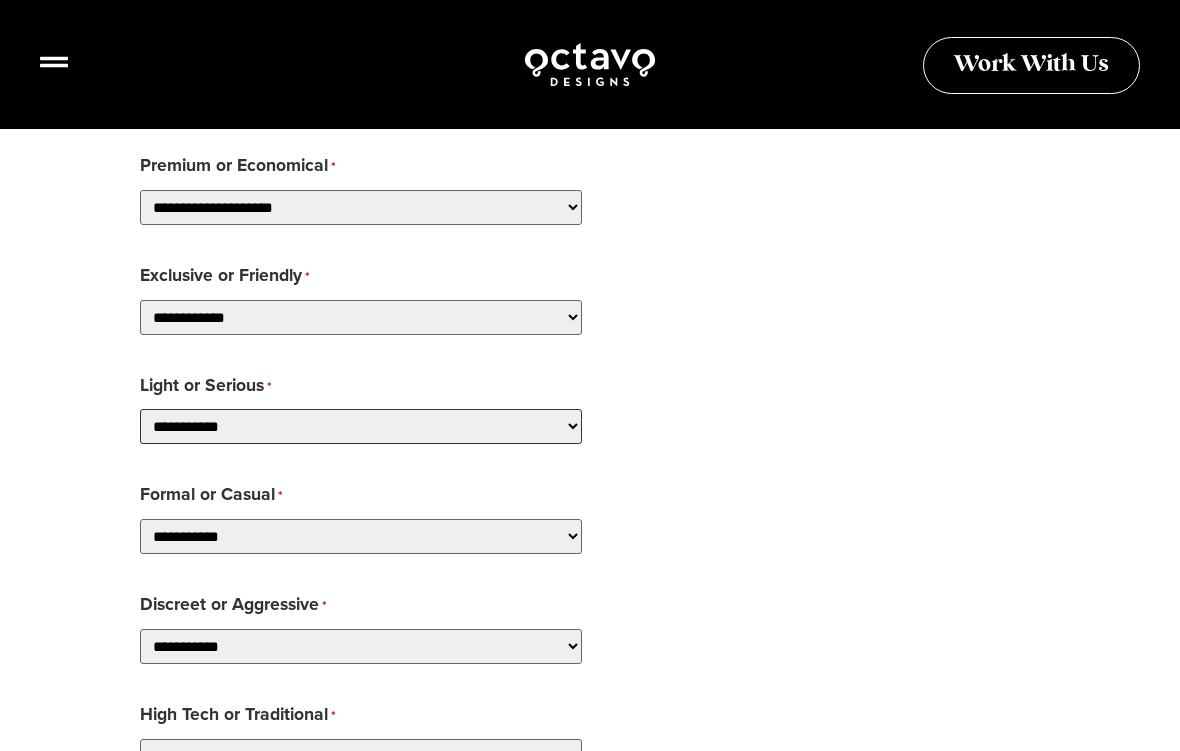 scroll, scrollTop: 1775, scrollLeft: 0, axis: vertical 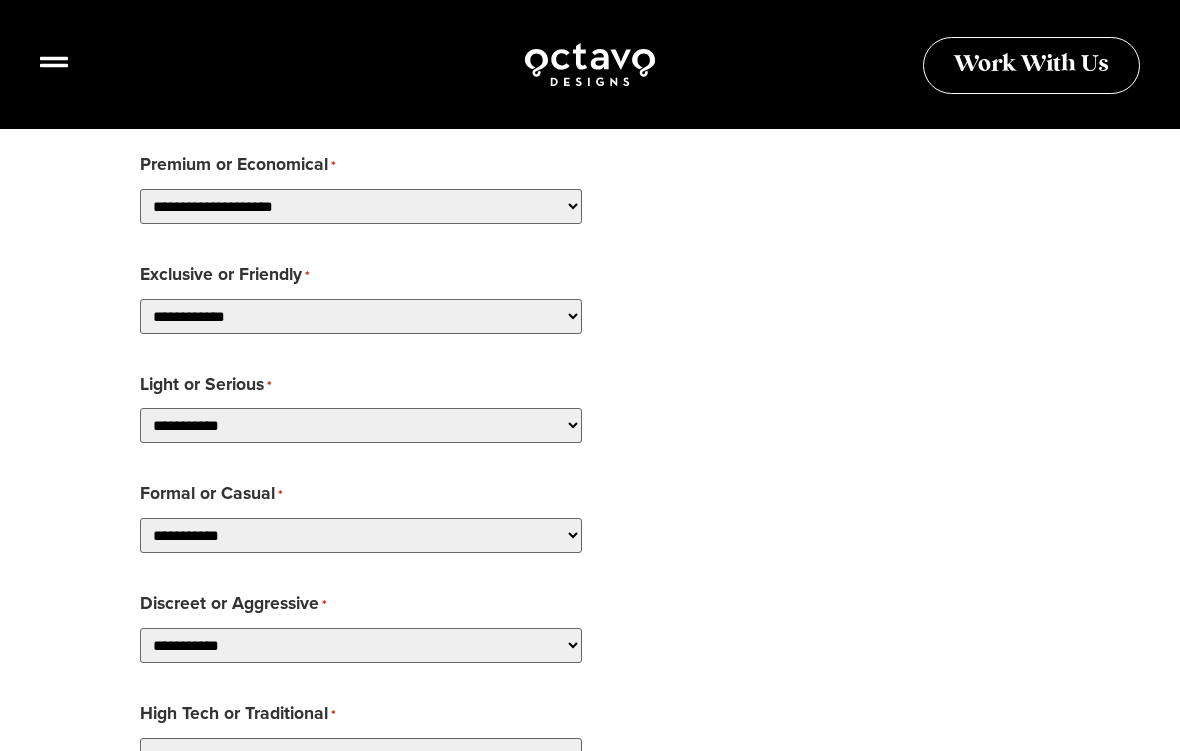 click on "**********" at bounding box center (361, 206) 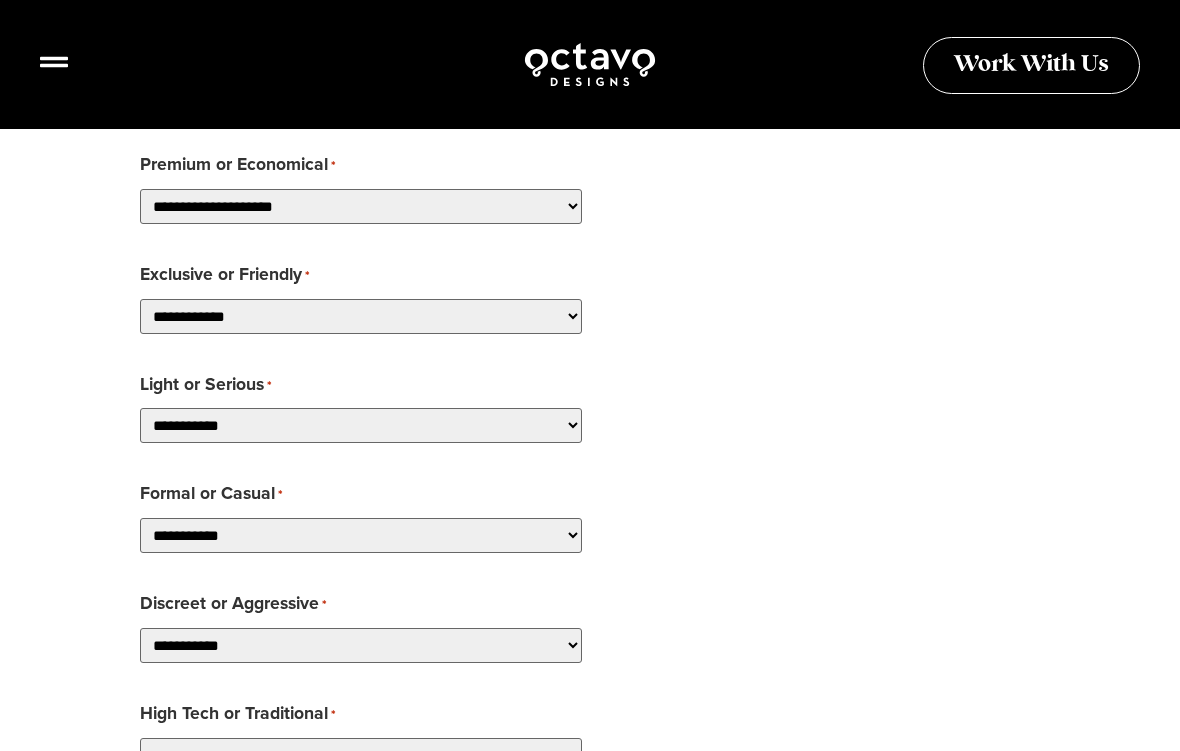 click on "**********" at bounding box center (361, 535) 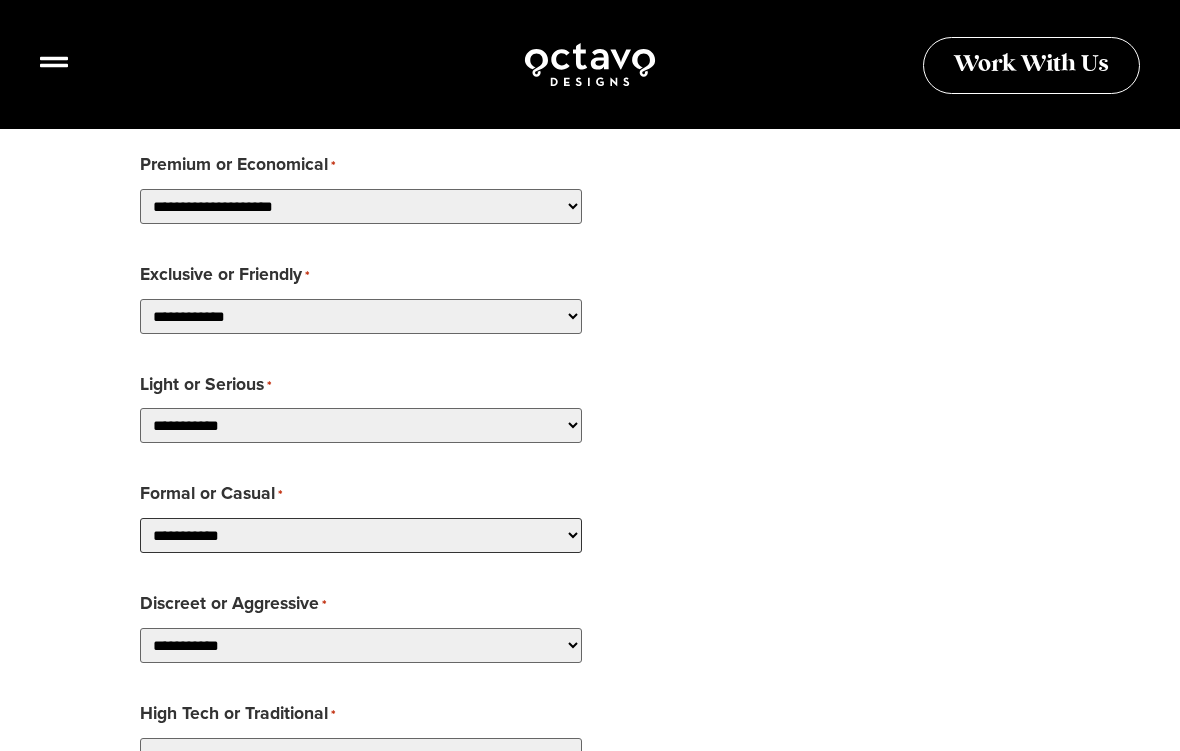 select on "**********" 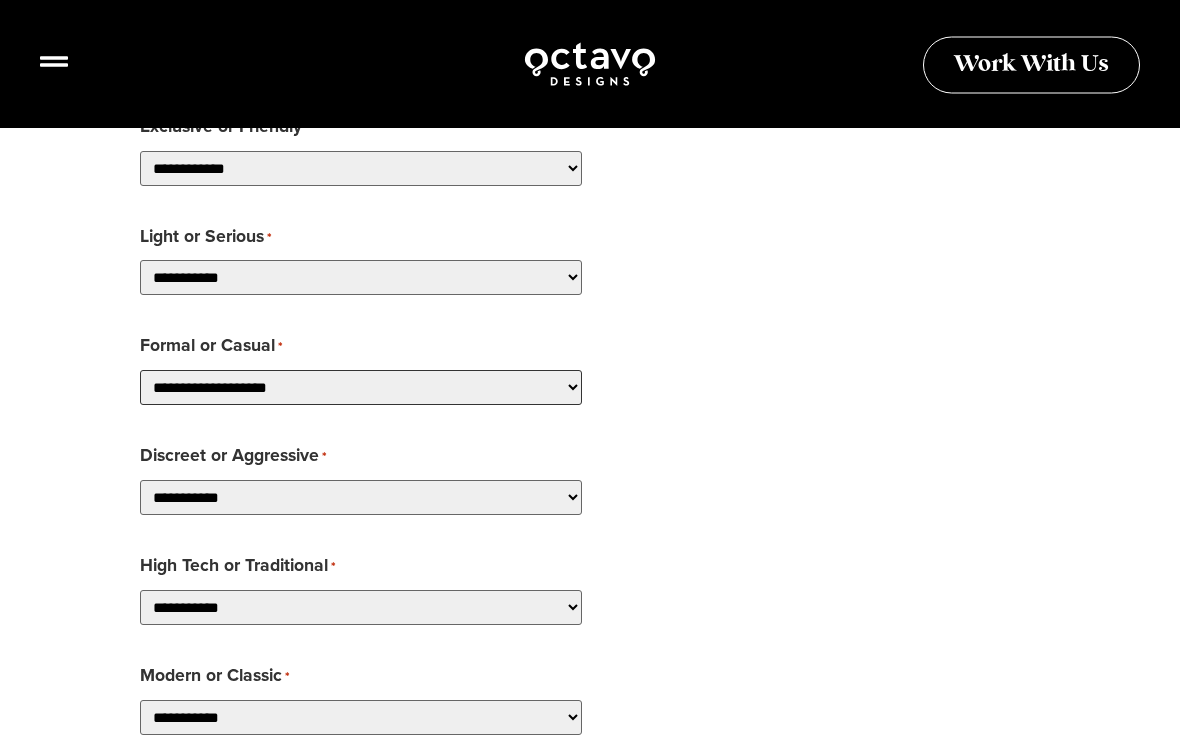 scroll, scrollTop: 1926, scrollLeft: 0, axis: vertical 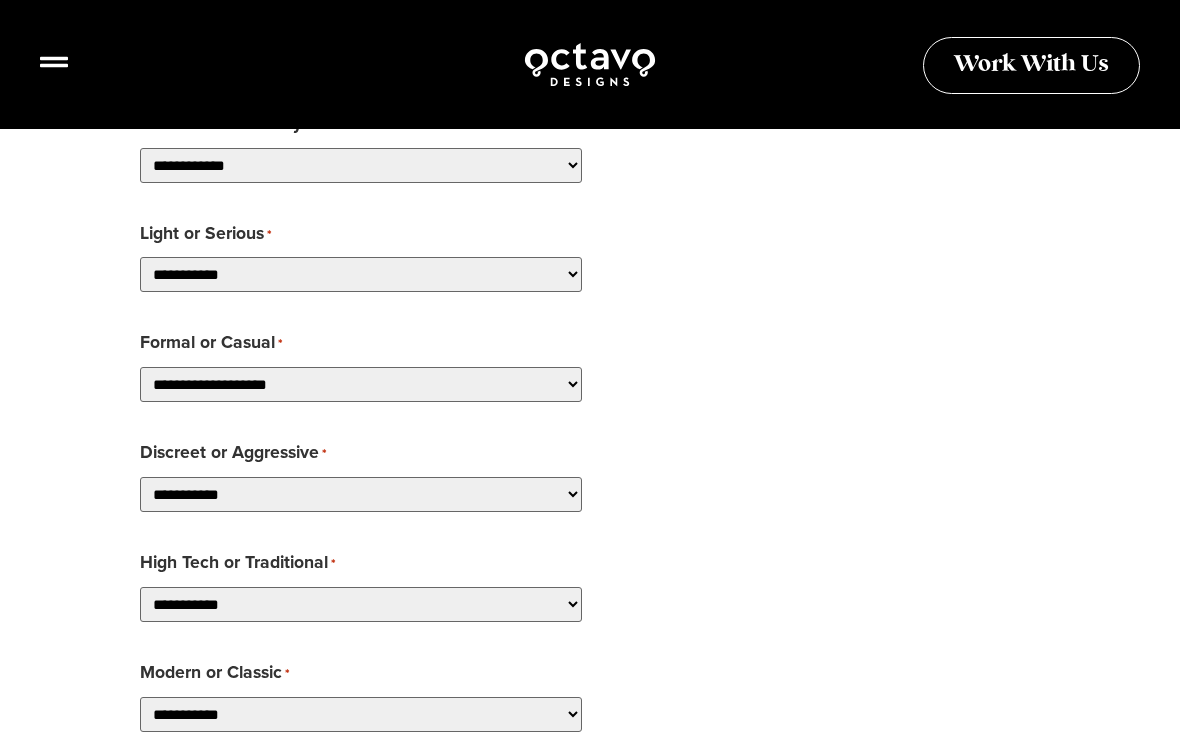 click on "**********" at bounding box center (361, 494) 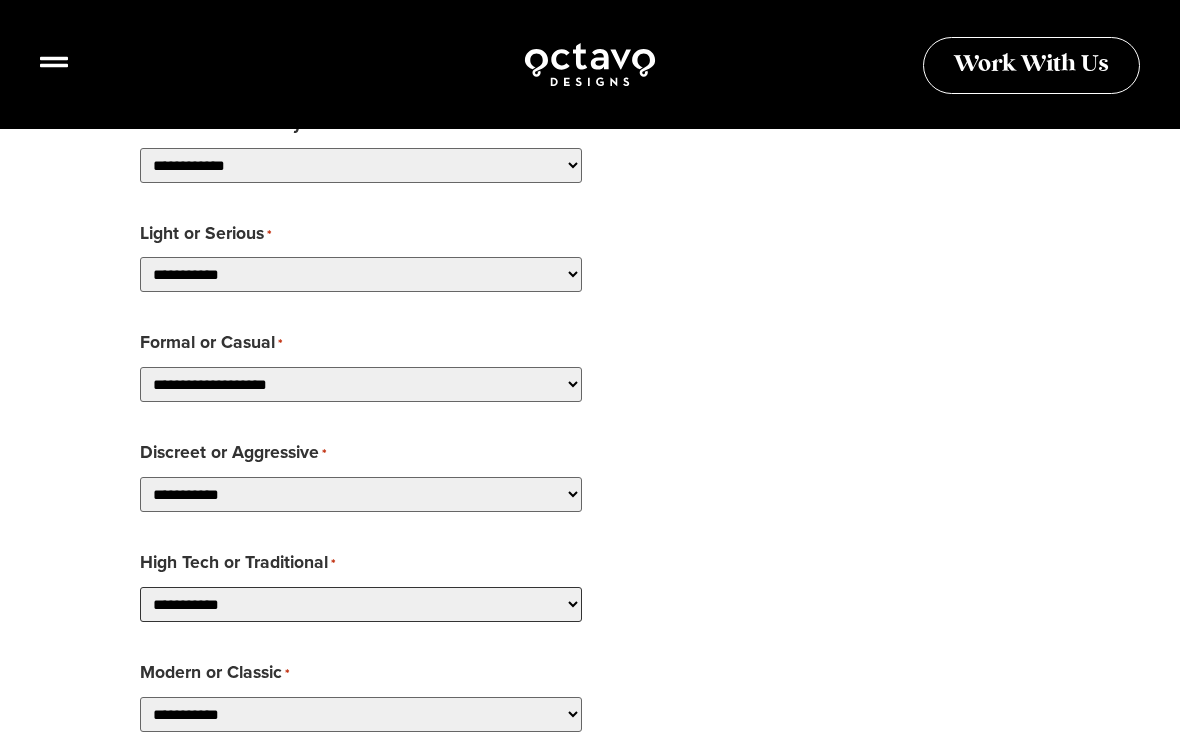 click on "**********" at bounding box center (361, 604) 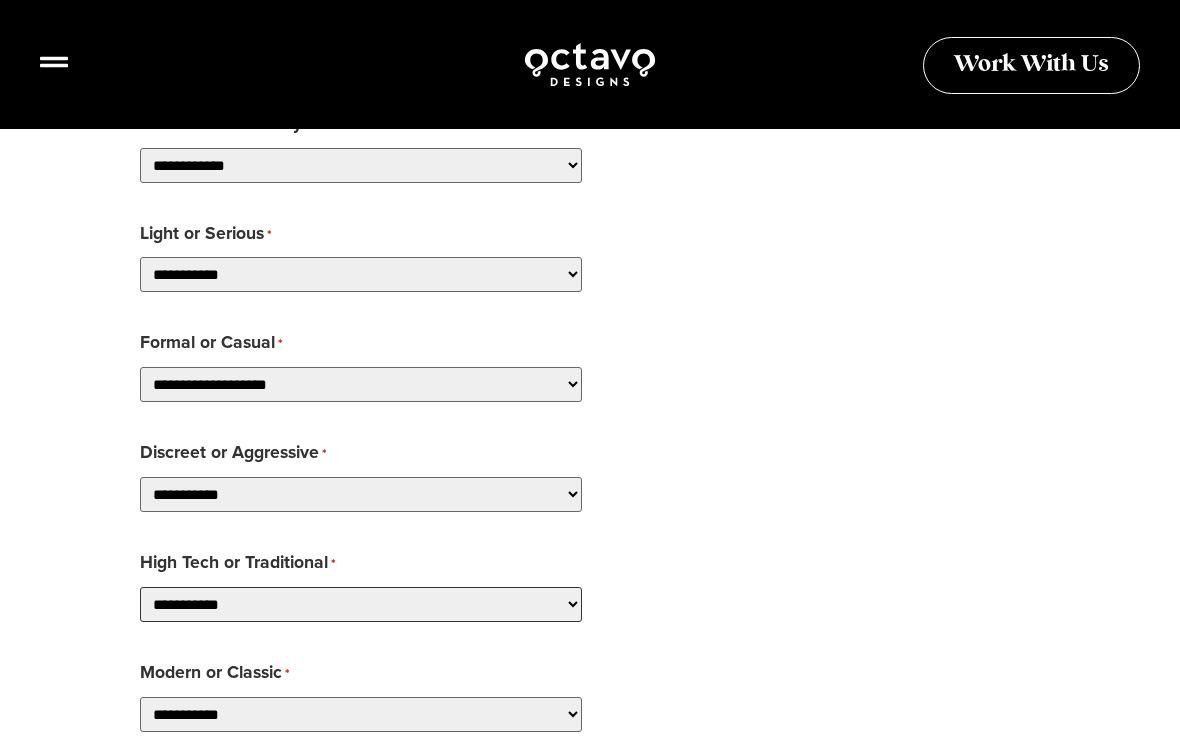 select on "**********" 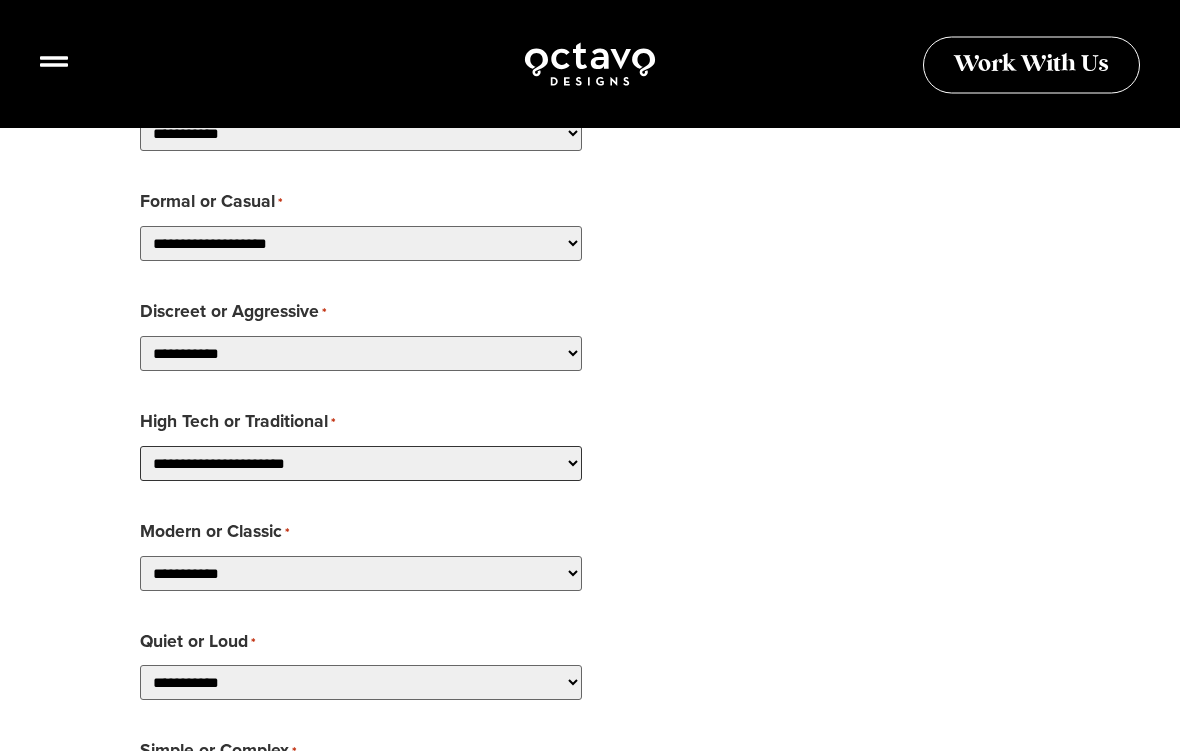 scroll, scrollTop: 2069, scrollLeft: 0, axis: vertical 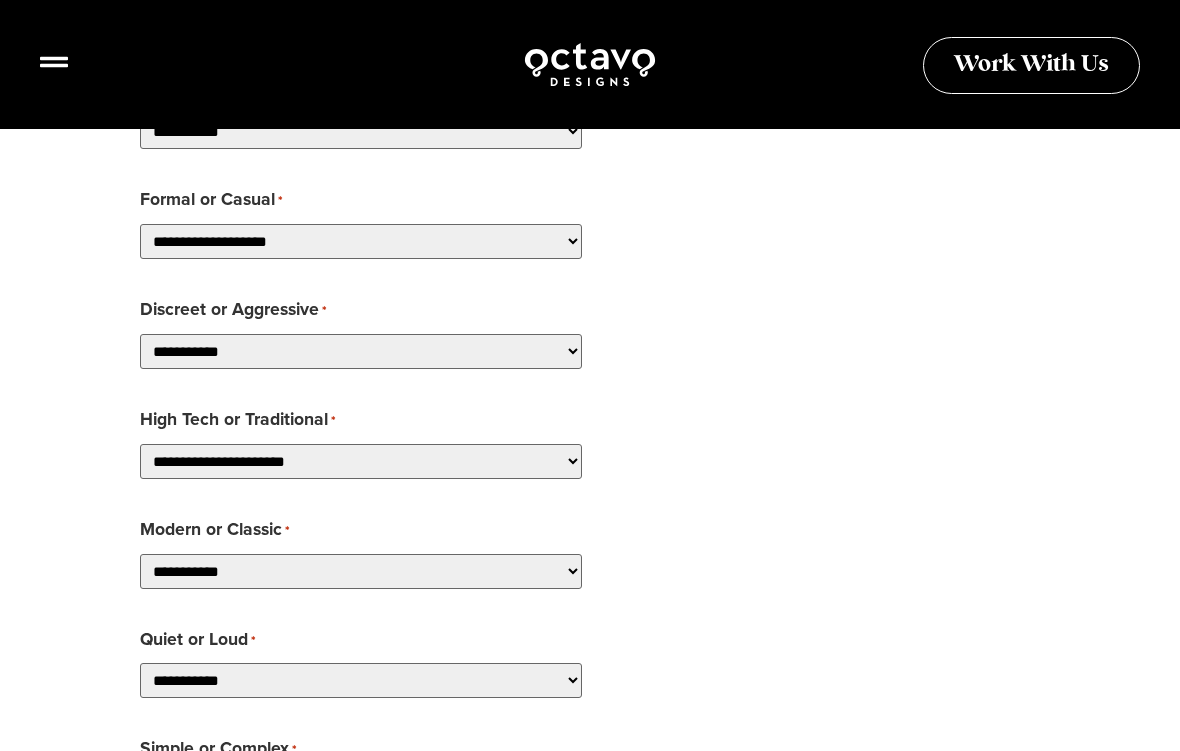 click on "**********" at bounding box center [361, 571] 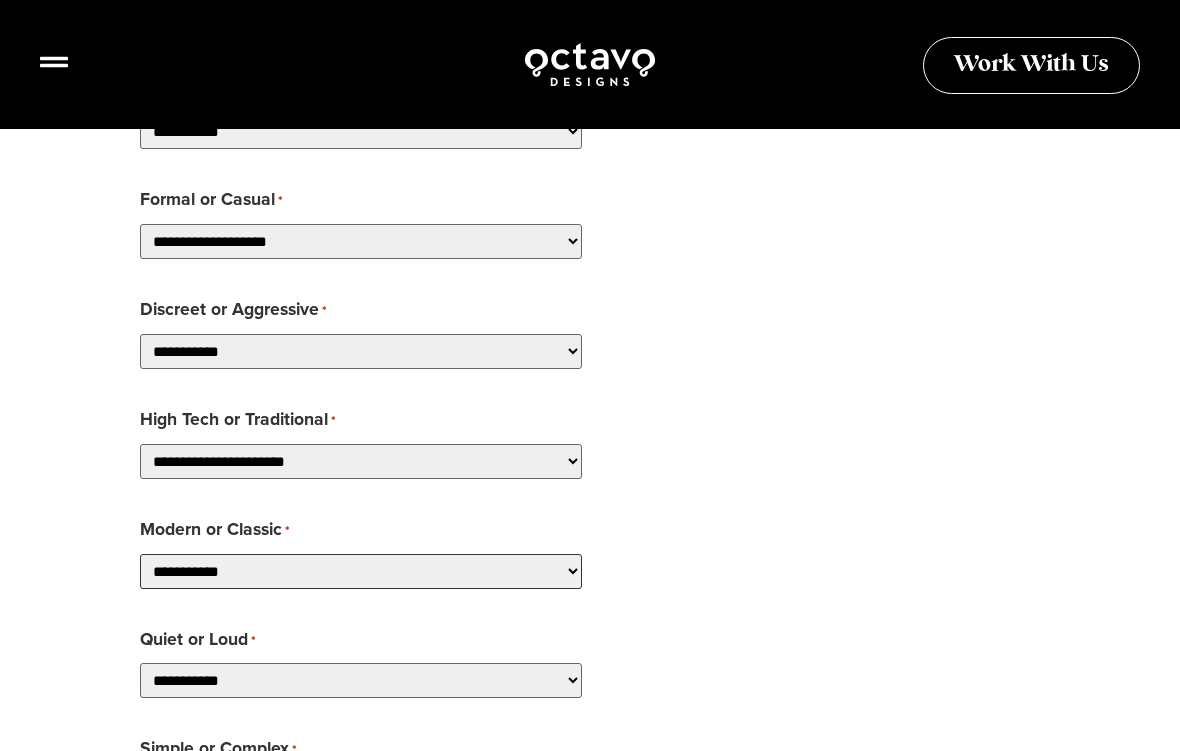 click on "**********" at bounding box center (361, 571) 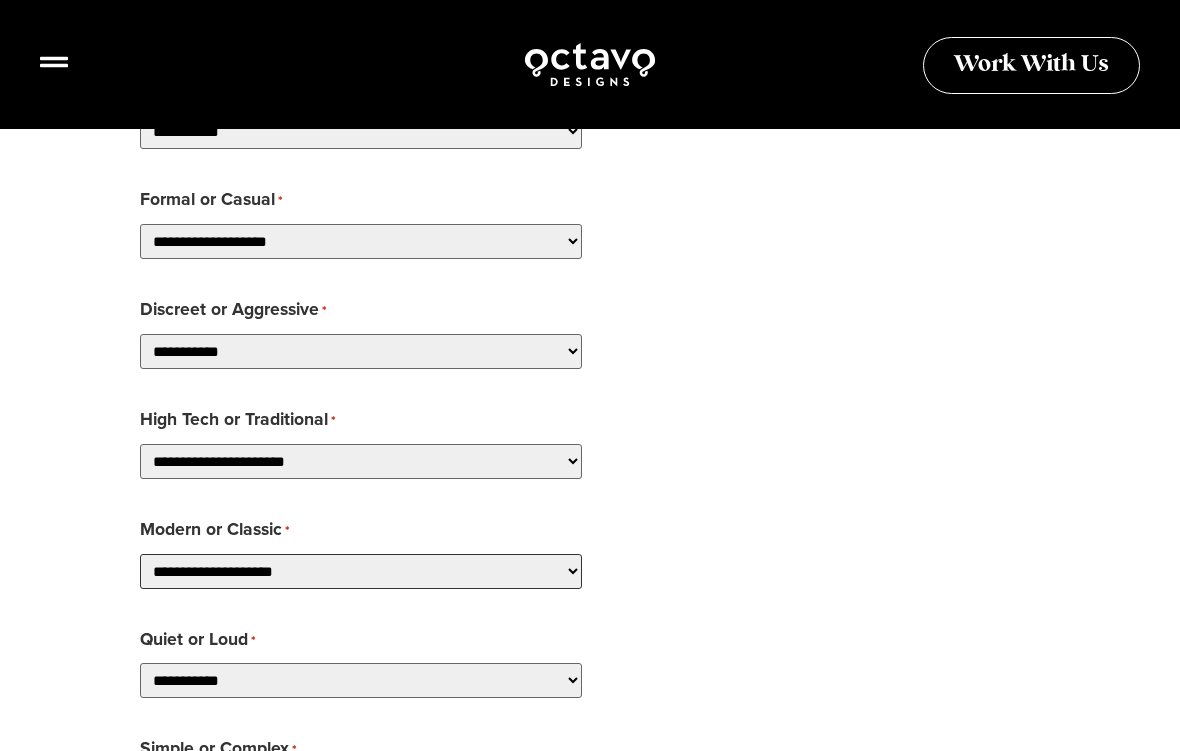 click on "**********" at bounding box center [361, 571] 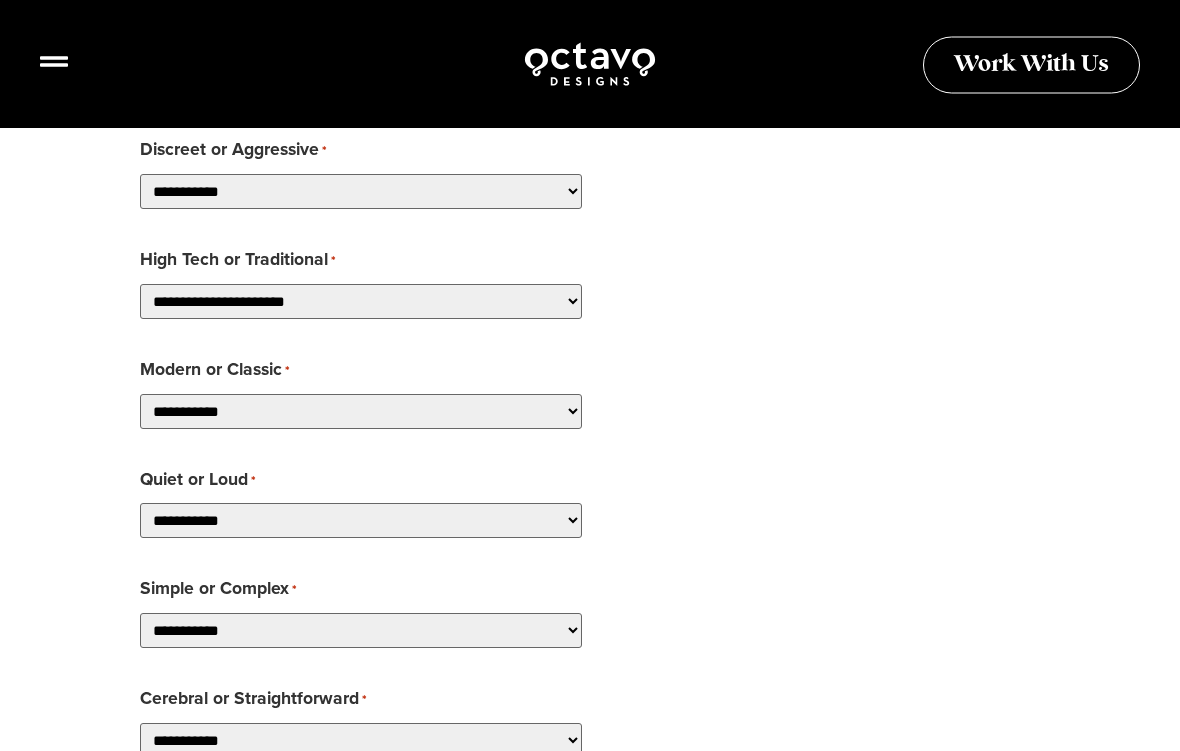 click on "**********" at bounding box center [361, 521] 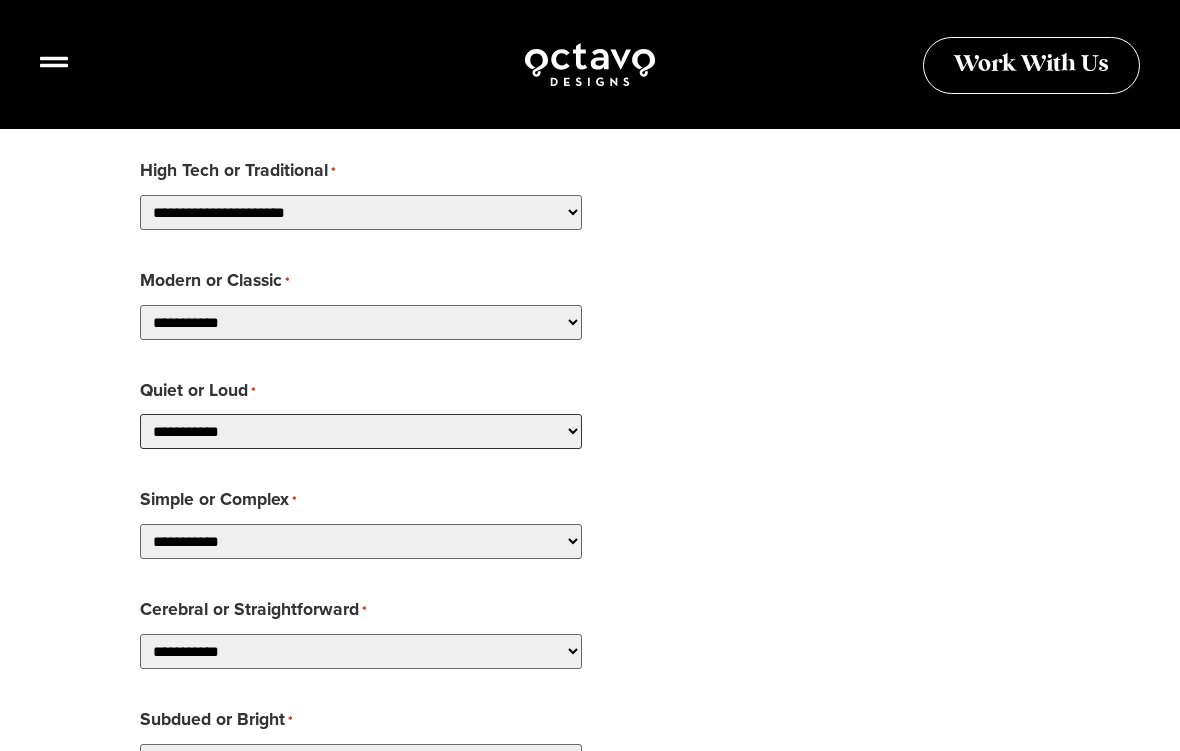 scroll, scrollTop: 2357, scrollLeft: 0, axis: vertical 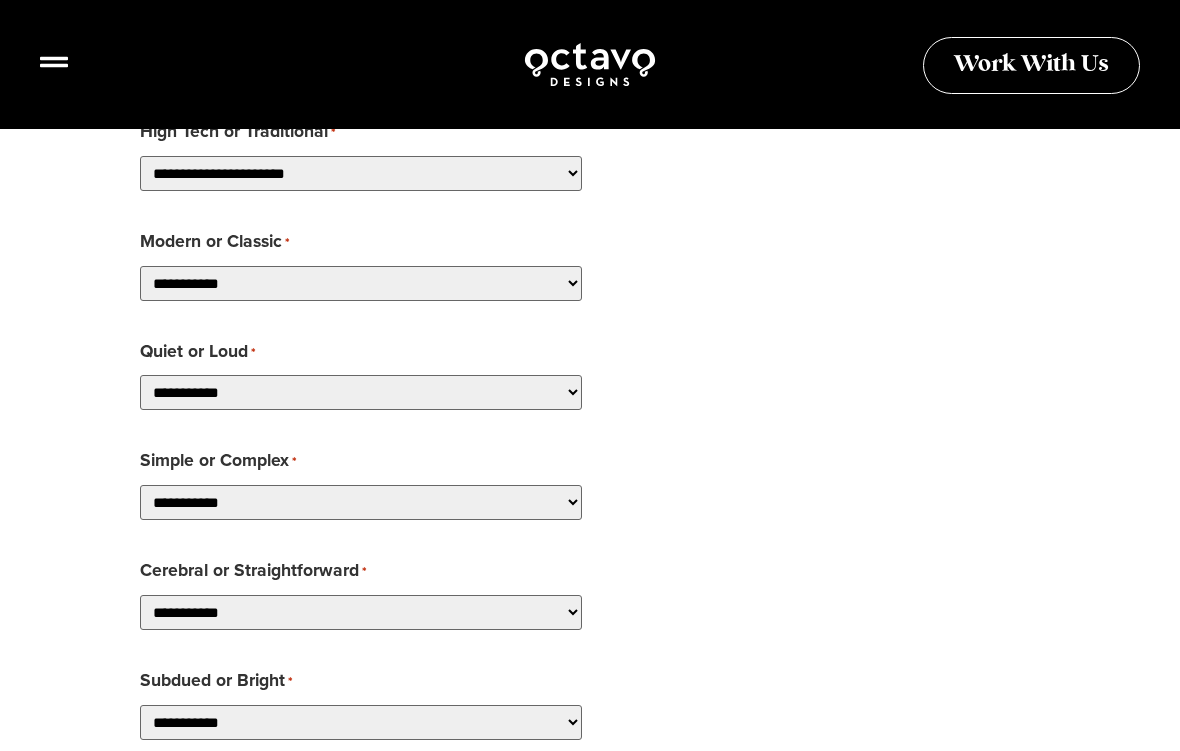 click on "**********" at bounding box center (361, 612) 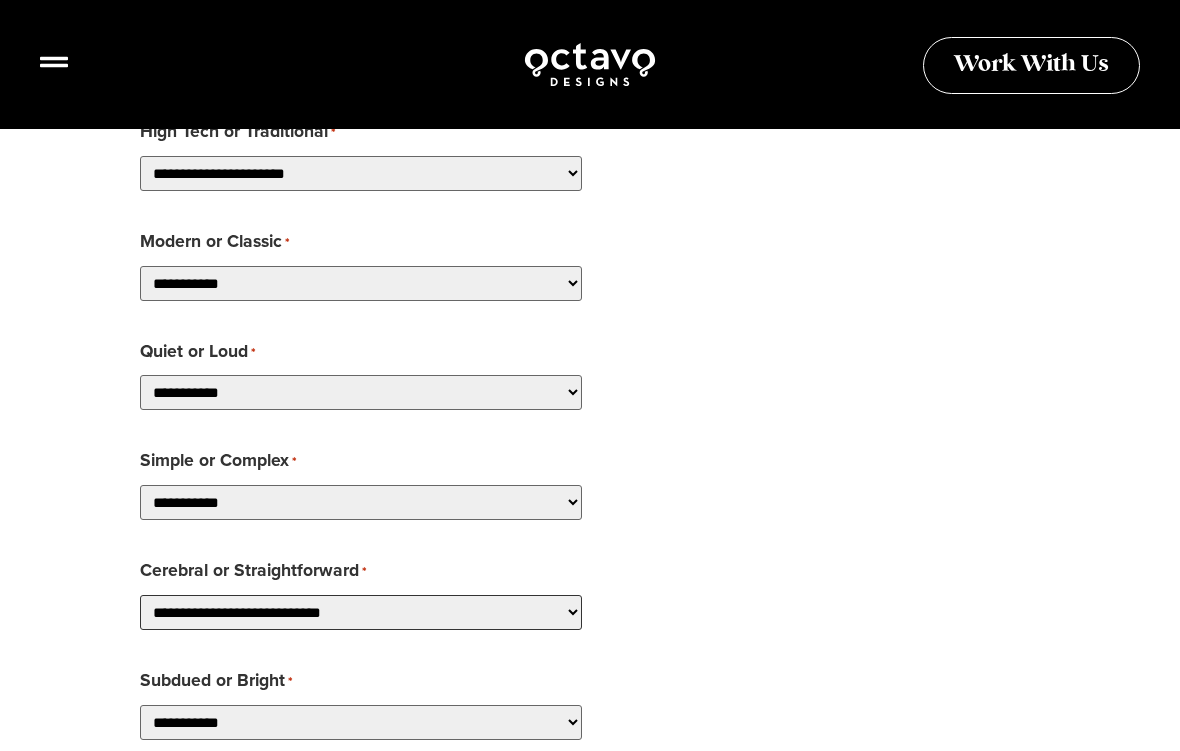 click on "**********" at bounding box center [361, 612] 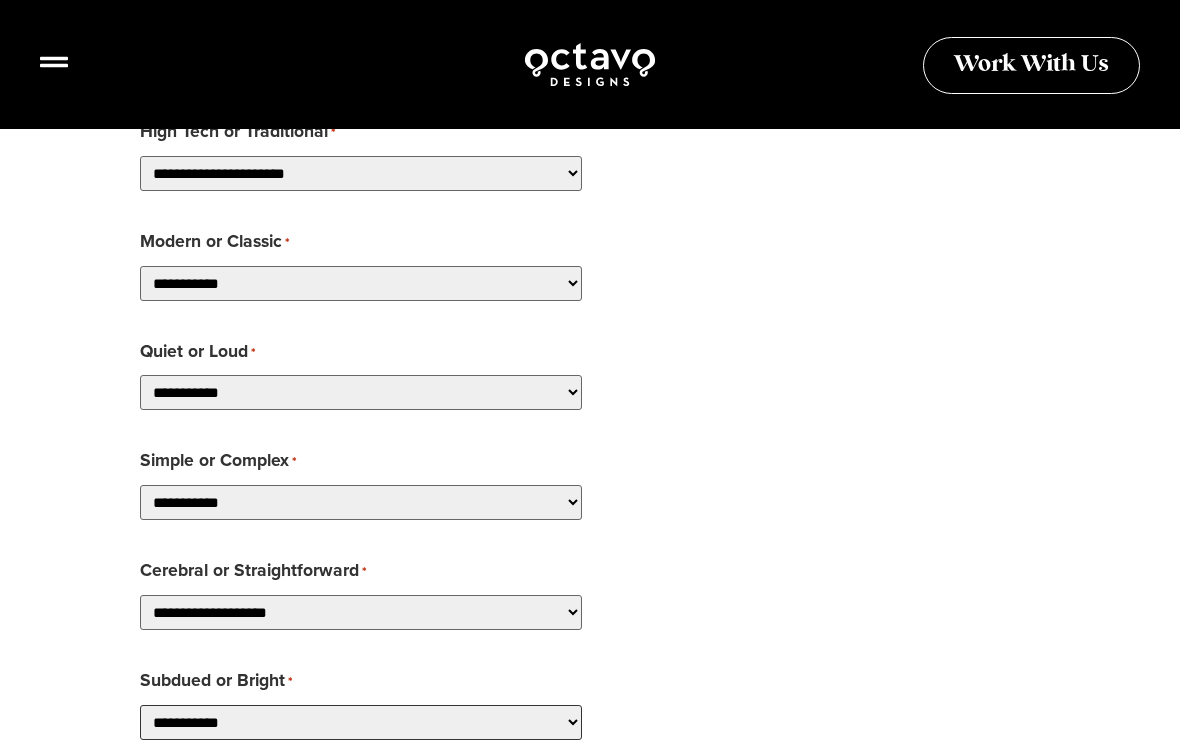 click on "**********" at bounding box center (361, 722) 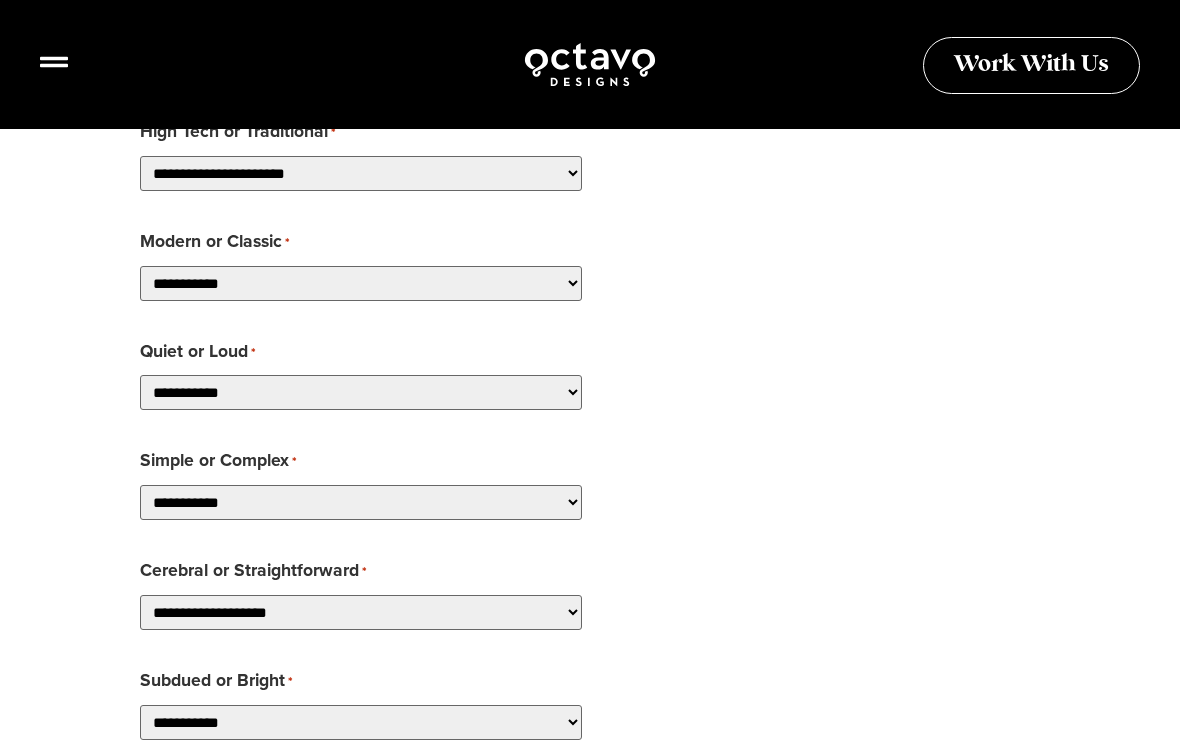 click on "**********" at bounding box center [590, 703] 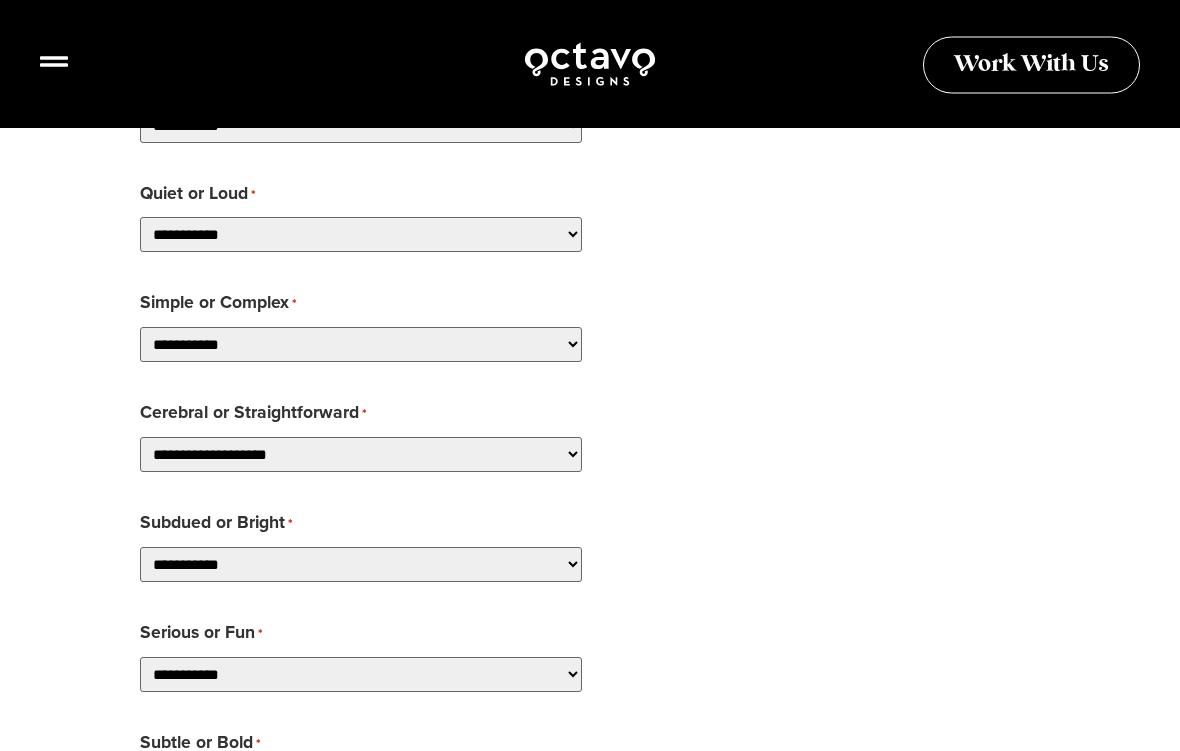 scroll, scrollTop: 2518, scrollLeft: 0, axis: vertical 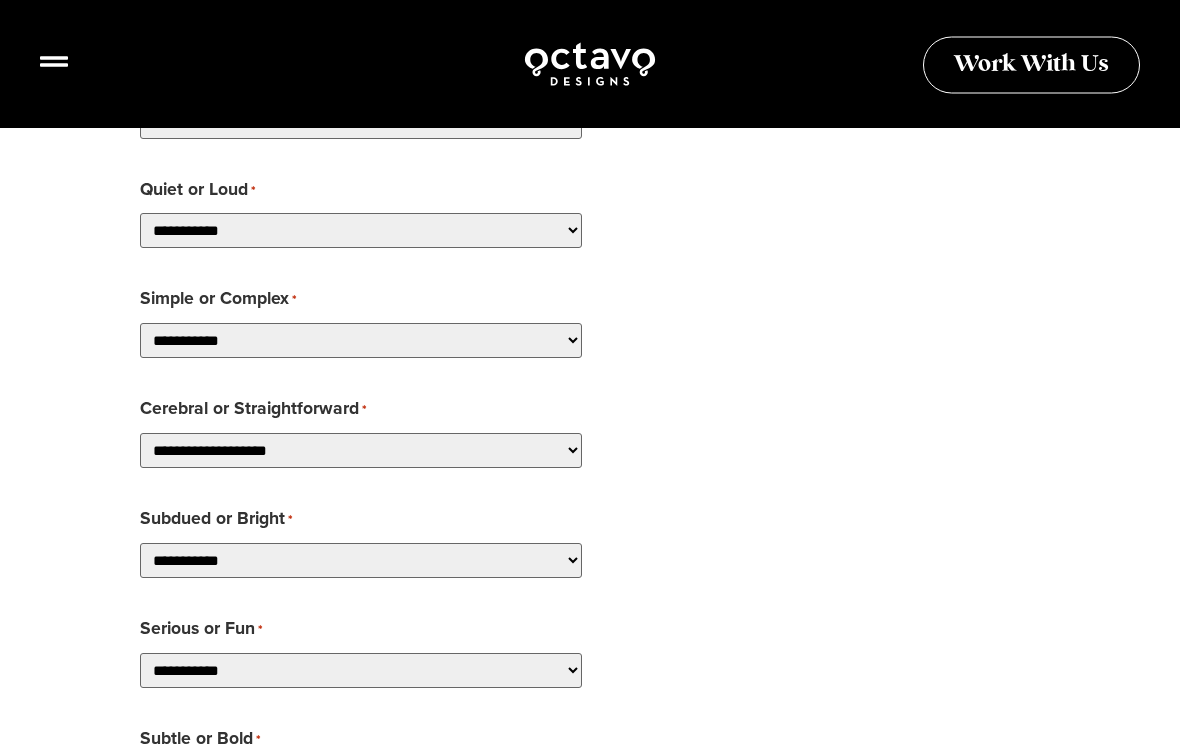 click on "**********" at bounding box center (361, 671) 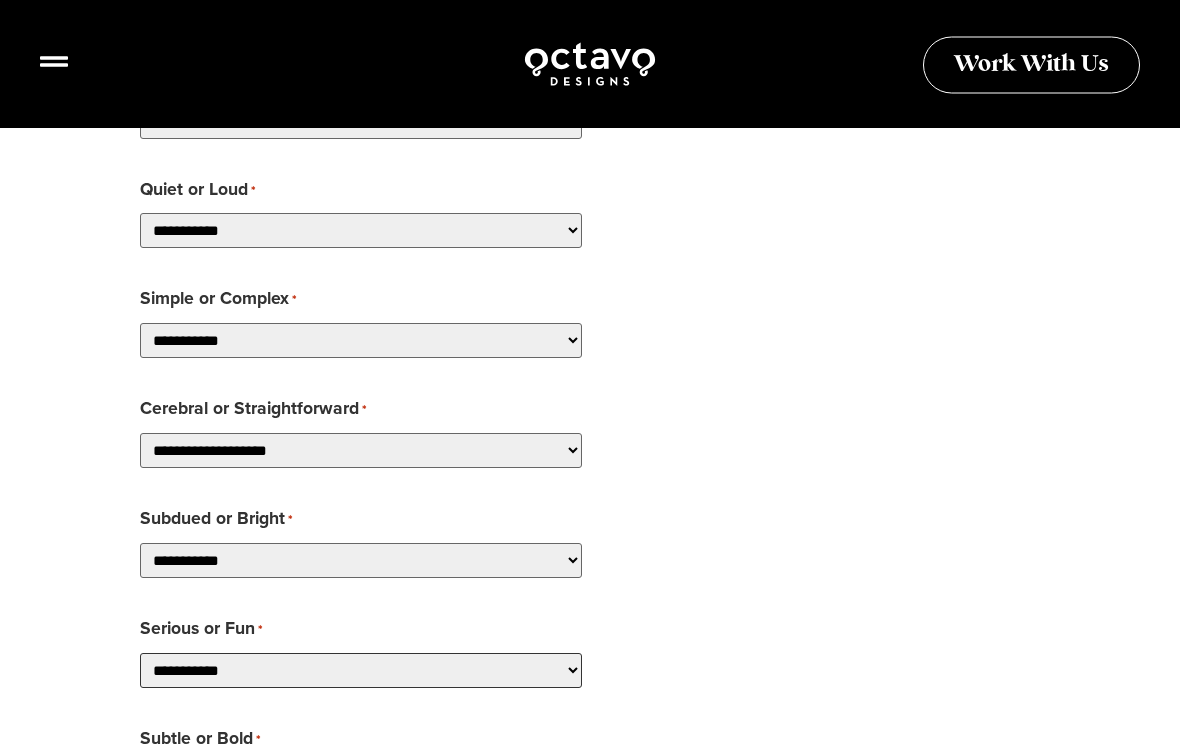 scroll, scrollTop: 2519, scrollLeft: 0, axis: vertical 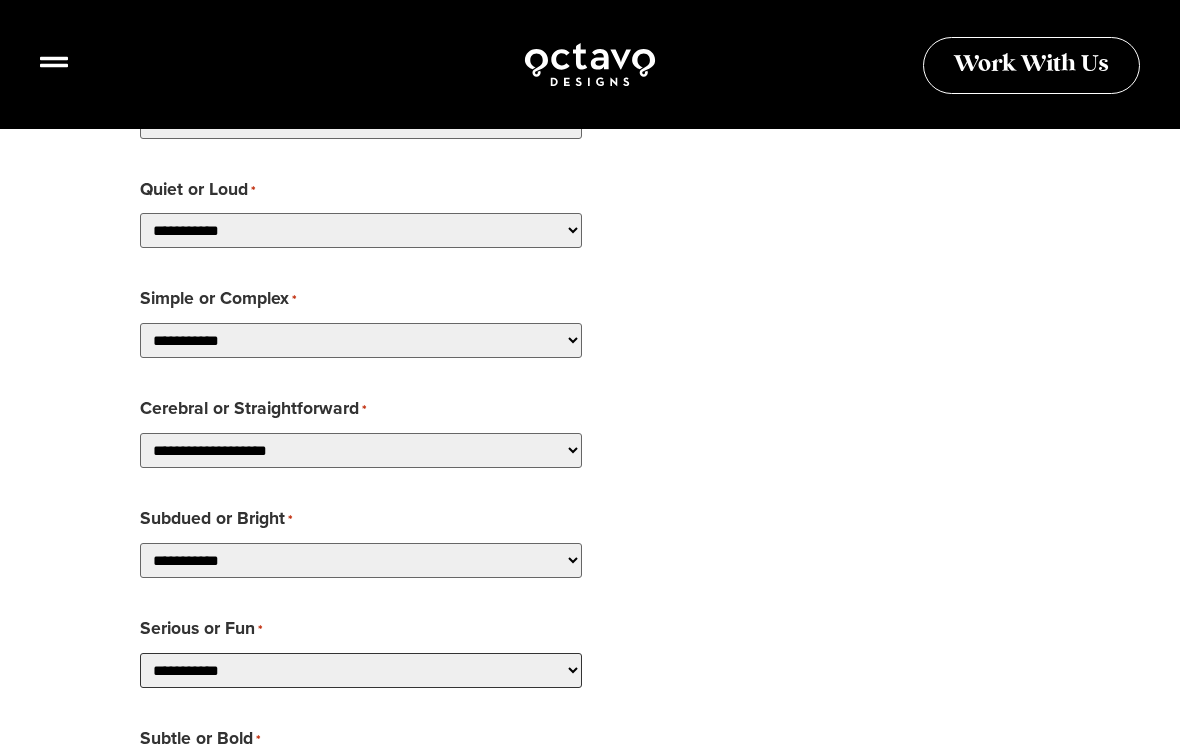 select on "**********" 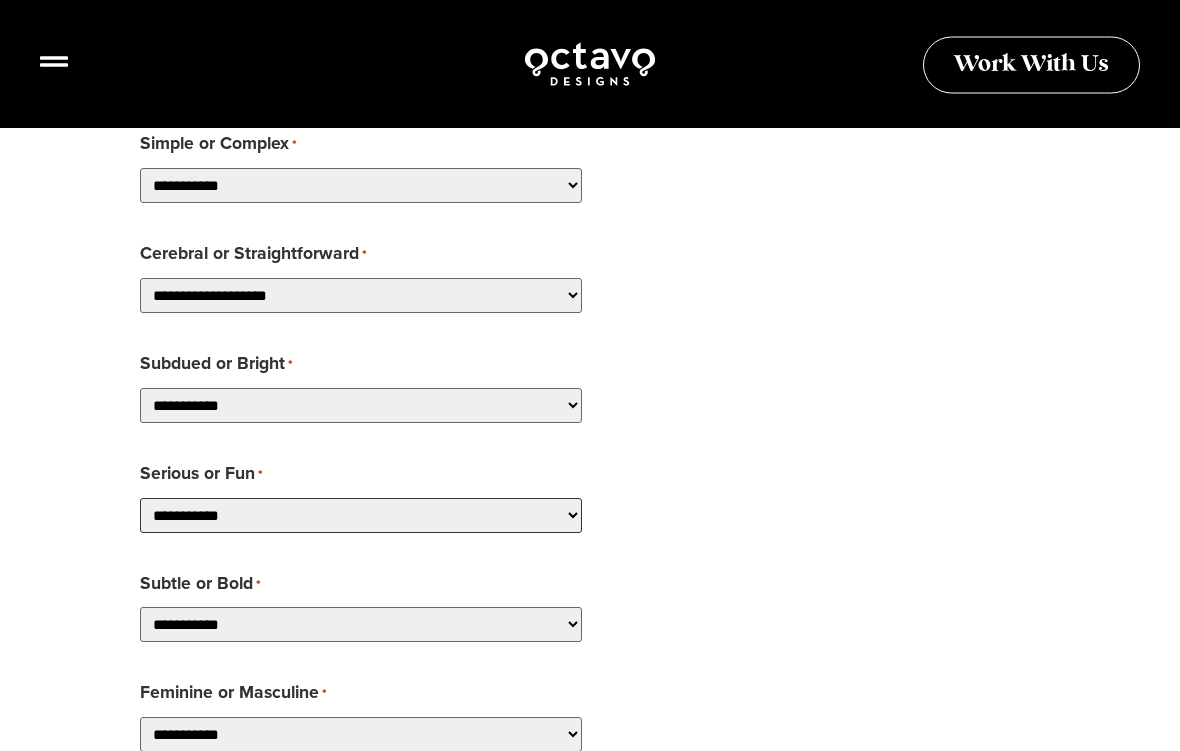 scroll, scrollTop: 2674, scrollLeft: 0, axis: vertical 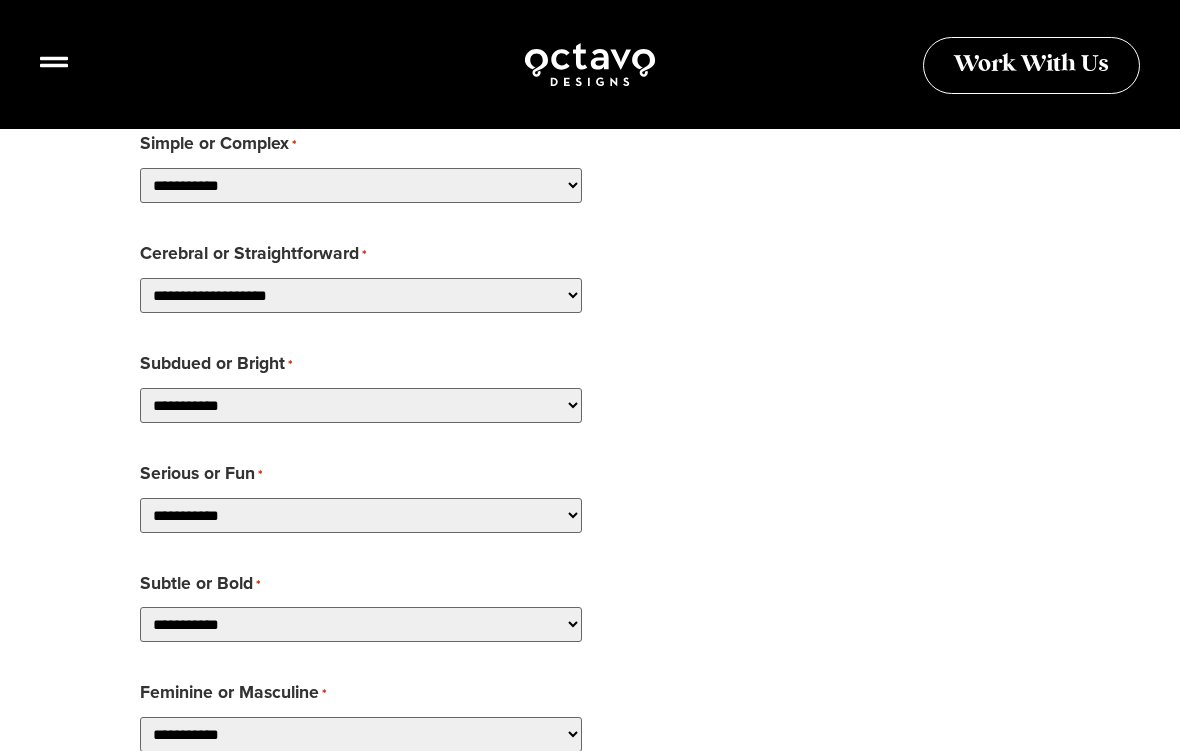 click on "**********" at bounding box center (361, 624) 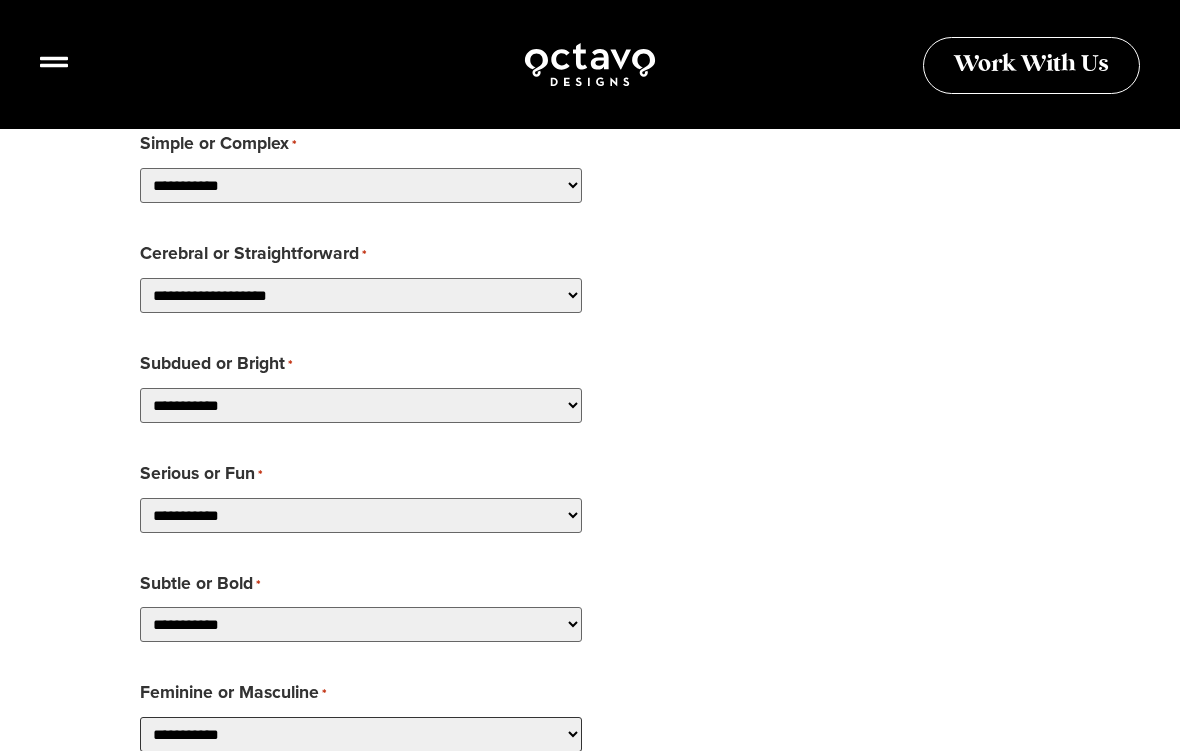 click on "**********" at bounding box center [361, 734] 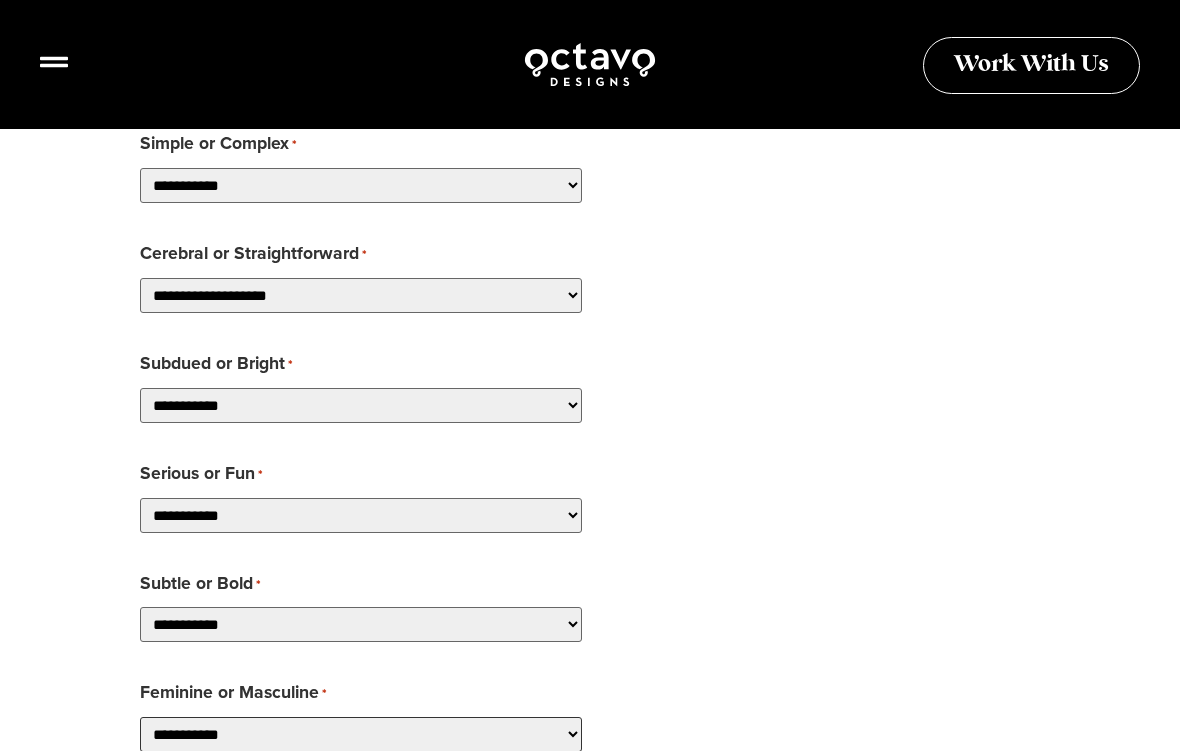 select on "**********" 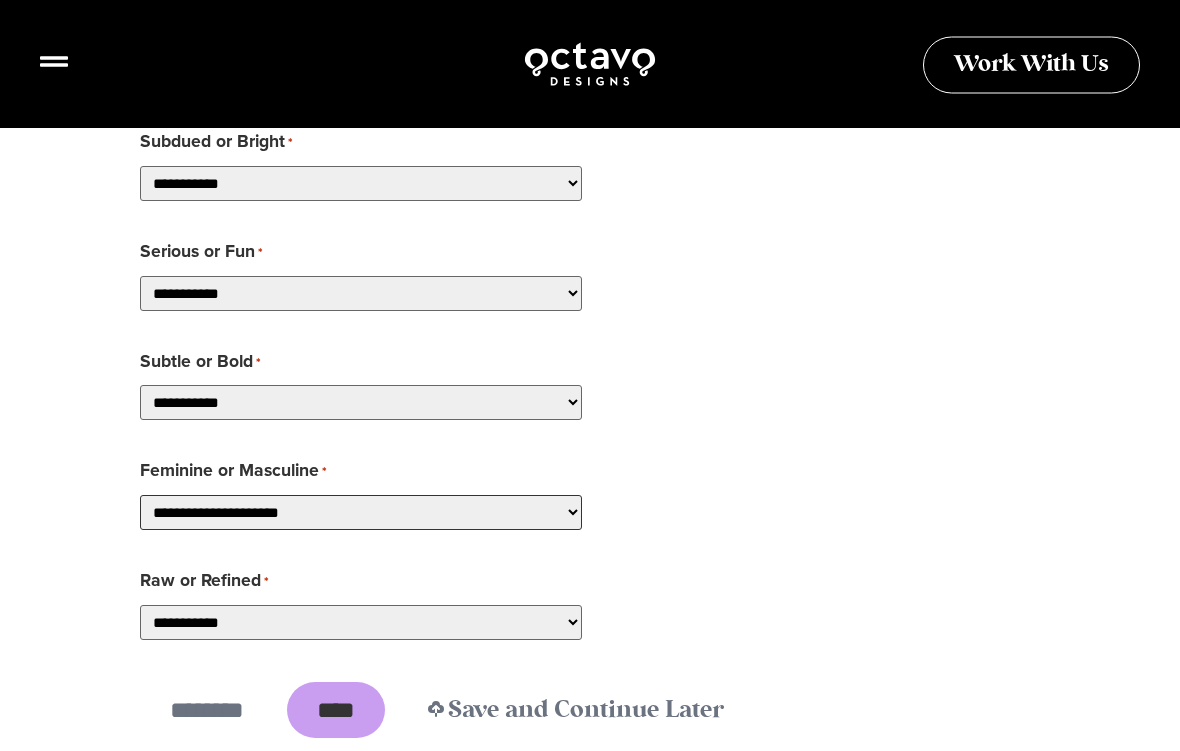 scroll, scrollTop: 2896, scrollLeft: 0, axis: vertical 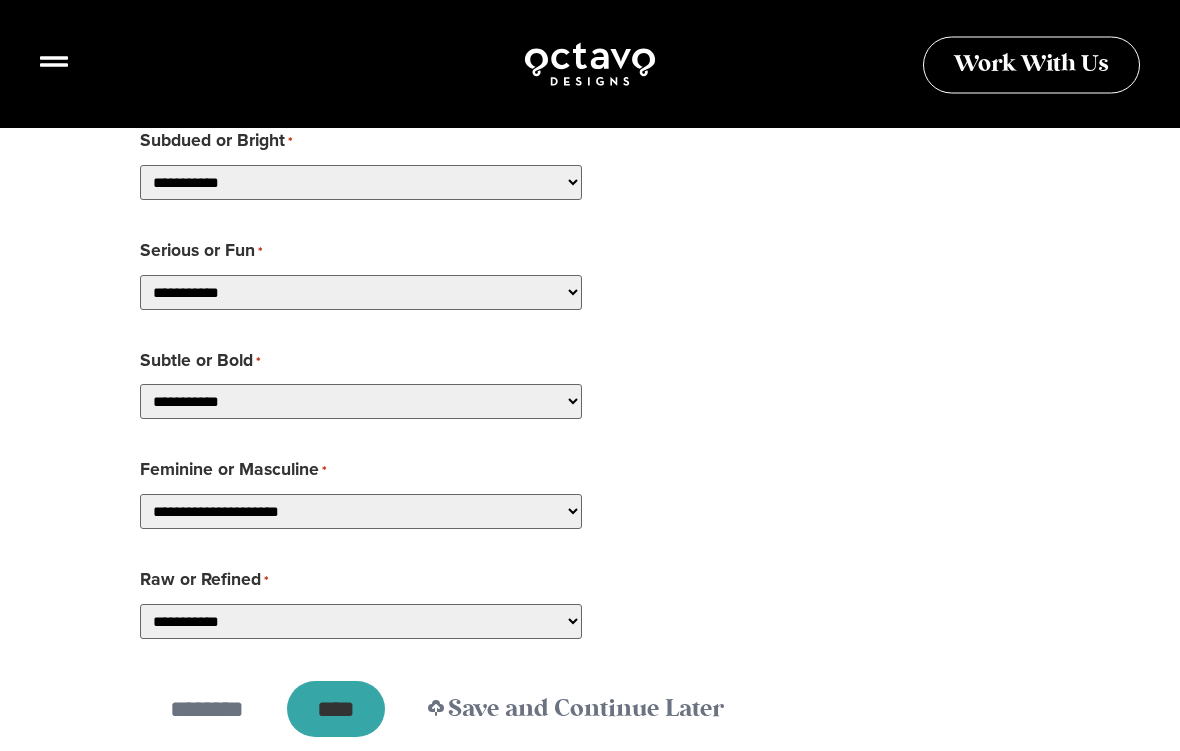 click on "****" at bounding box center (336, 710) 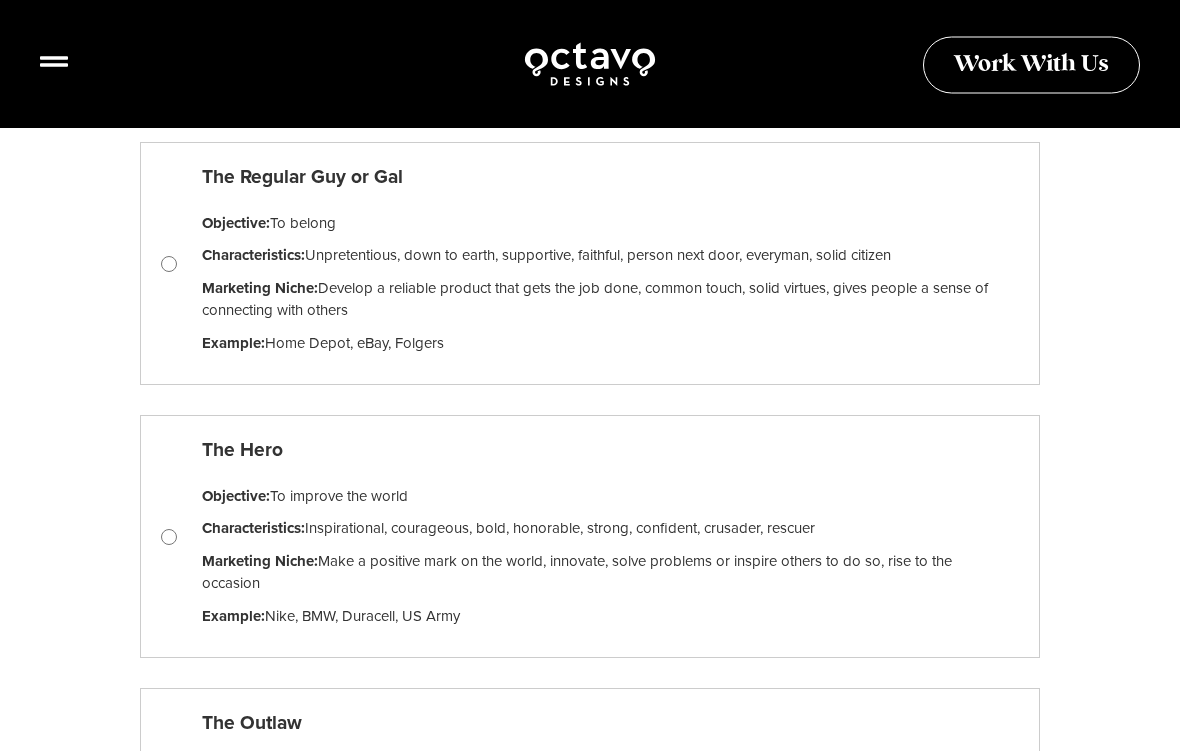 scroll, scrollTop: 1437, scrollLeft: 0, axis: vertical 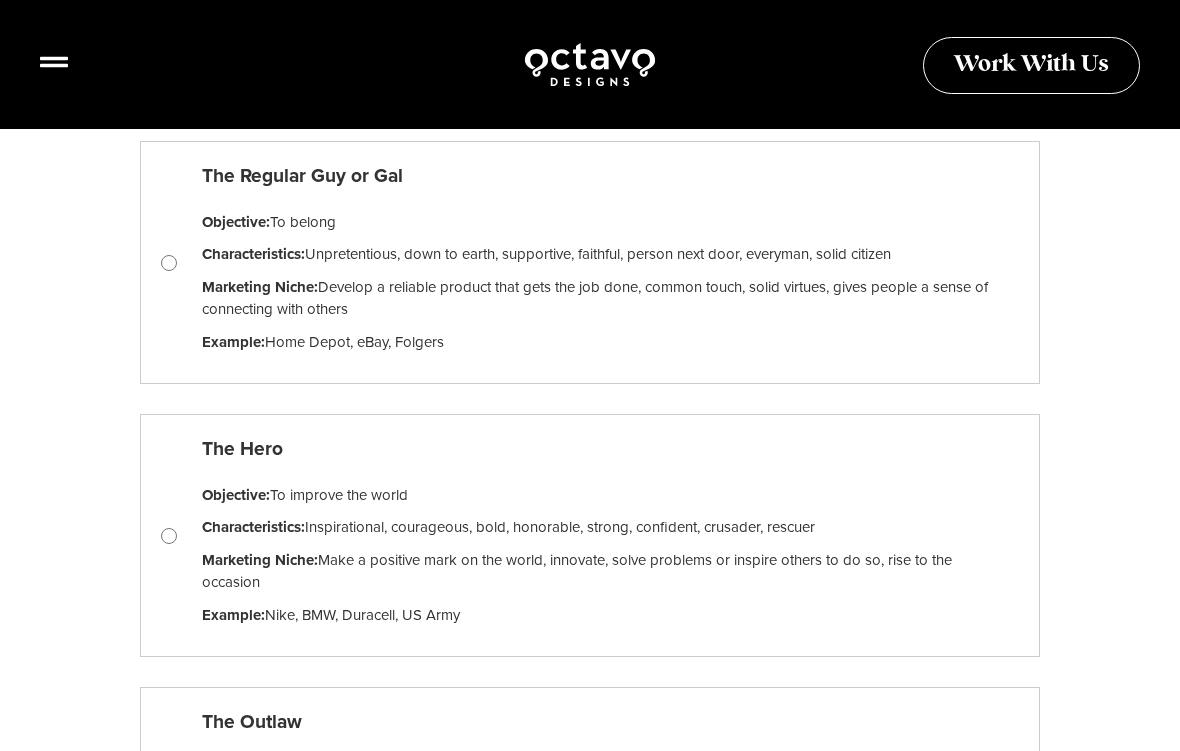 click on "The Hero Objective:  To improve the world Characteristics:  Inspirational, courageous, bold, honorable, strong, confident, crusader, rescuer Marketing Niche:  Make a positive mark on the world, innovate, solve problems or inspire others to do so, rise to the occasion Example:  Nike, BMW, Duracell, US Army" at bounding box center [595, 535] 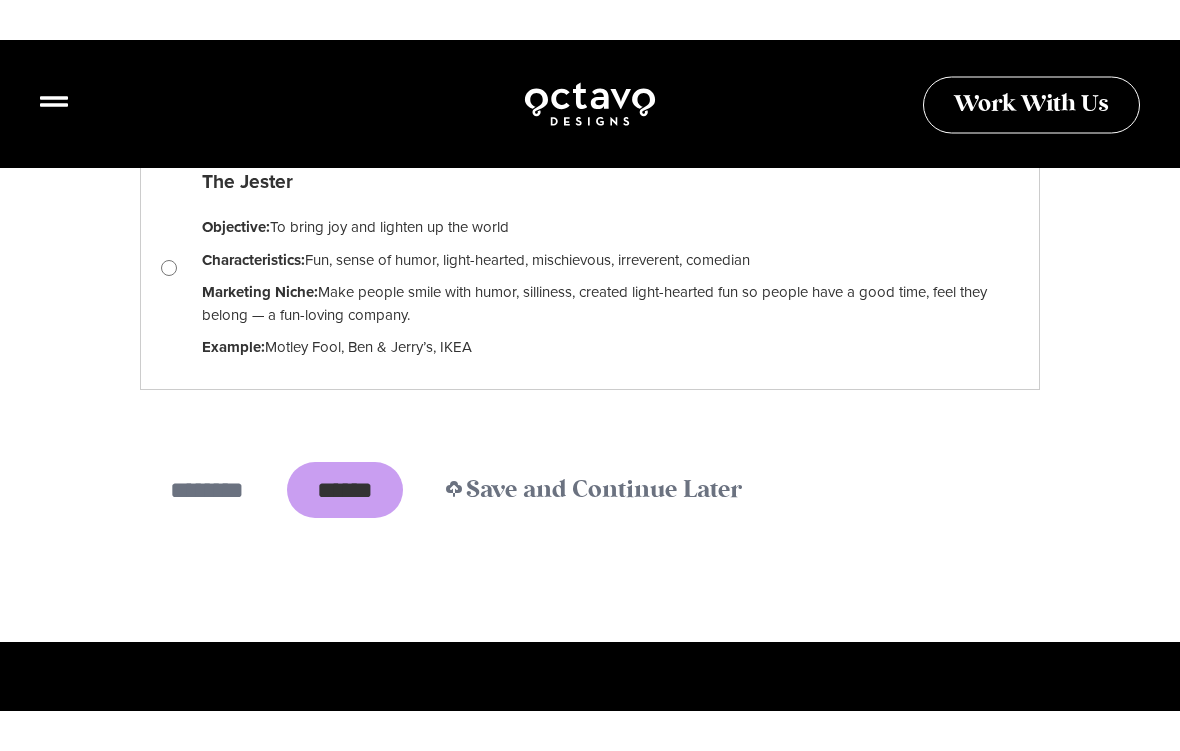 scroll, scrollTop: 3808, scrollLeft: 0, axis: vertical 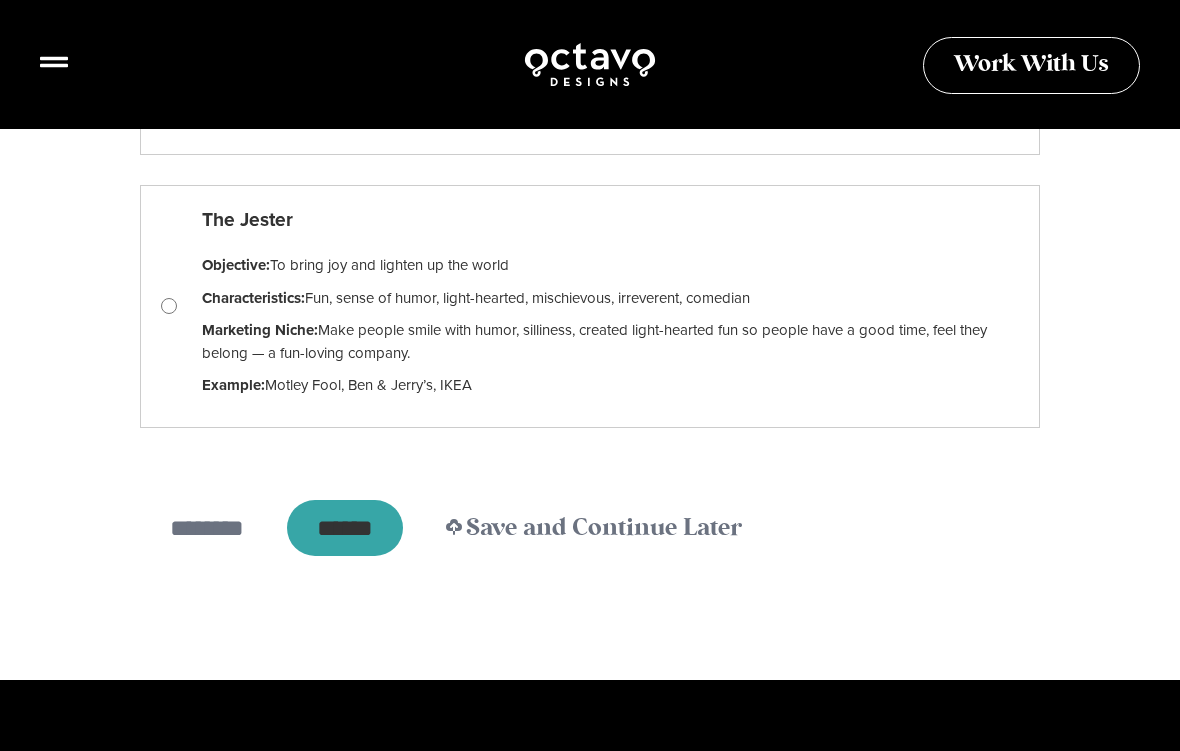 click on "******" at bounding box center [345, 528] 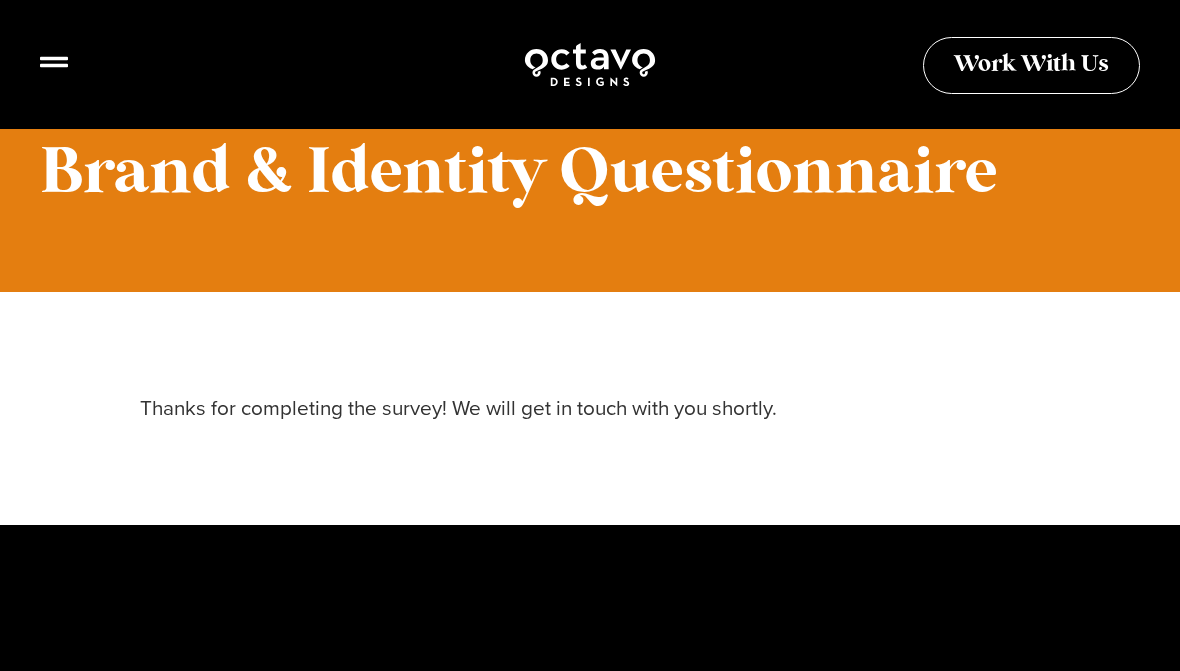 scroll, scrollTop: 0, scrollLeft: 0, axis: both 